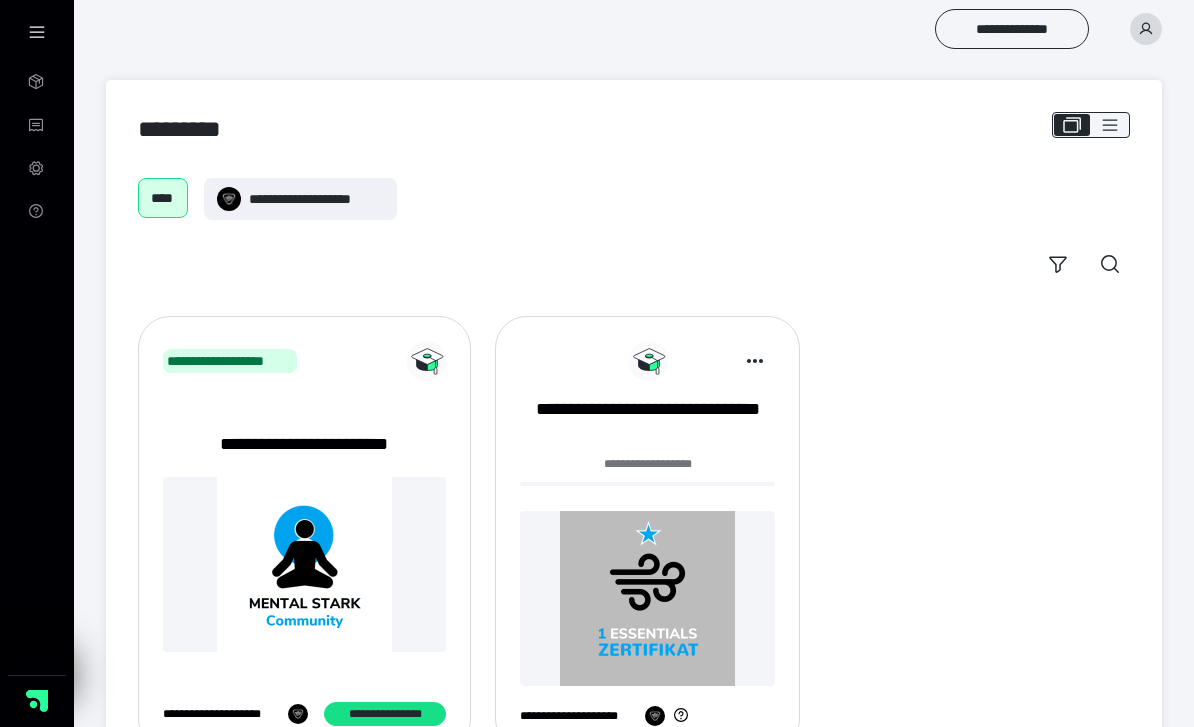 scroll, scrollTop: 16, scrollLeft: 0, axis: vertical 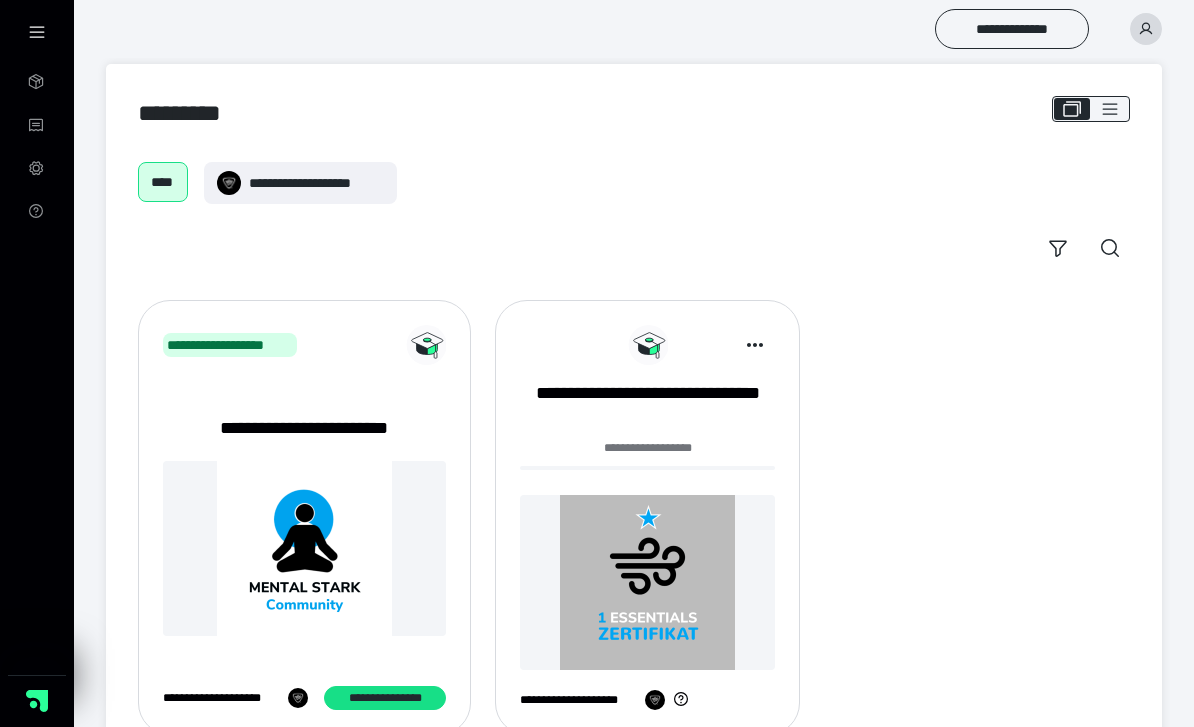 click at bounding box center (648, 582) 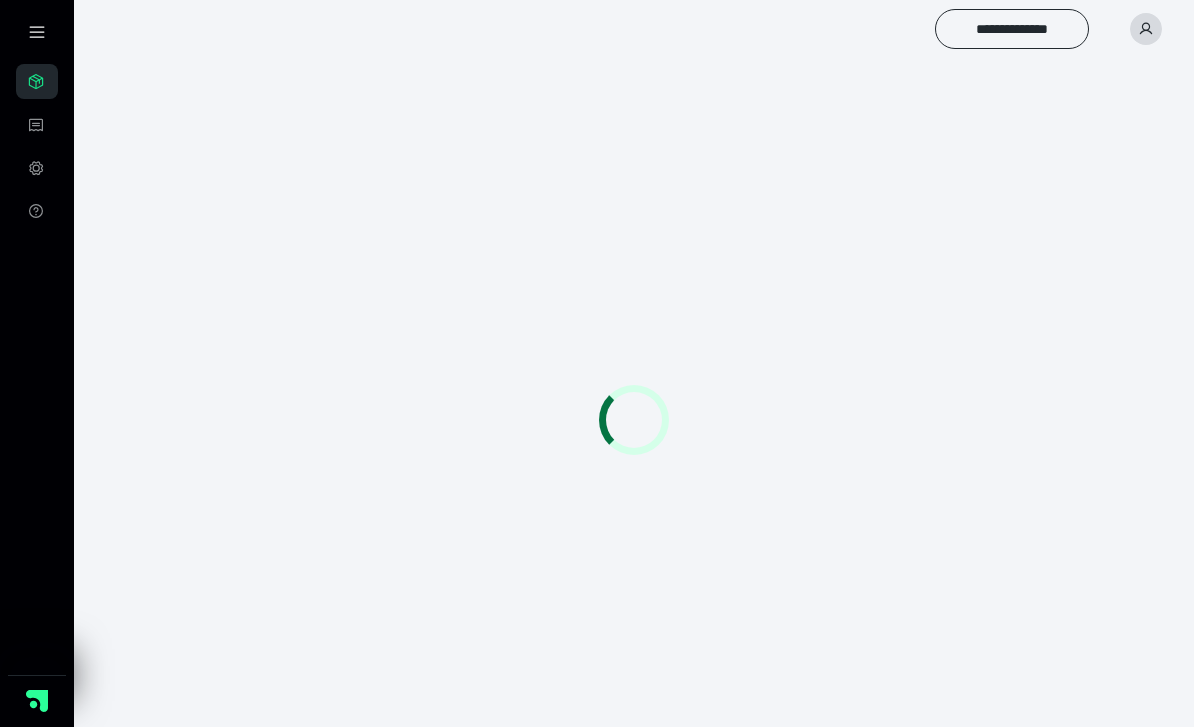 scroll, scrollTop: 0, scrollLeft: 0, axis: both 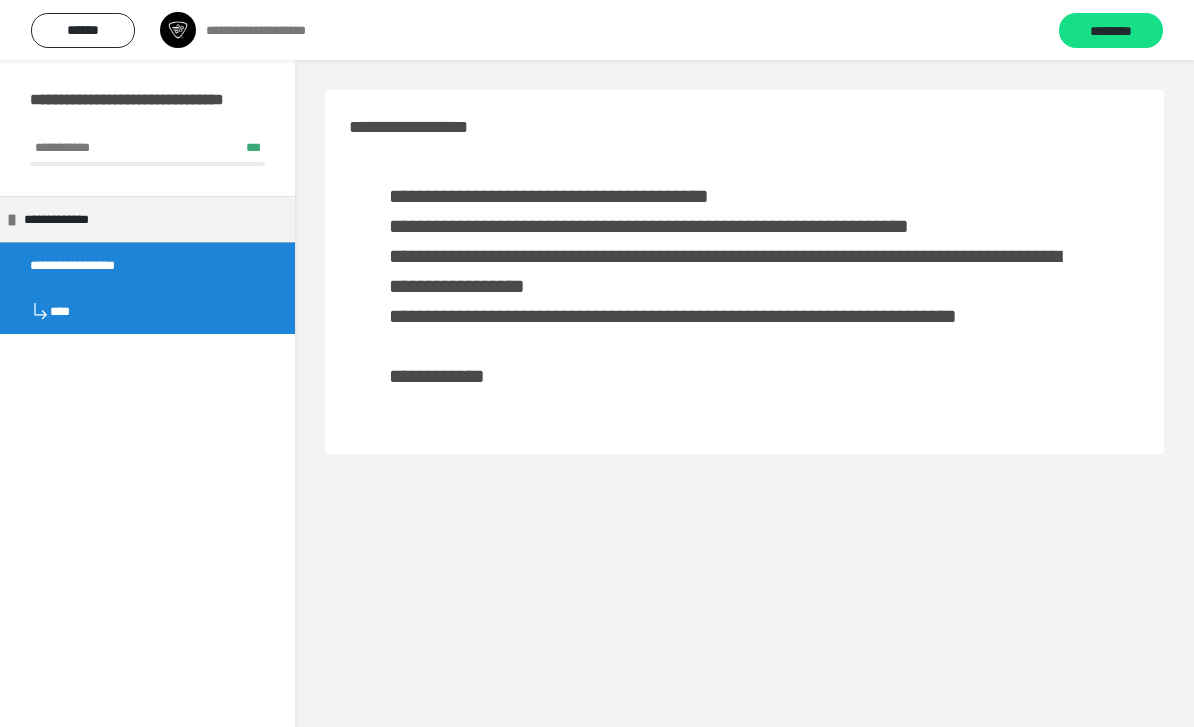 click on "********" at bounding box center [1111, 31] 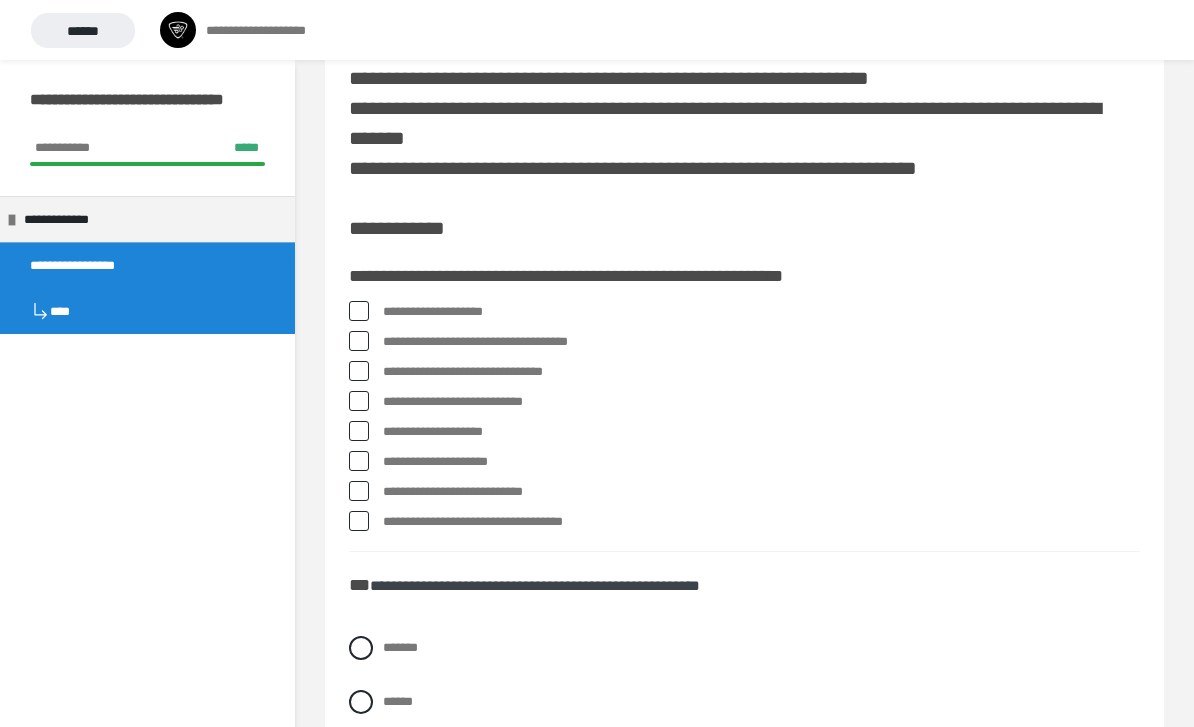 scroll, scrollTop: 58, scrollLeft: 0, axis: vertical 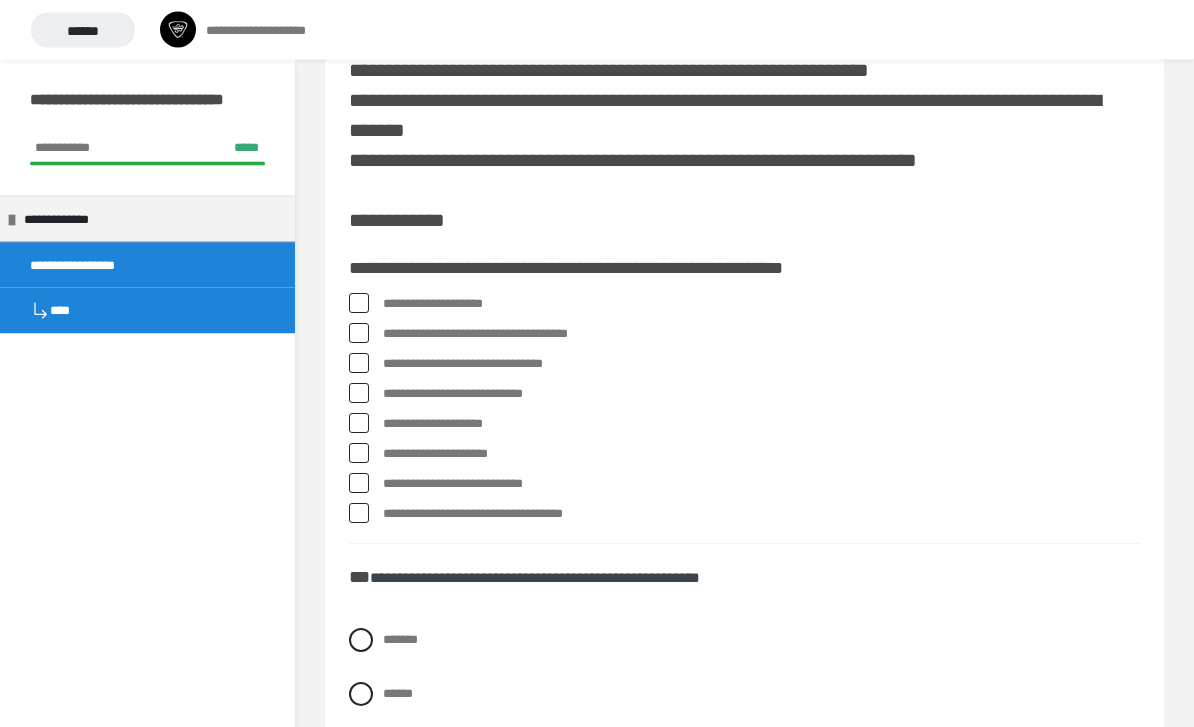 click at bounding box center (359, 334) 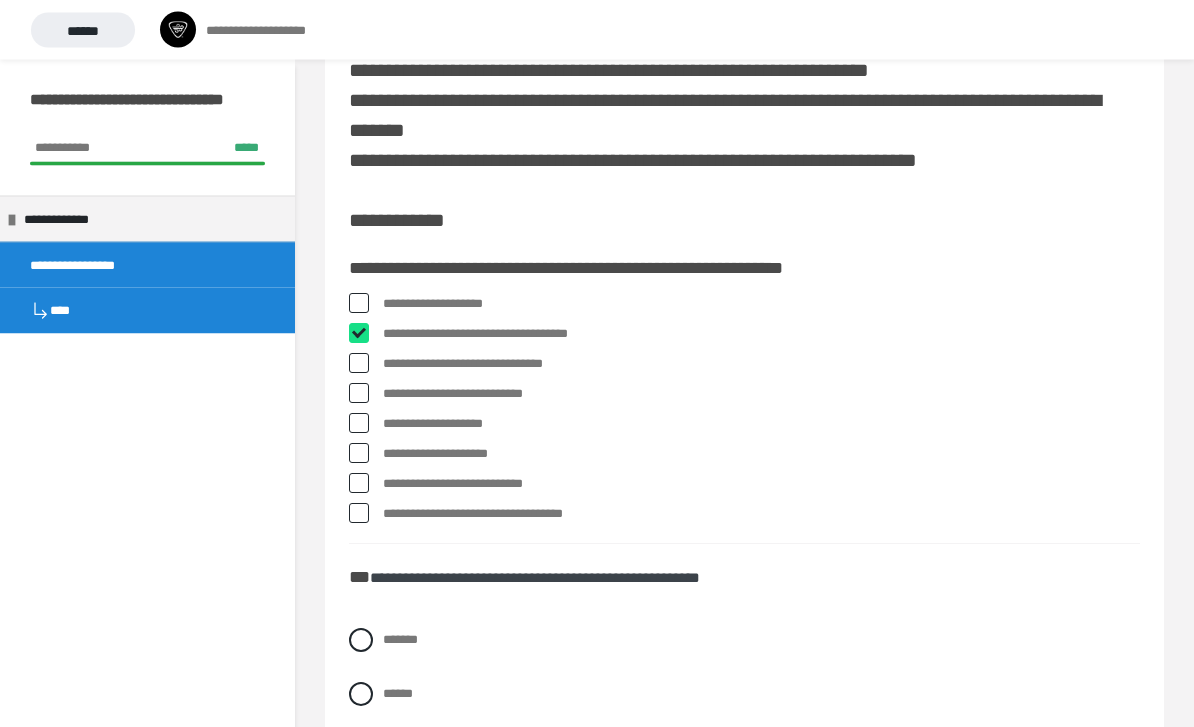 checkbox on "****" 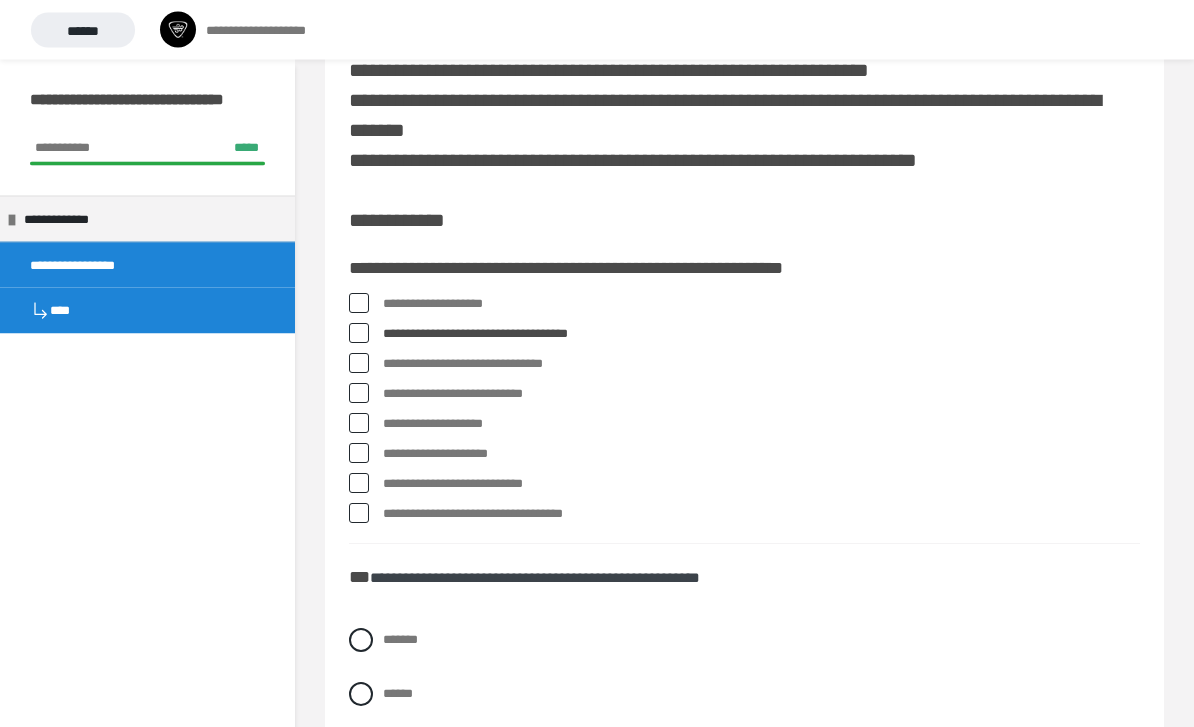 scroll, scrollTop: 59, scrollLeft: 0, axis: vertical 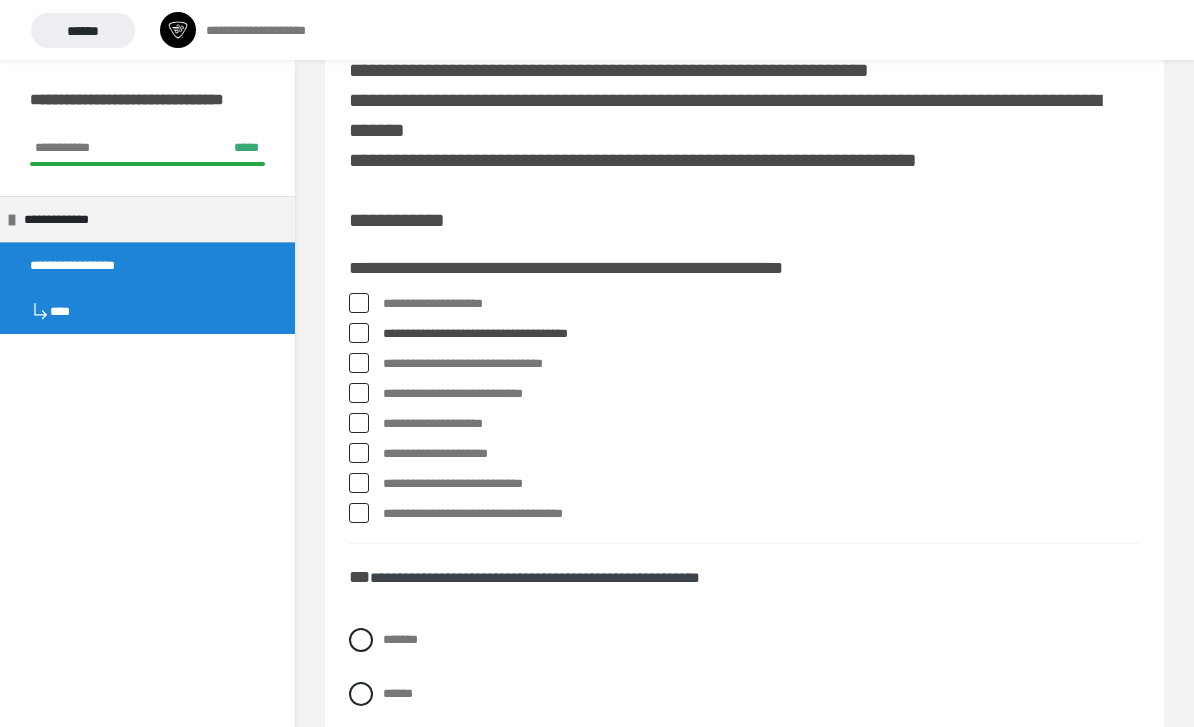 click at bounding box center (359, 393) 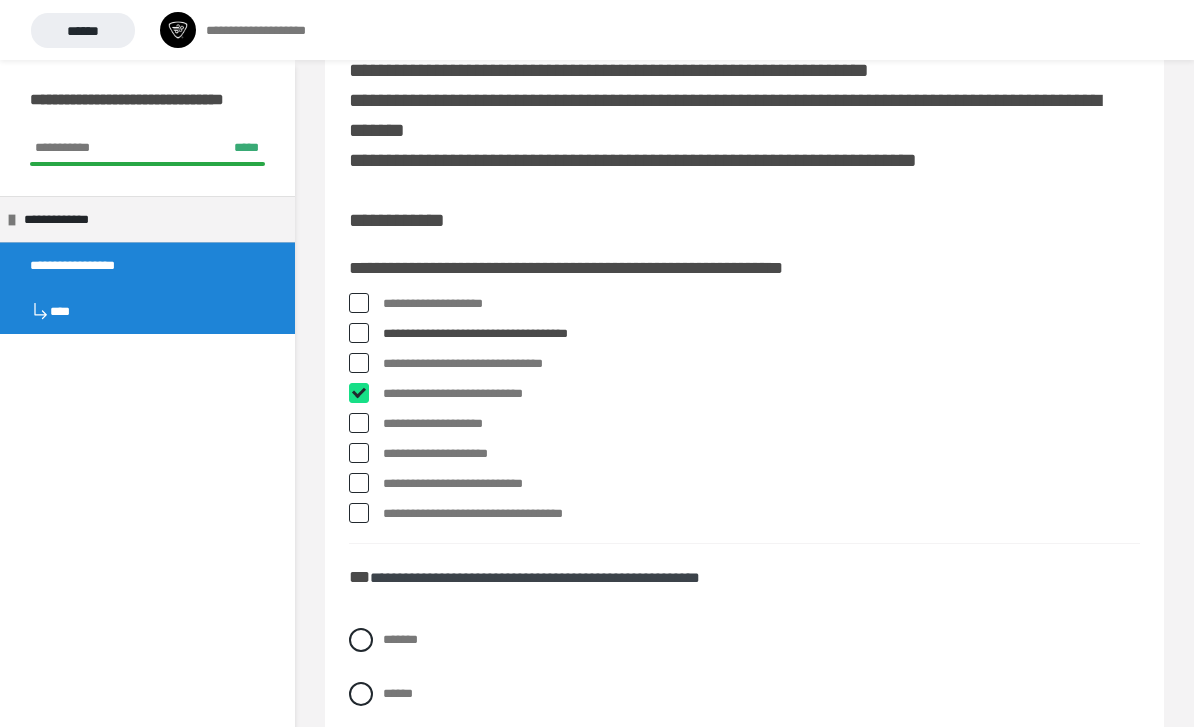 checkbox on "****" 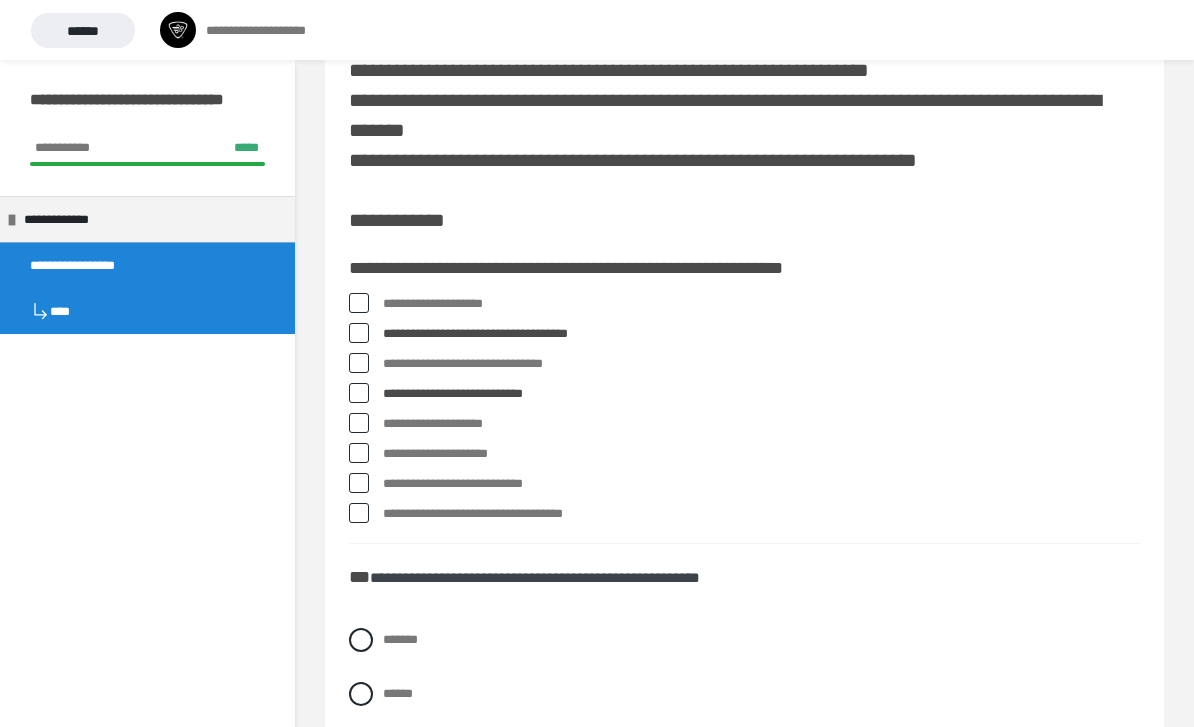 click at bounding box center [359, 453] 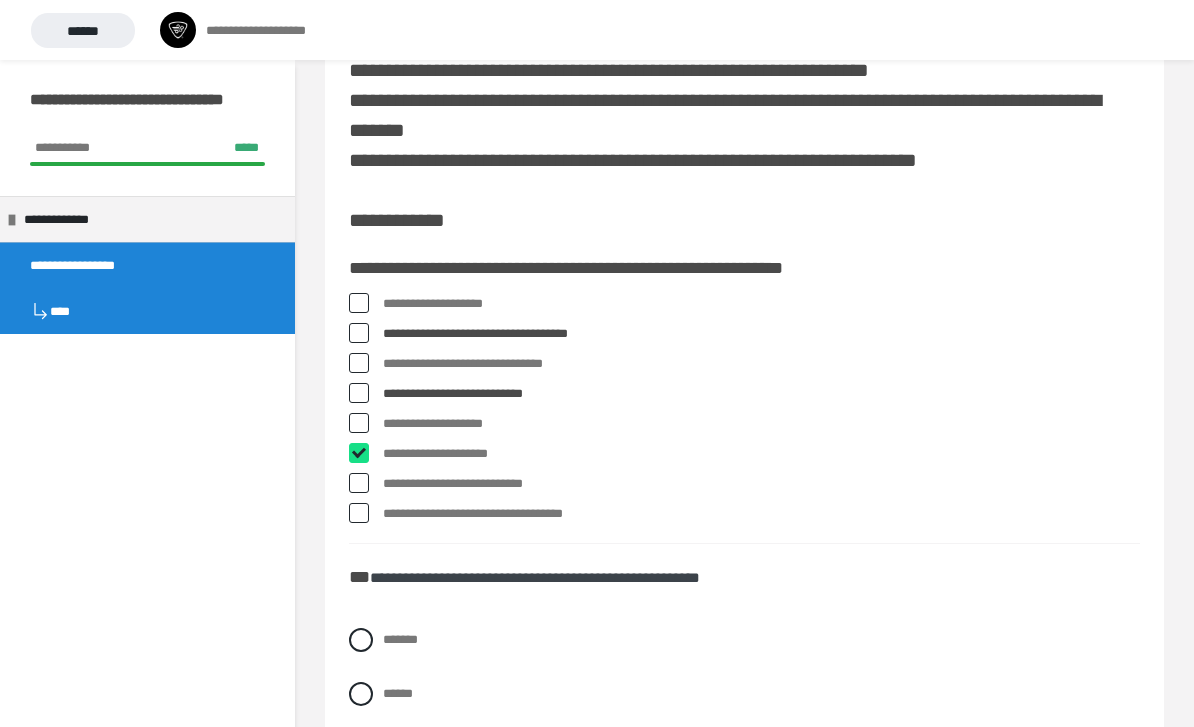 checkbox on "****" 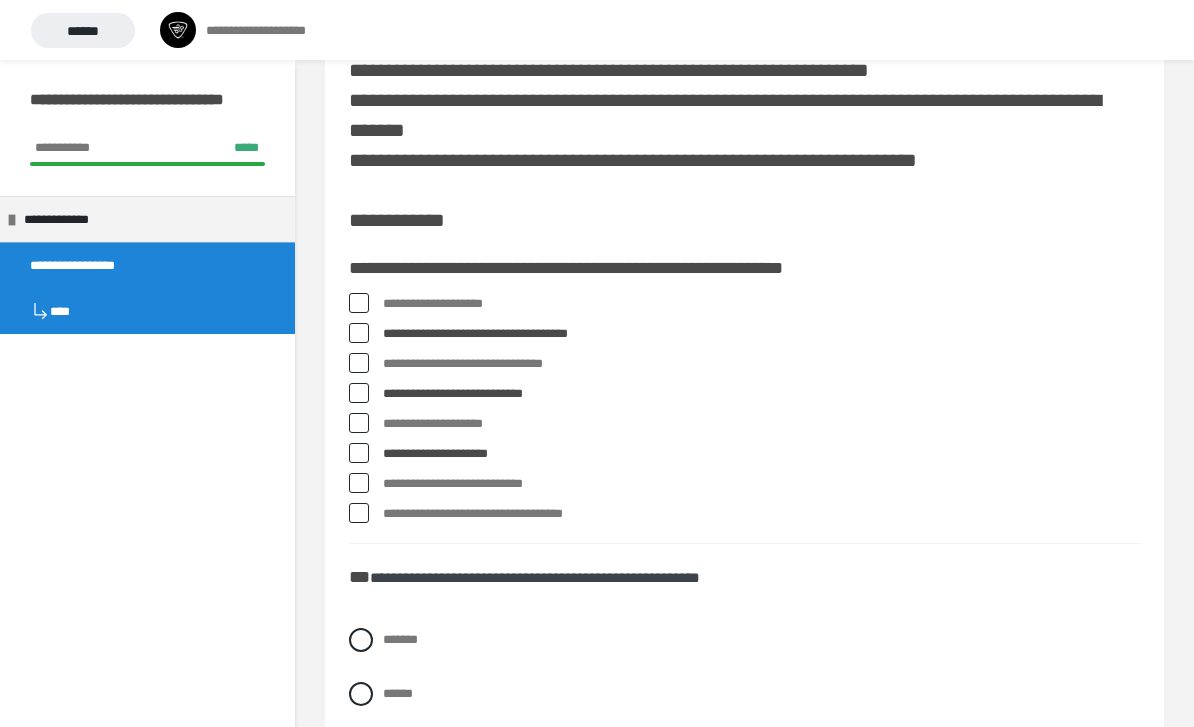 click at bounding box center [359, 513] 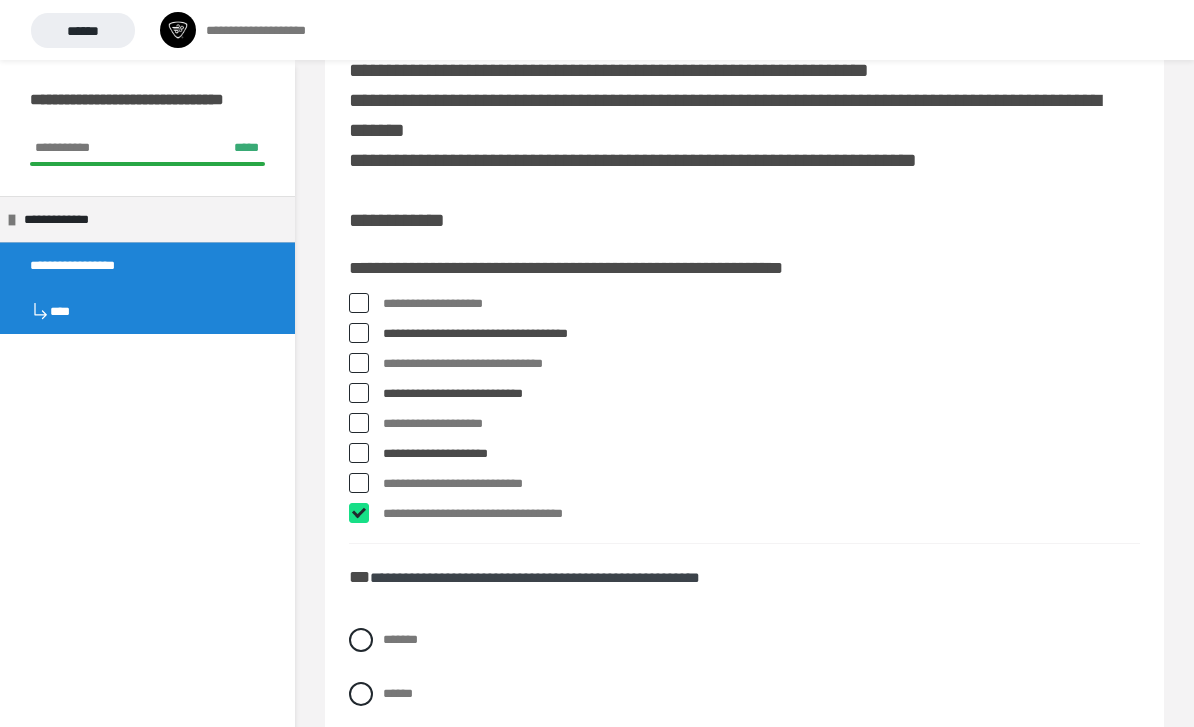 checkbox on "****" 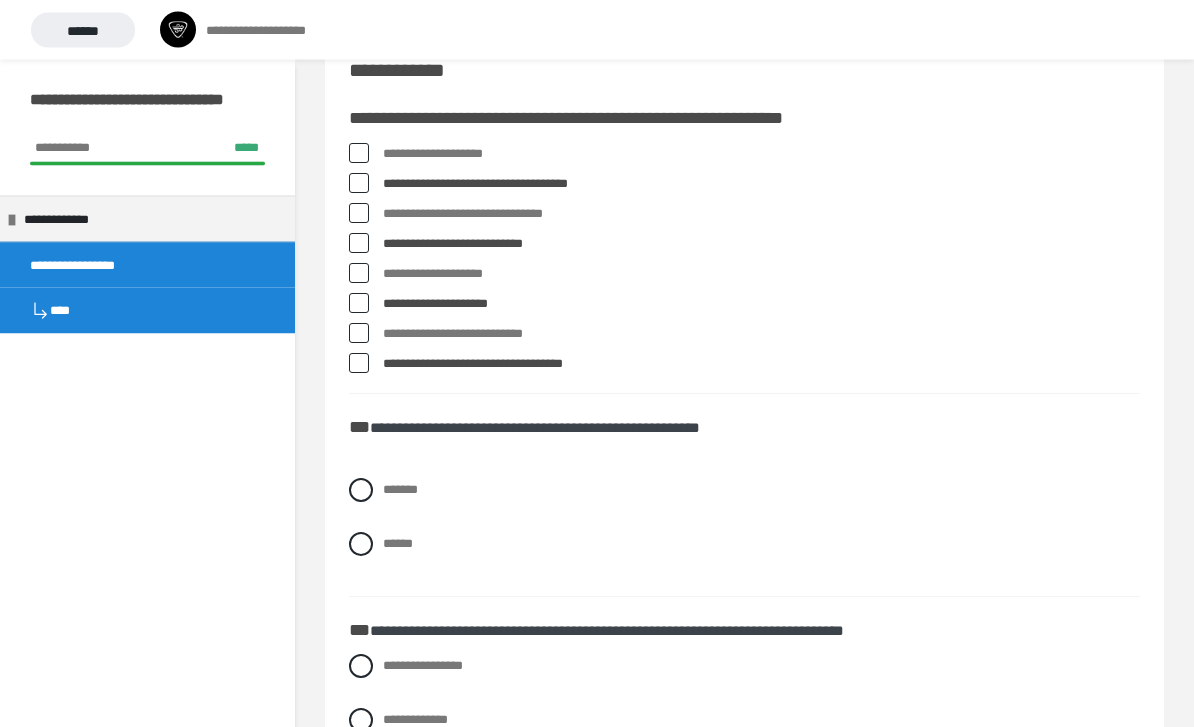 scroll, scrollTop: 210, scrollLeft: 0, axis: vertical 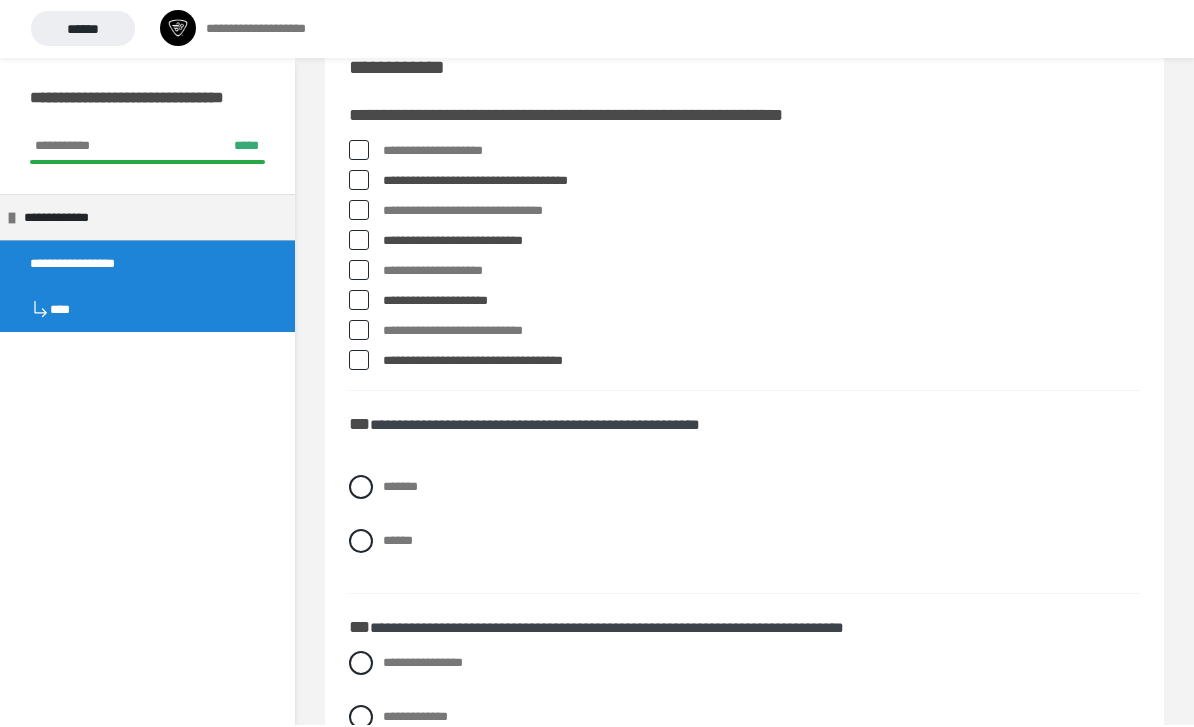 click at bounding box center [361, 543] 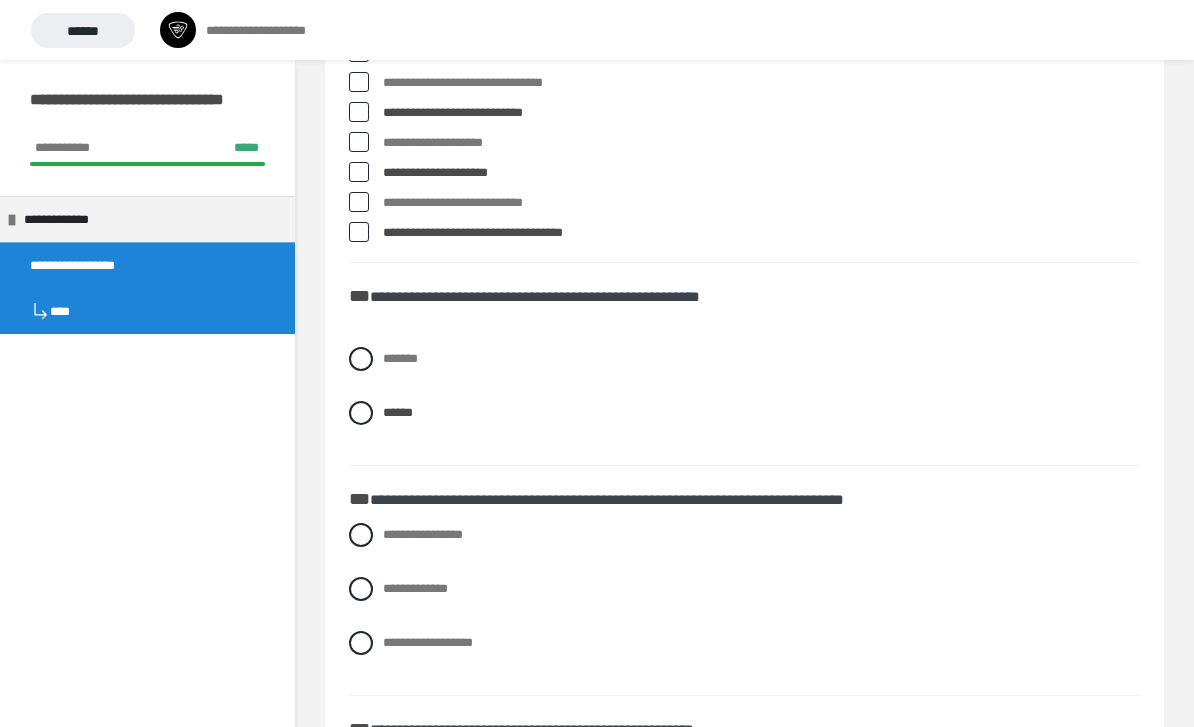 scroll, scrollTop: 357, scrollLeft: 0, axis: vertical 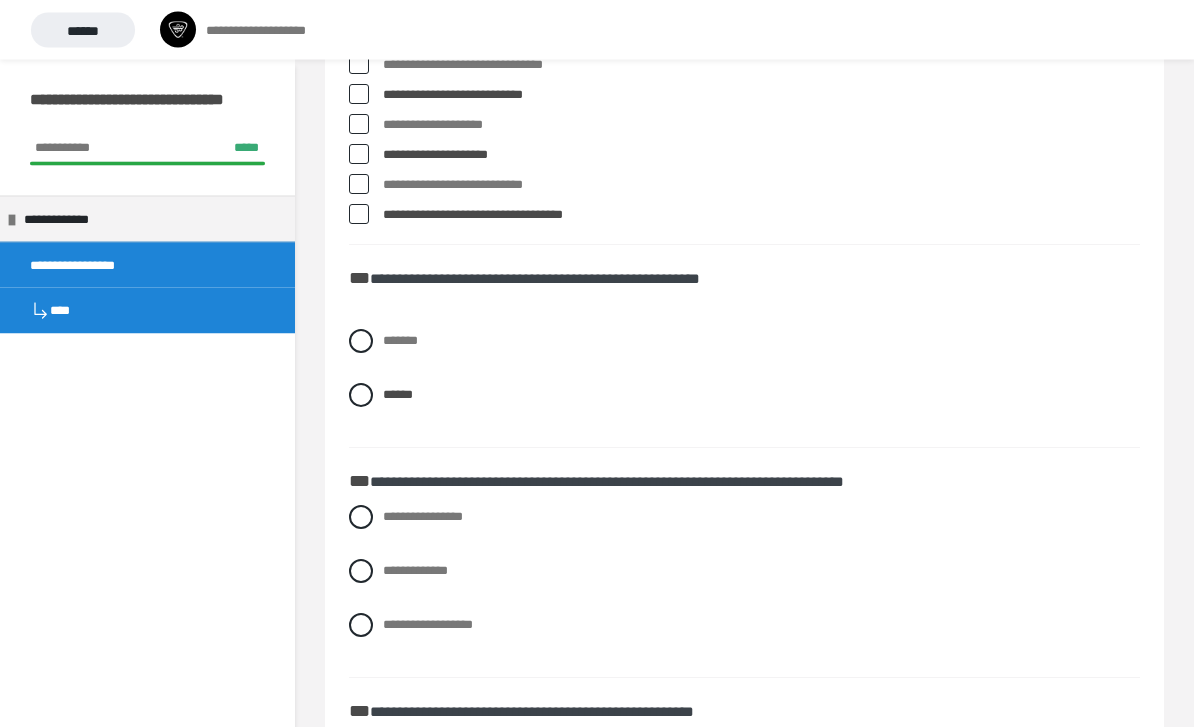 click at bounding box center (361, 572) 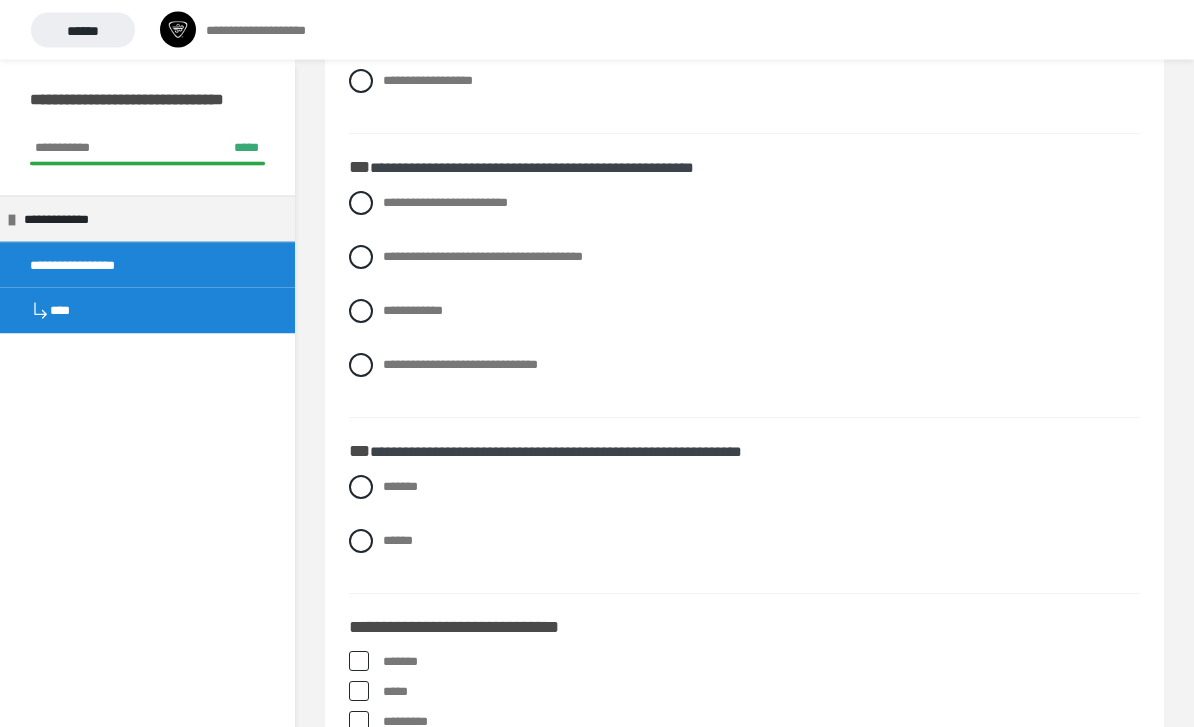 scroll, scrollTop: 903, scrollLeft: 0, axis: vertical 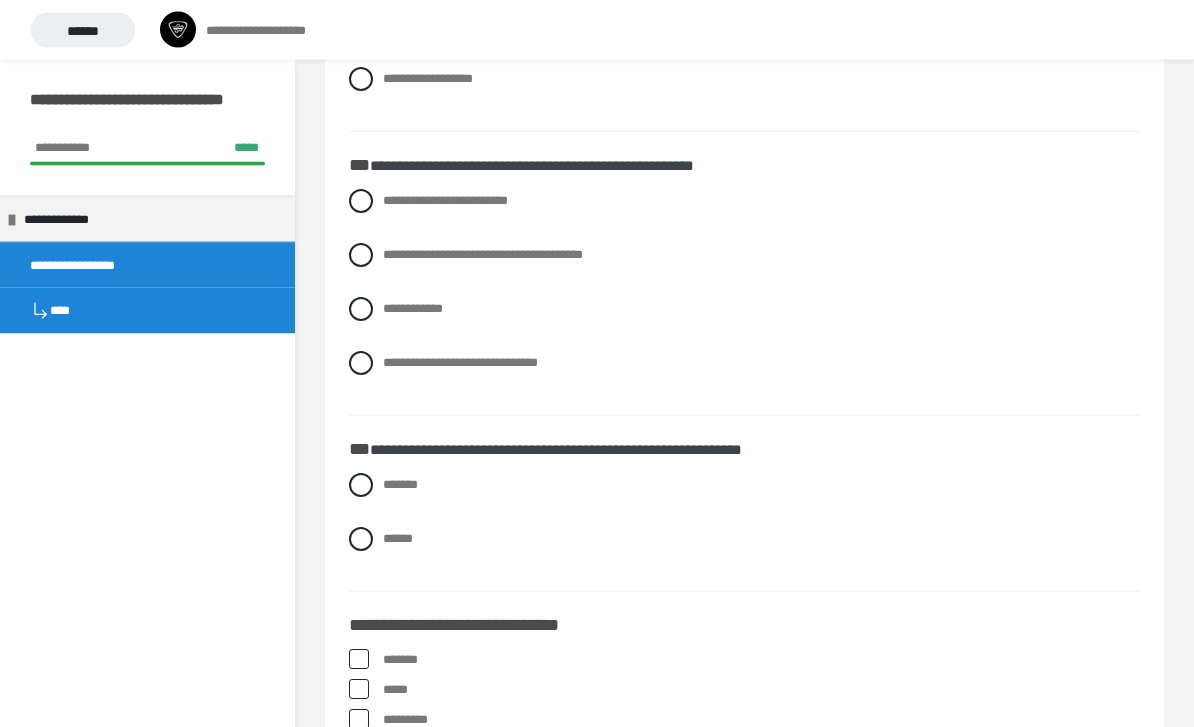 click at bounding box center [361, 202] 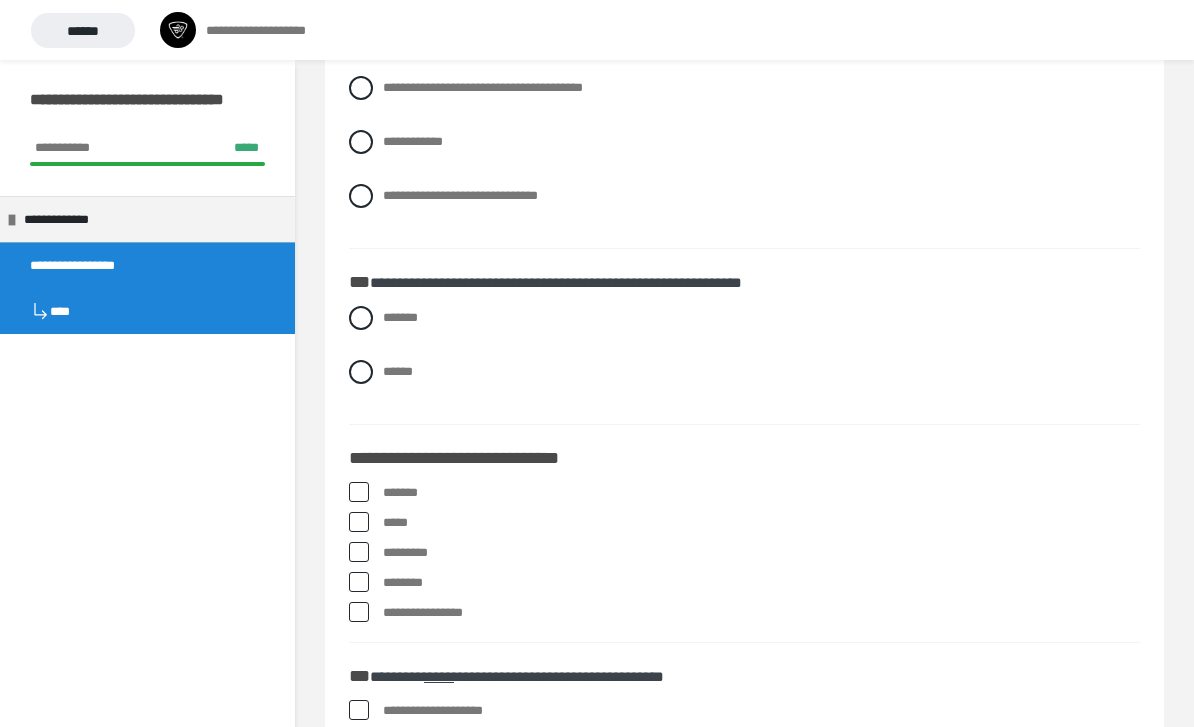 scroll, scrollTop: 1126, scrollLeft: 0, axis: vertical 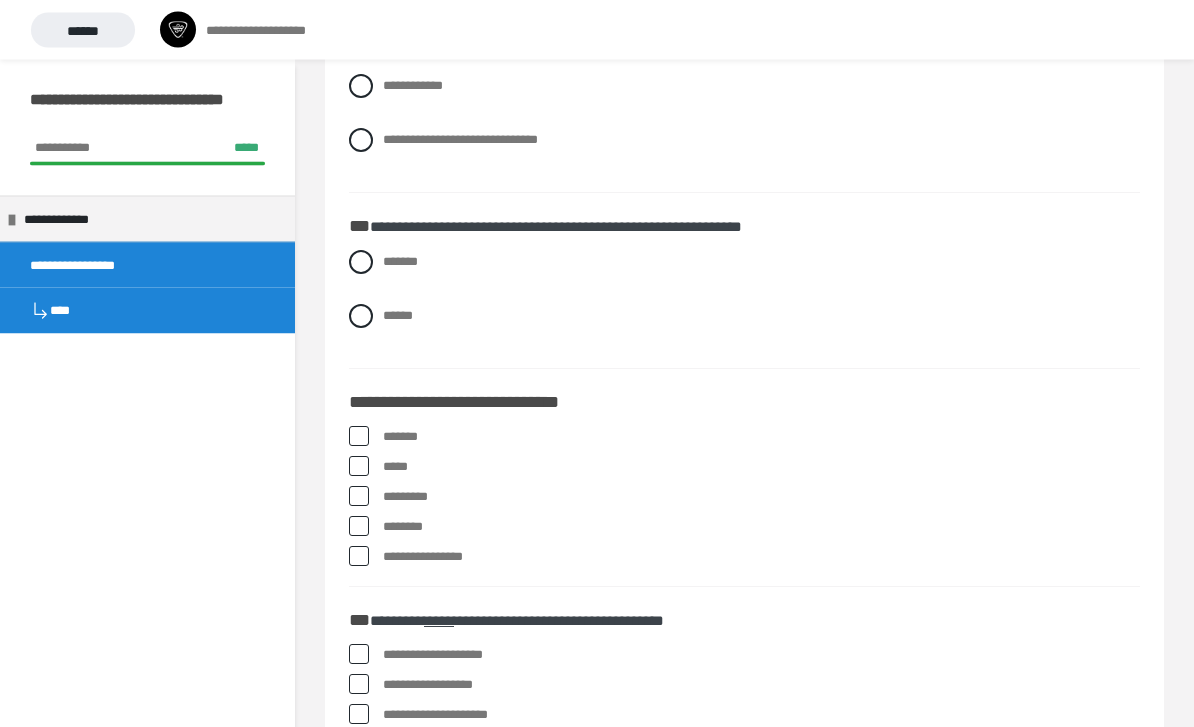 click on "**********" at bounding box center [389, 553] 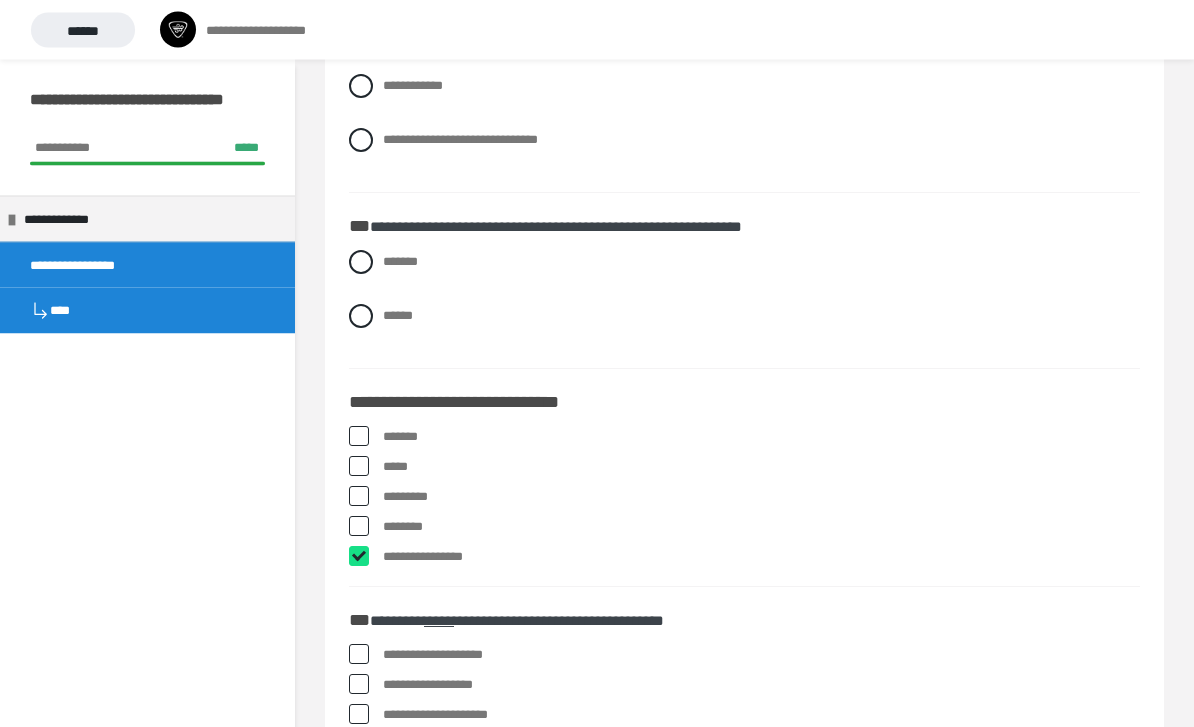 checkbox on "****" 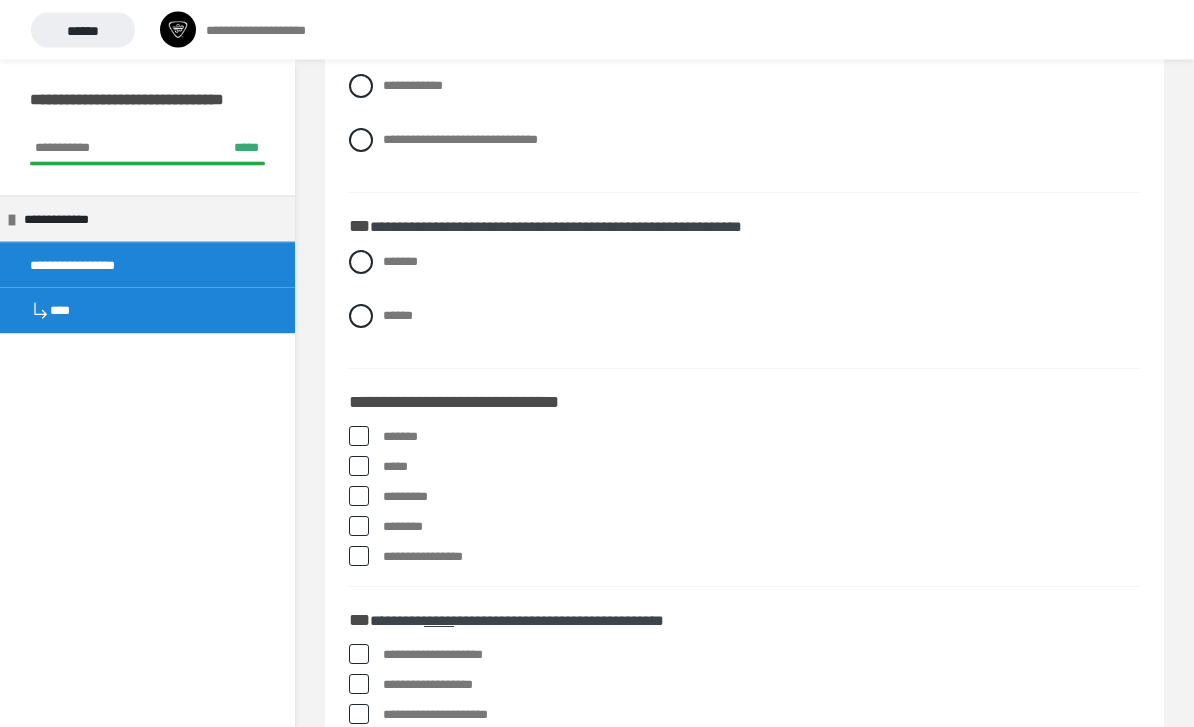 scroll, scrollTop: 1127, scrollLeft: 0, axis: vertical 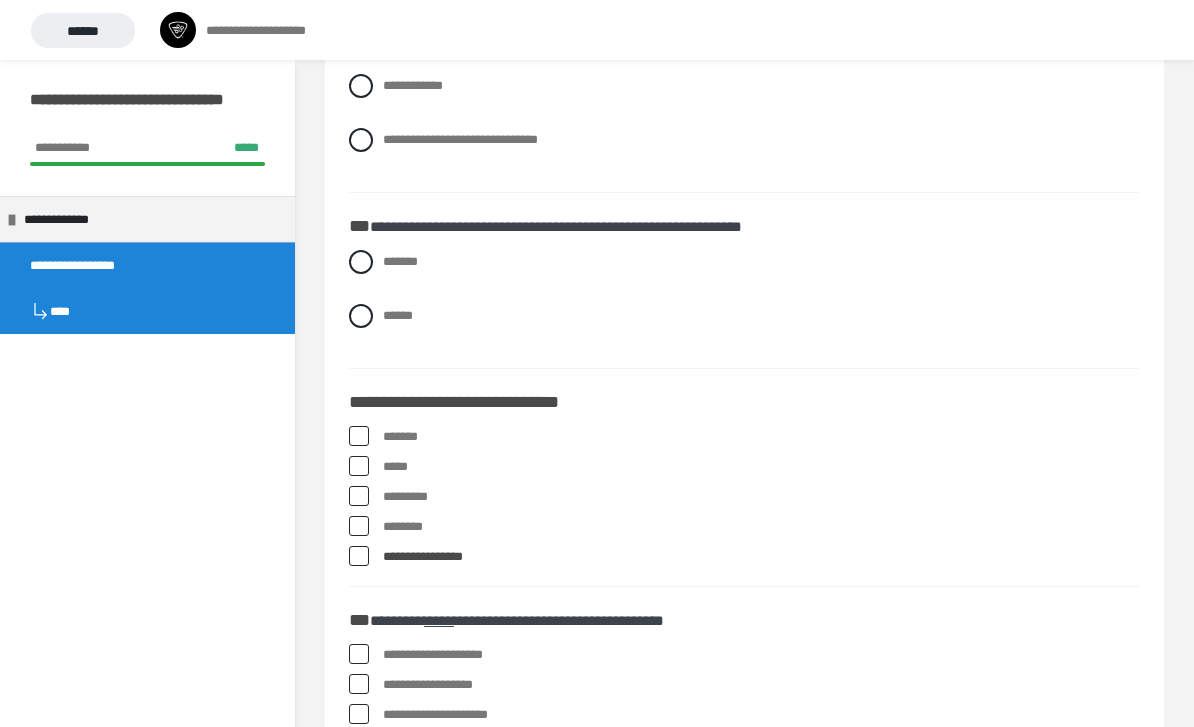 click on "*******" at bounding box center (744, 437) 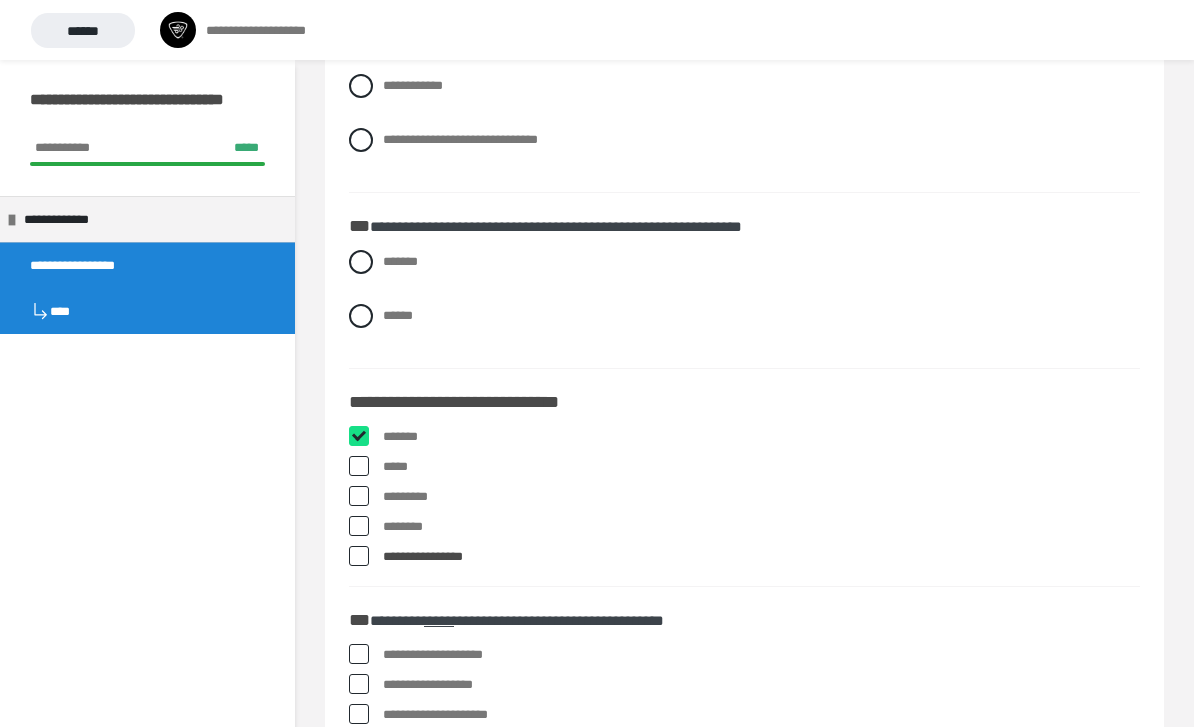 checkbox on "****" 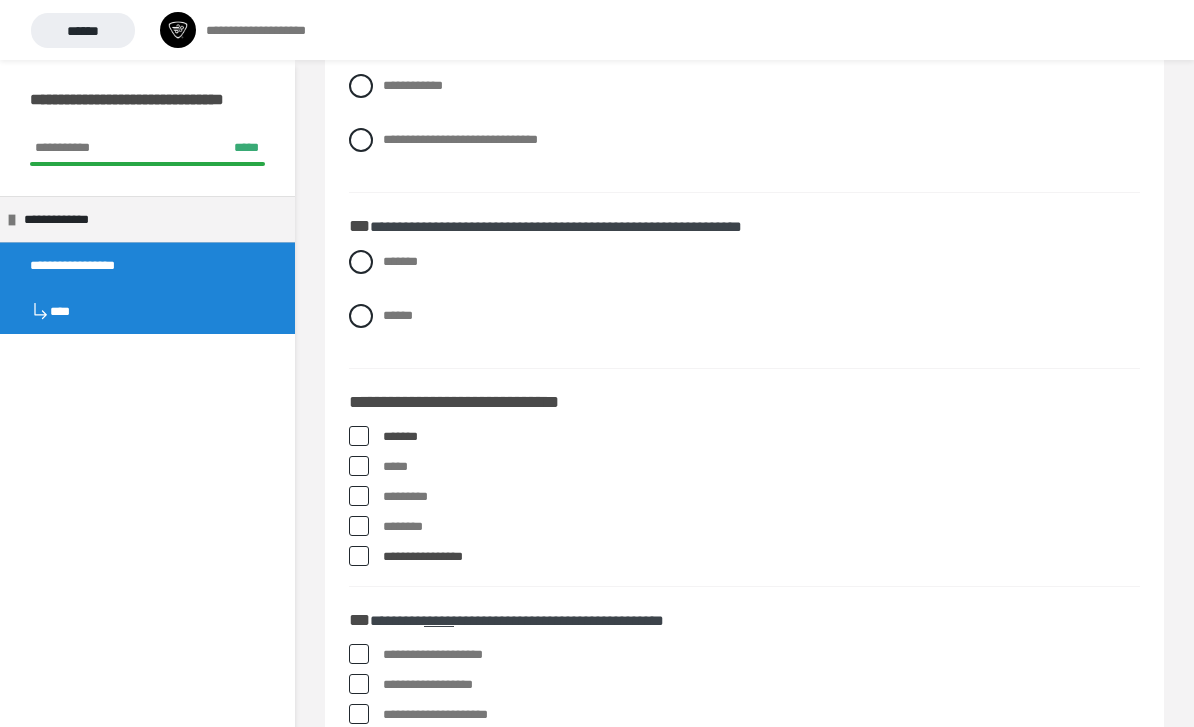 scroll, scrollTop: 1080, scrollLeft: 0, axis: vertical 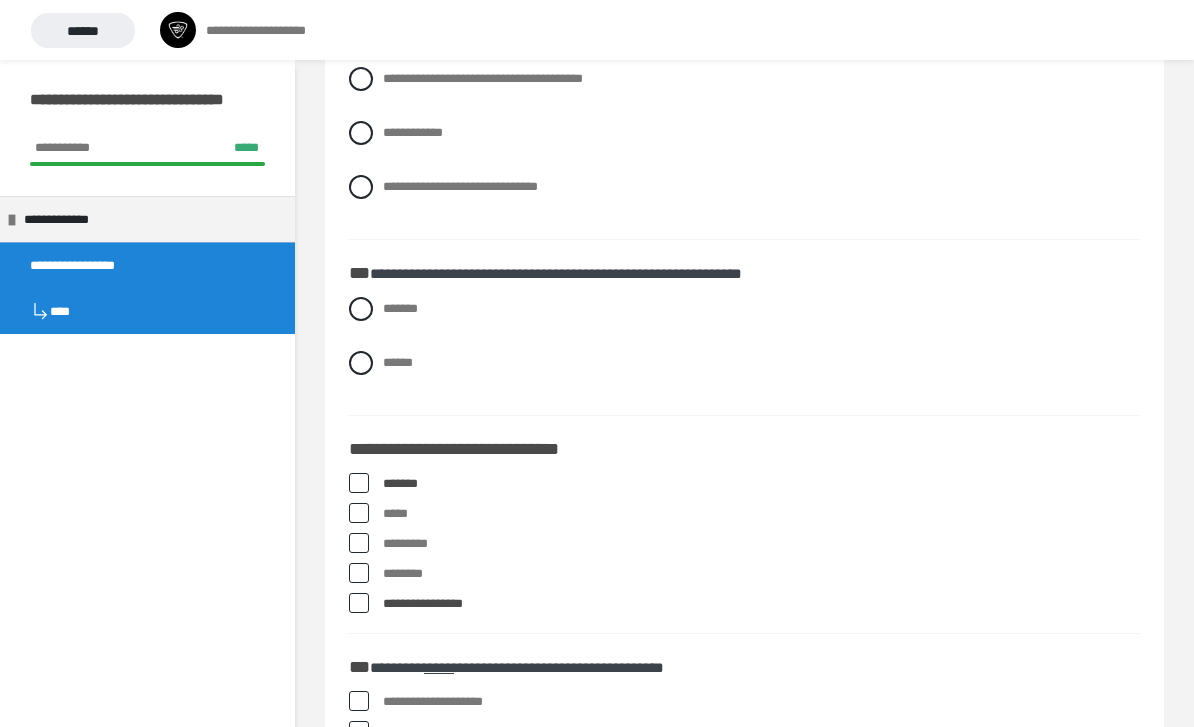 click at bounding box center [361, 363] 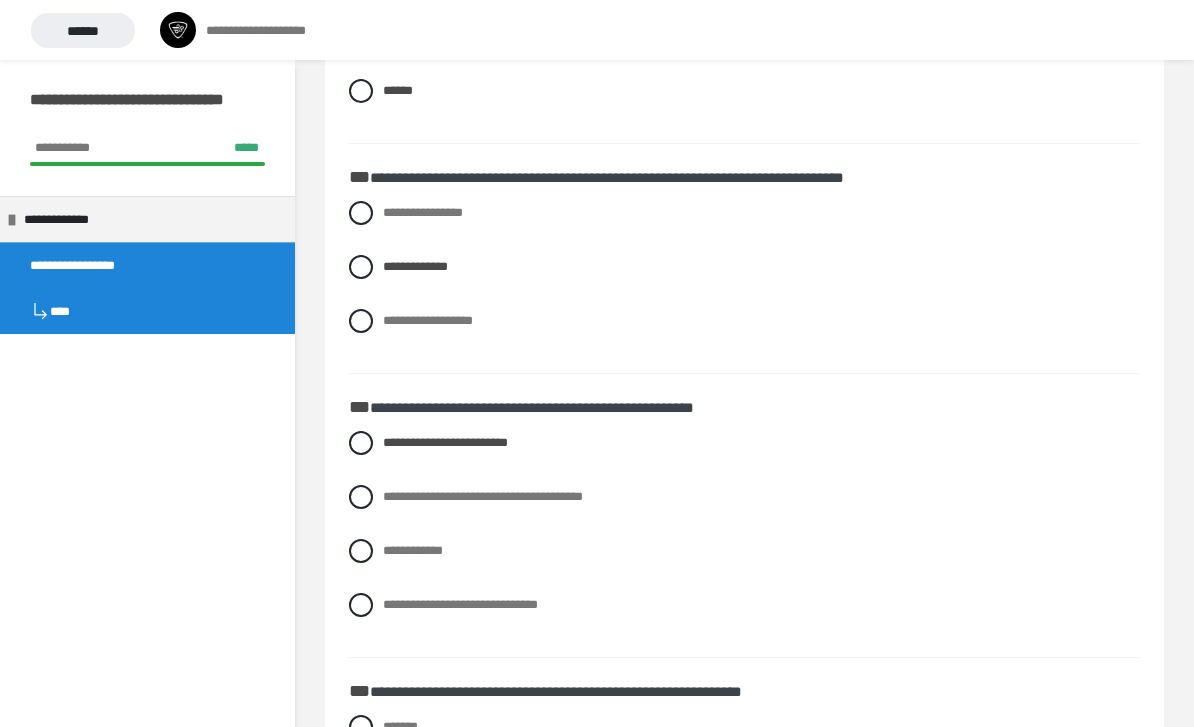 scroll, scrollTop: 661, scrollLeft: 0, axis: vertical 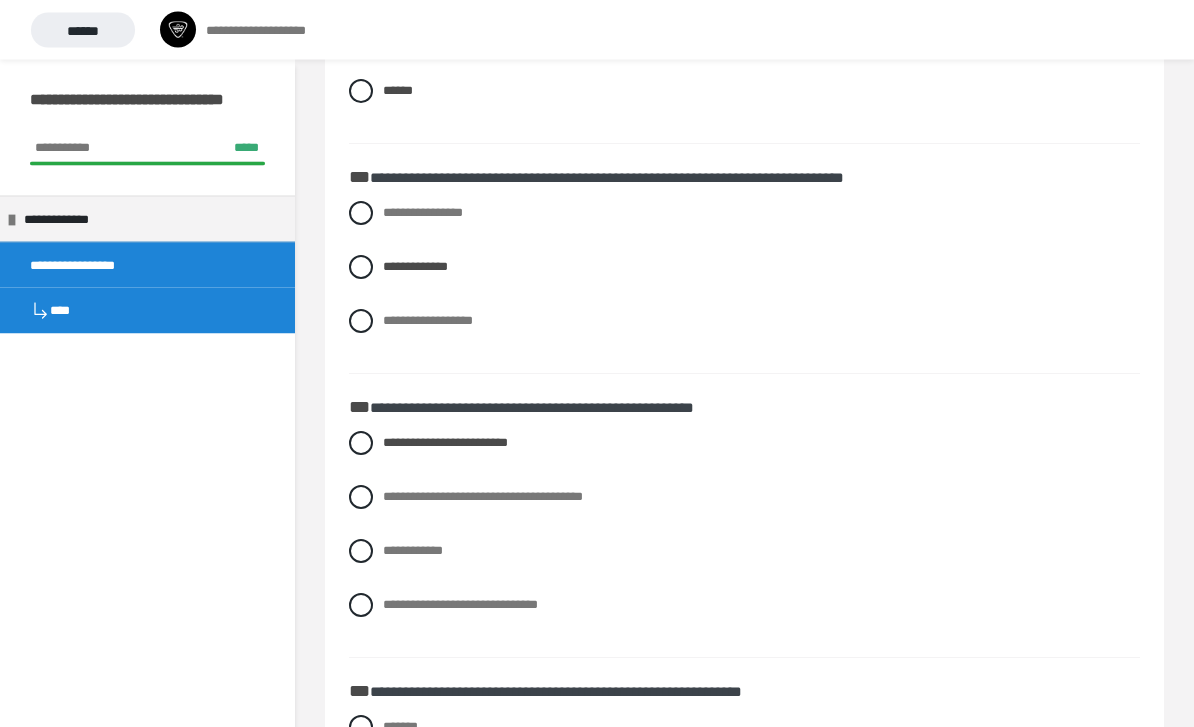 click on "**********" at bounding box center [744, 322] 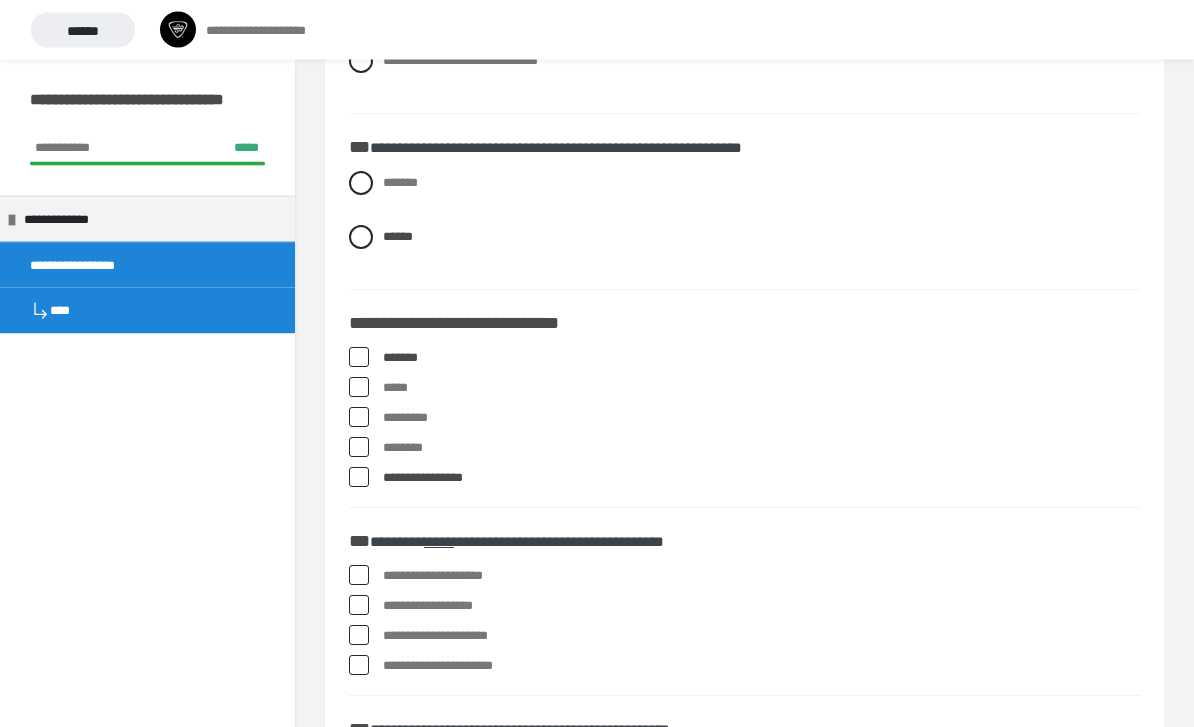 scroll, scrollTop: 1311, scrollLeft: 0, axis: vertical 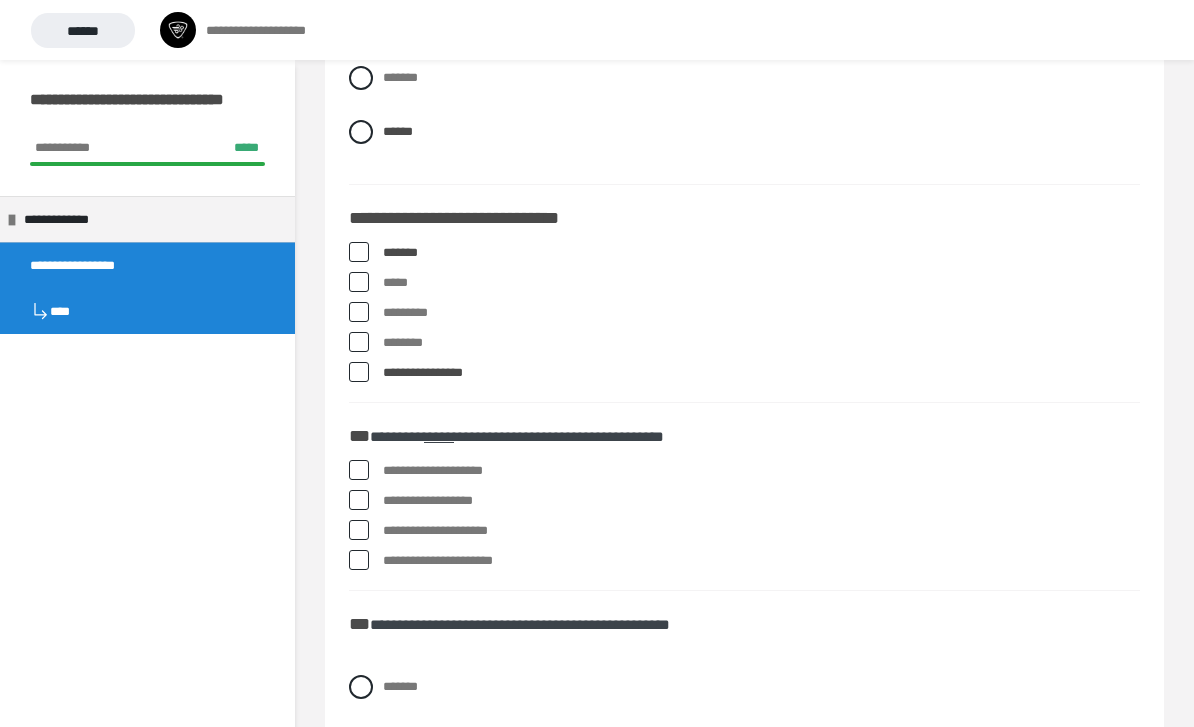 click at bounding box center [359, 372] 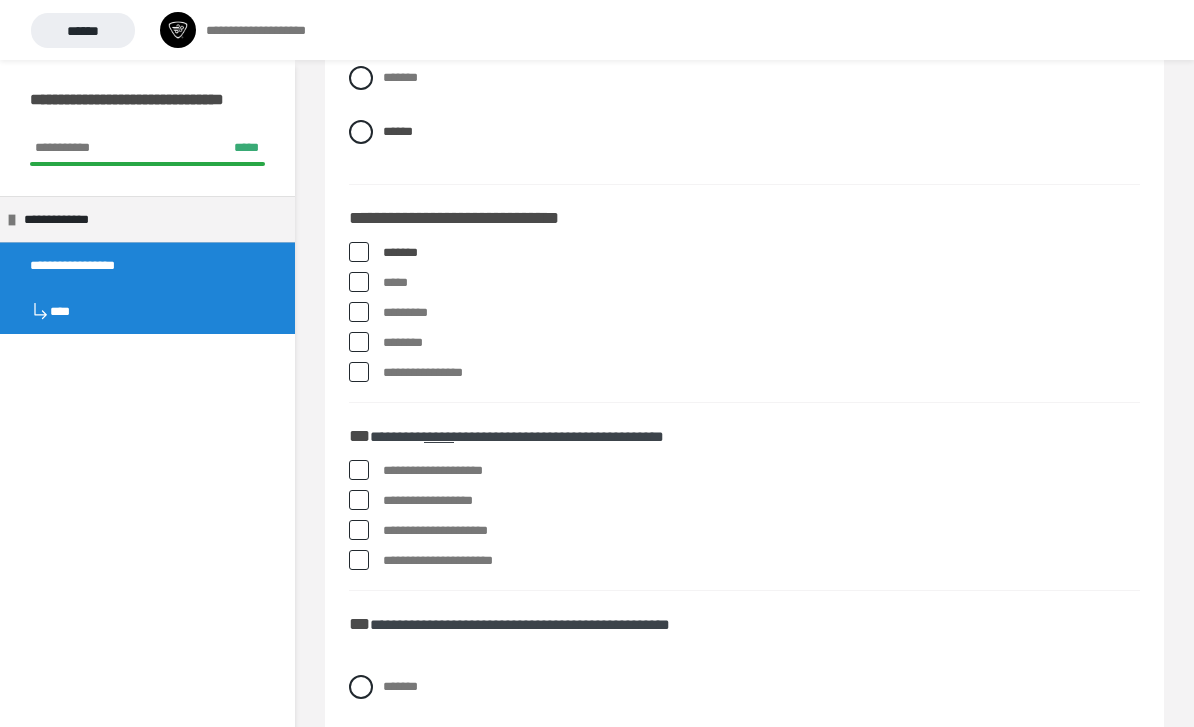 click at bounding box center (359, 282) 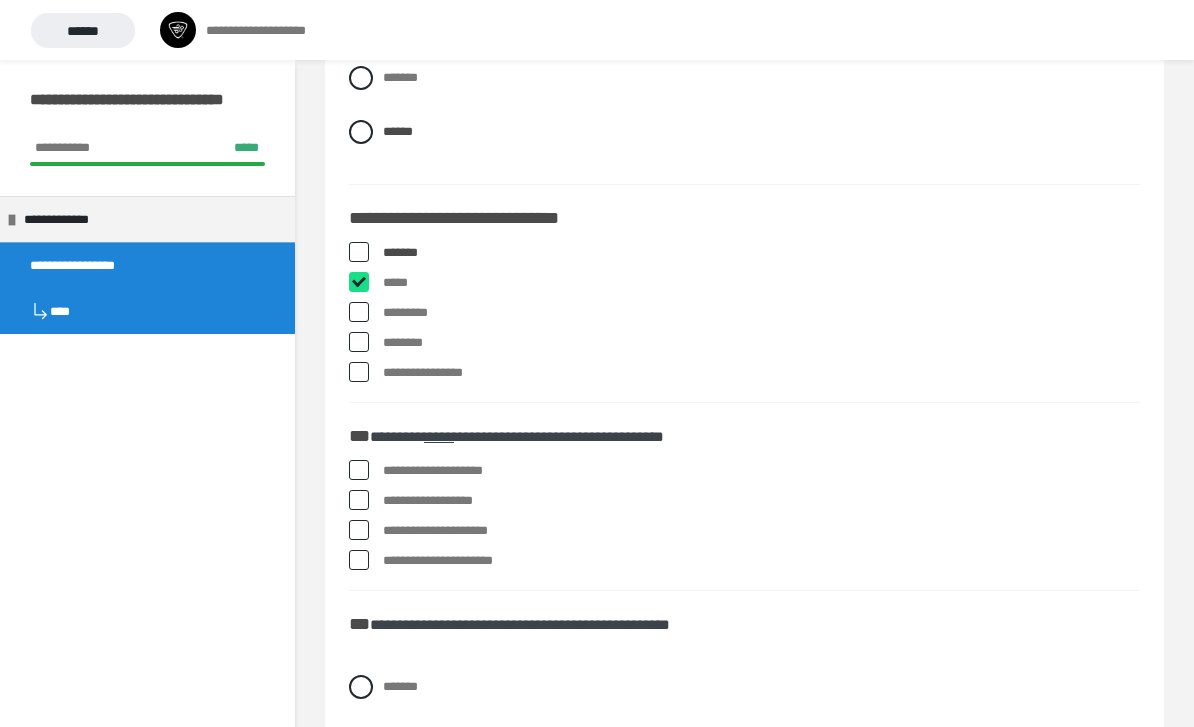 checkbox on "****" 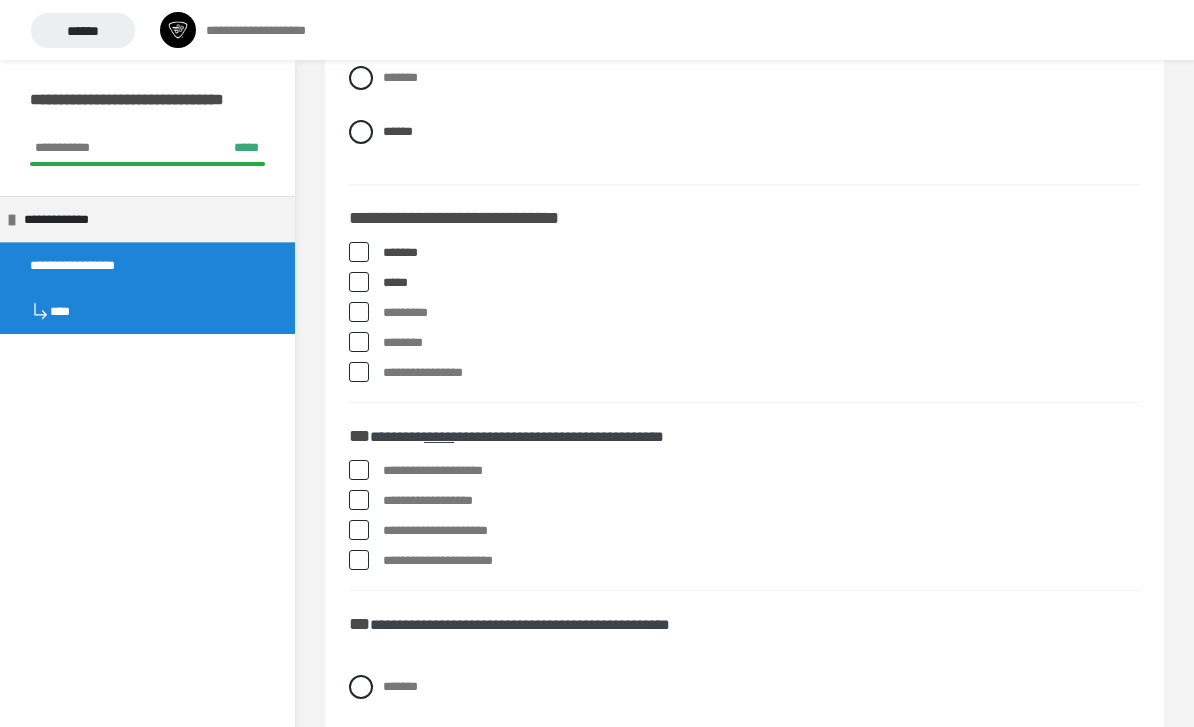 click at bounding box center (359, 312) 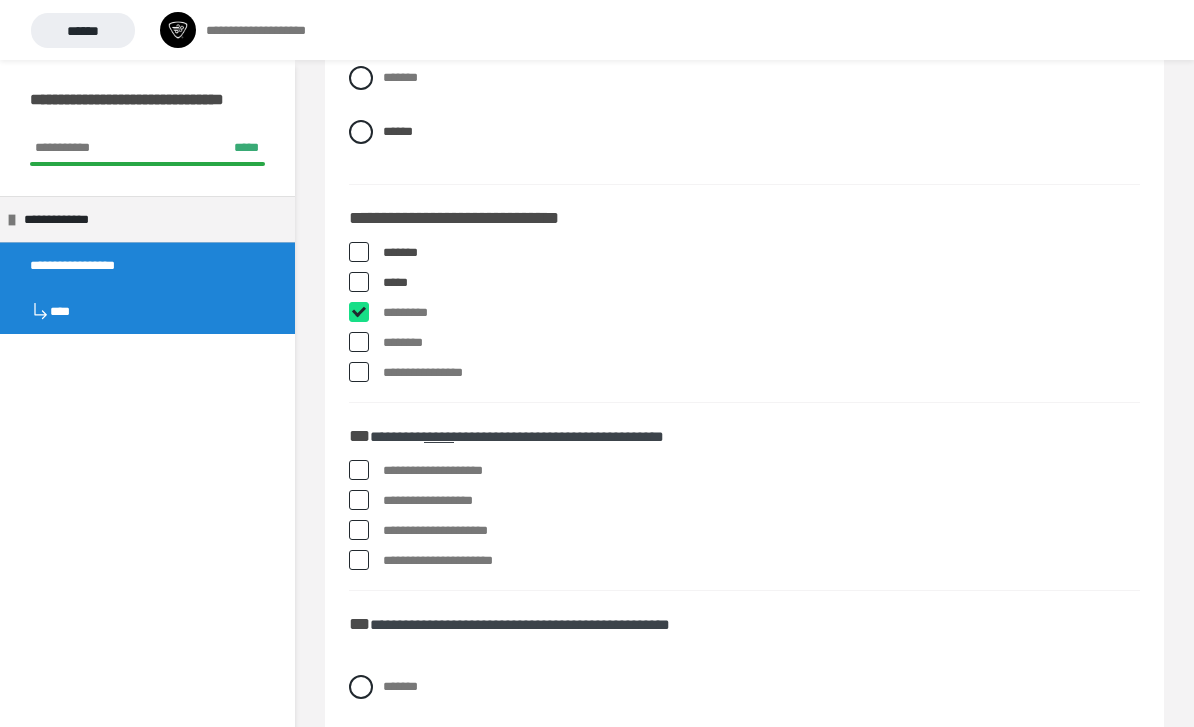 checkbox on "****" 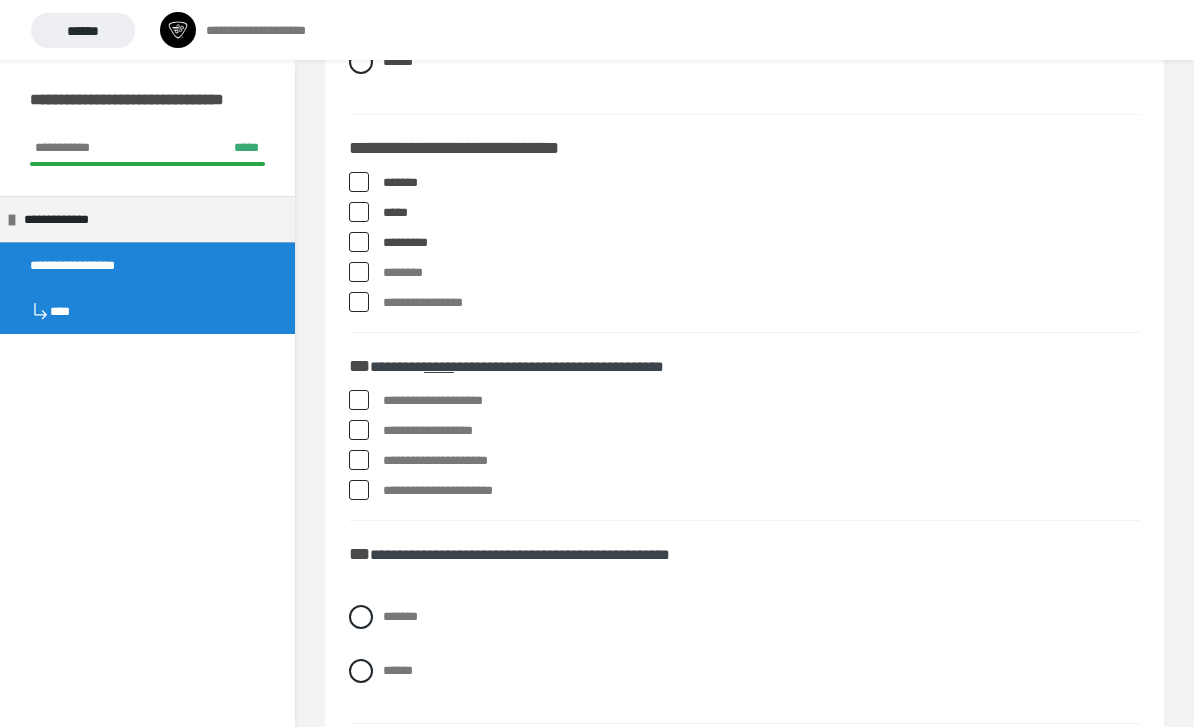scroll, scrollTop: 1383, scrollLeft: 0, axis: vertical 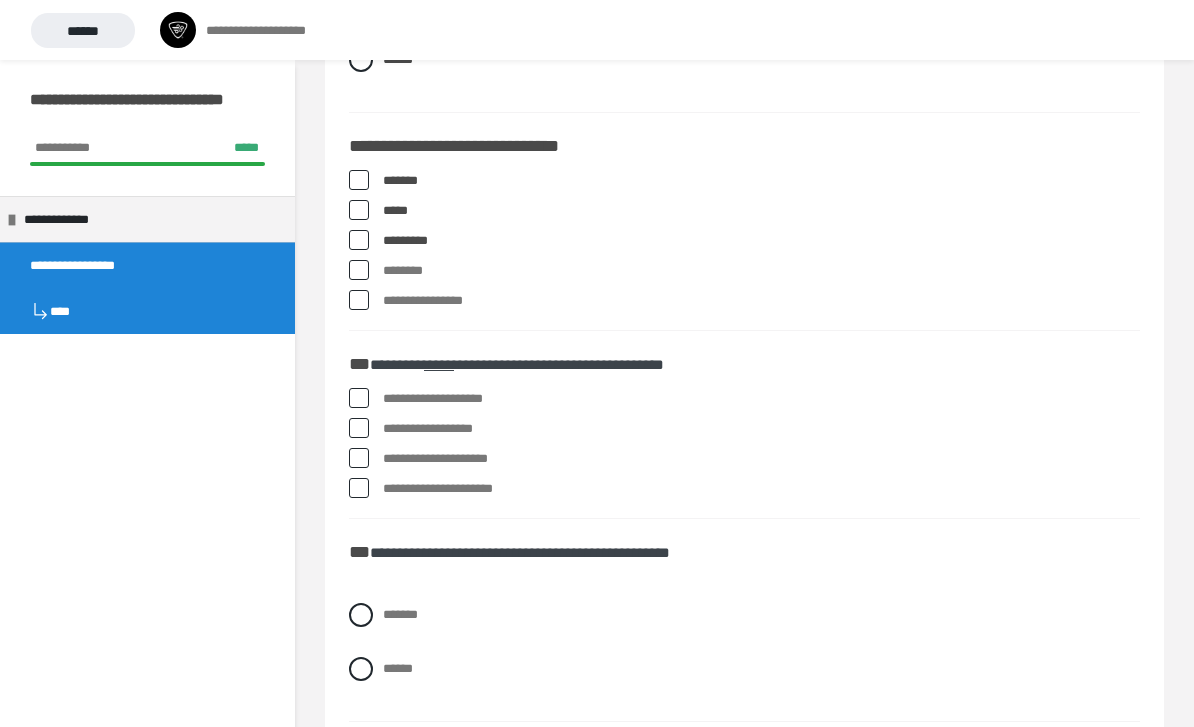 click at bounding box center [359, 458] 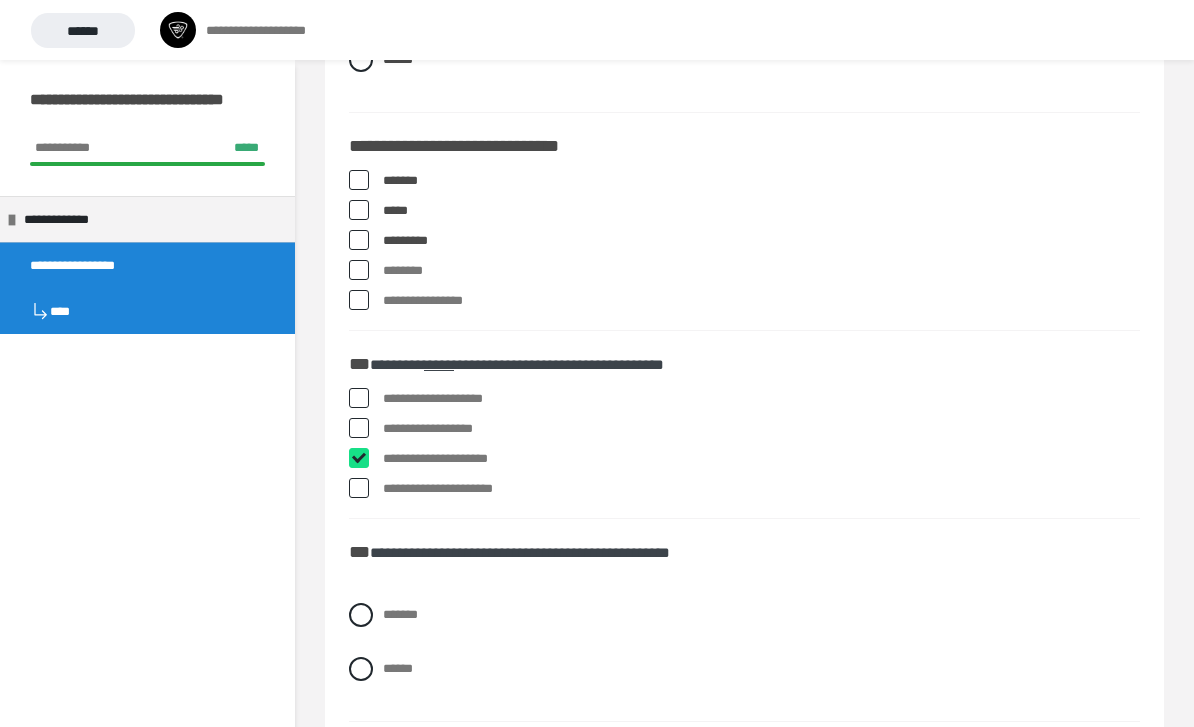 checkbox on "****" 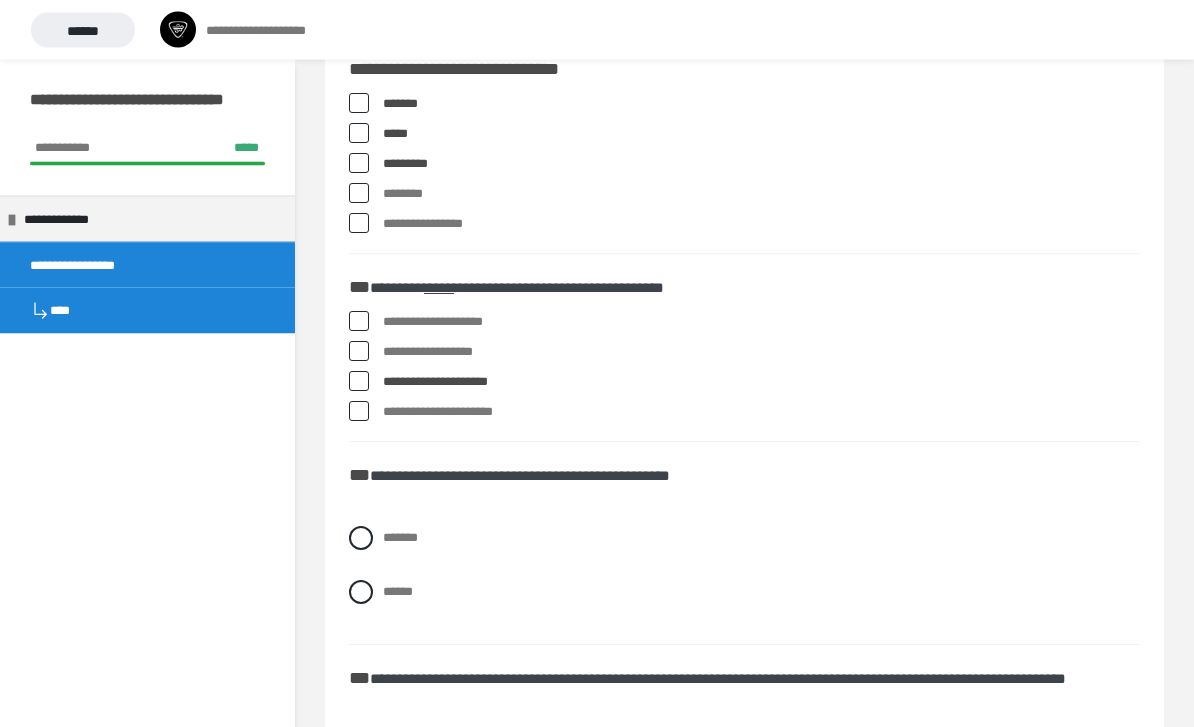 scroll, scrollTop: 1504, scrollLeft: 0, axis: vertical 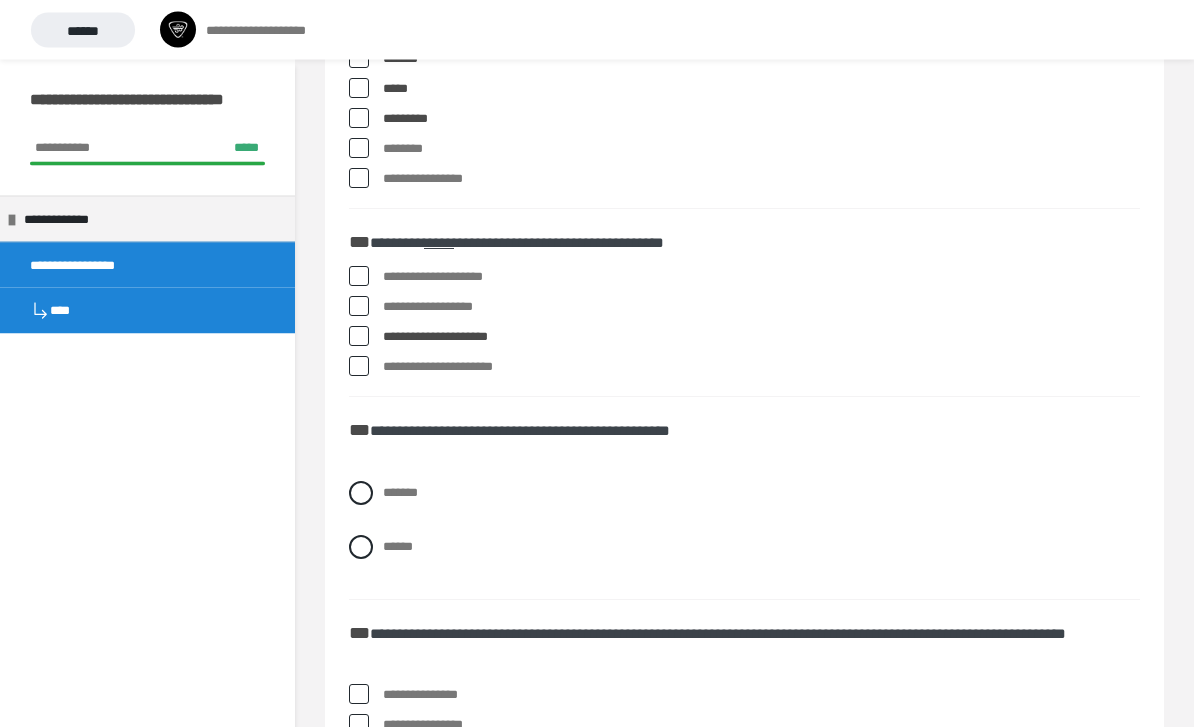 click on "******" at bounding box center (744, 548) 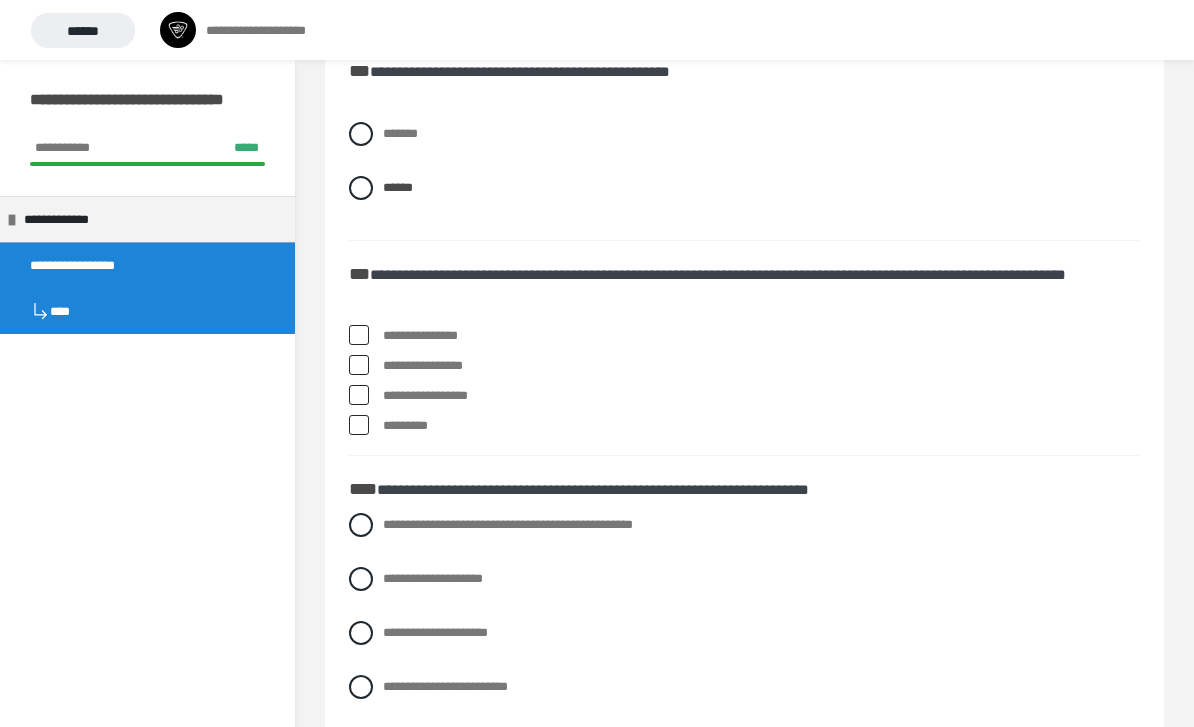 scroll, scrollTop: 1843, scrollLeft: 0, axis: vertical 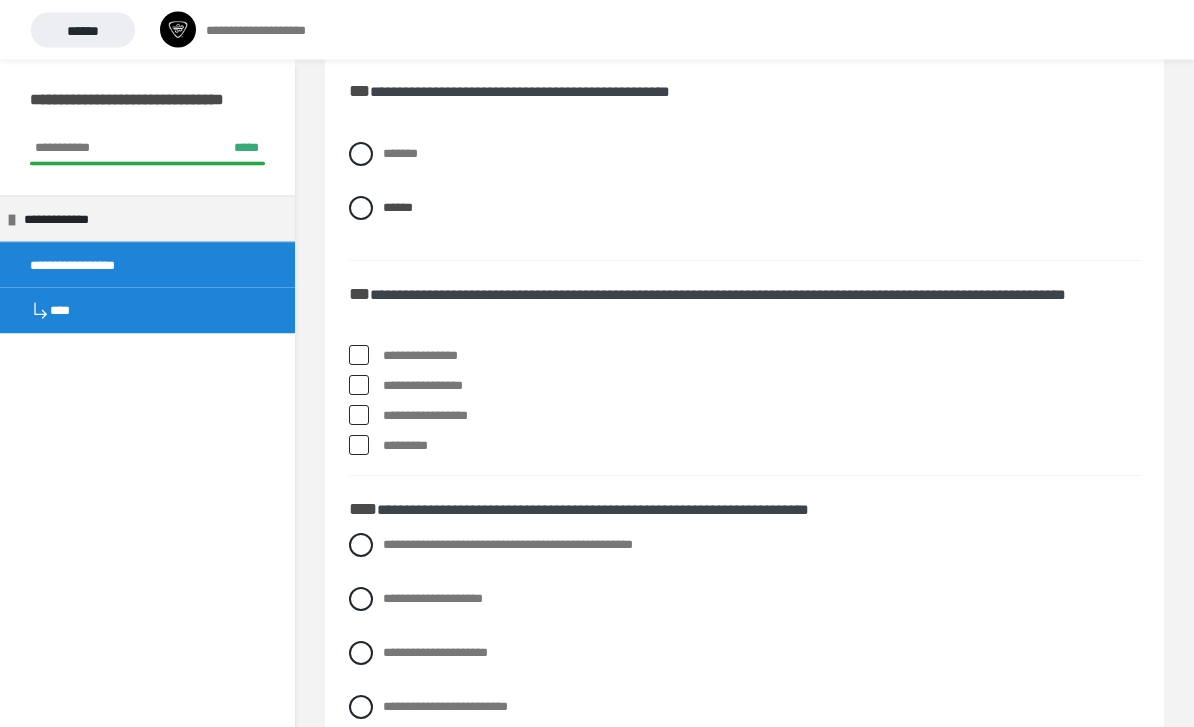 click at bounding box center [359, 446] 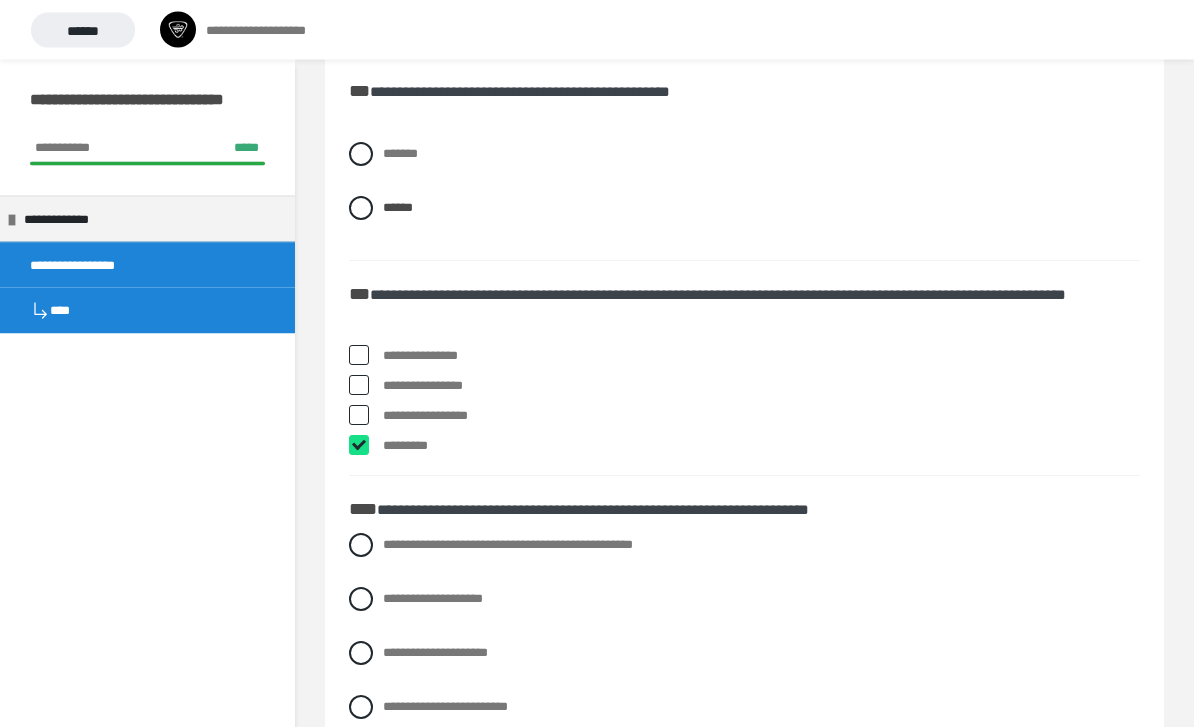 checkbox on "****" 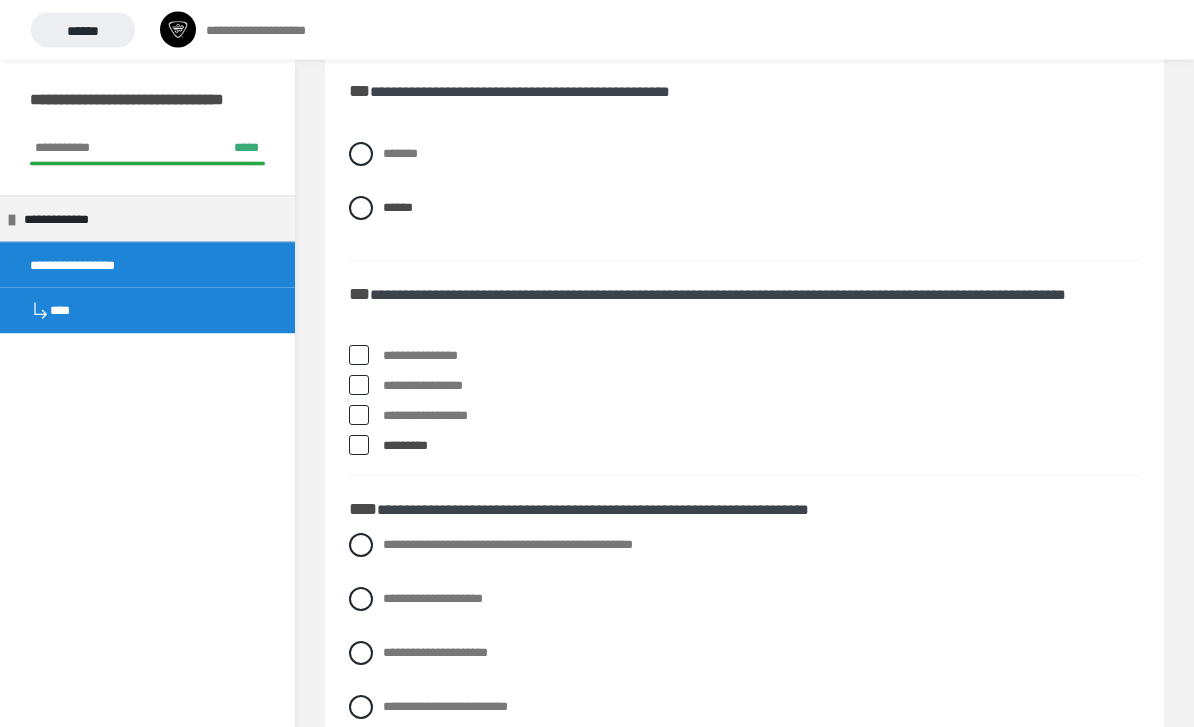 scroll, scrollTop: 1844, scrollLeft: 0, axis: vertical 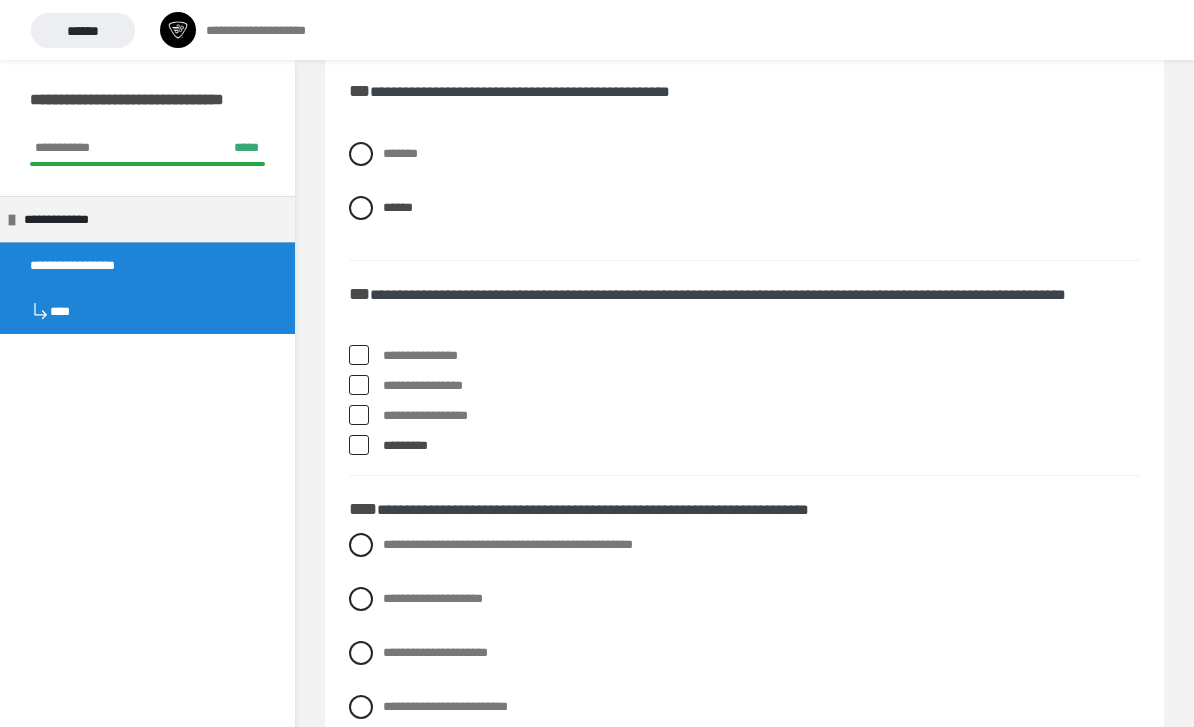 click at bounding box center (359, 415) 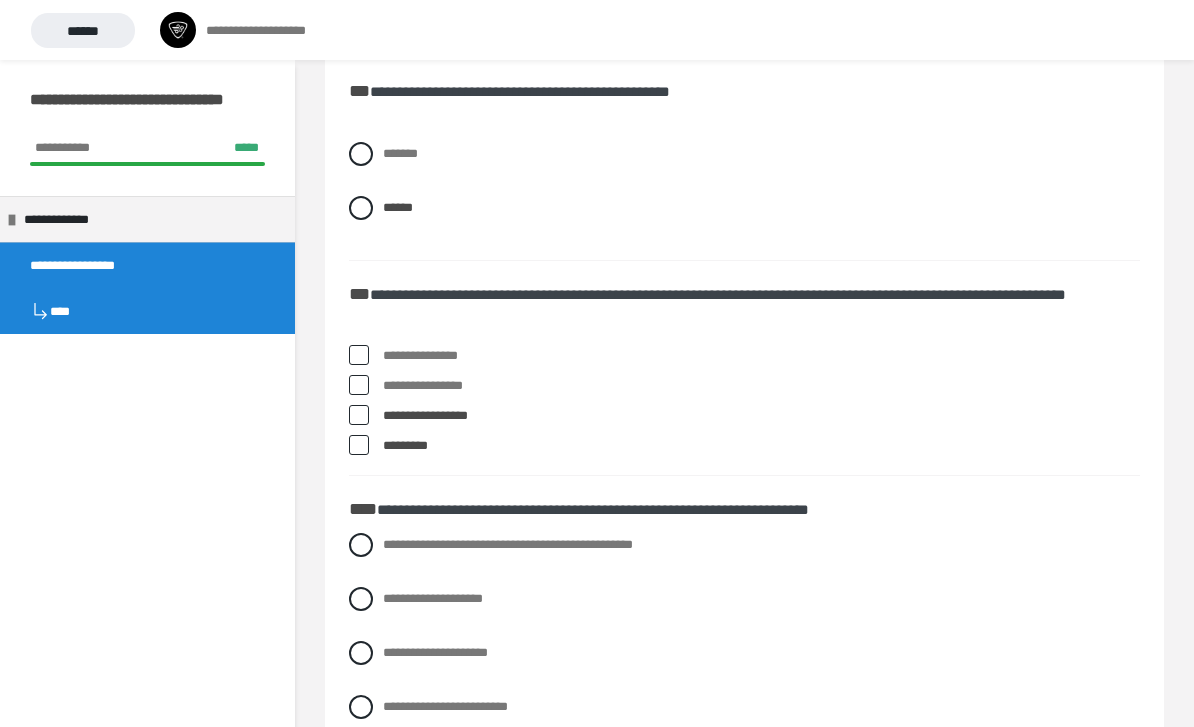 click at bounding box center [359, 415] 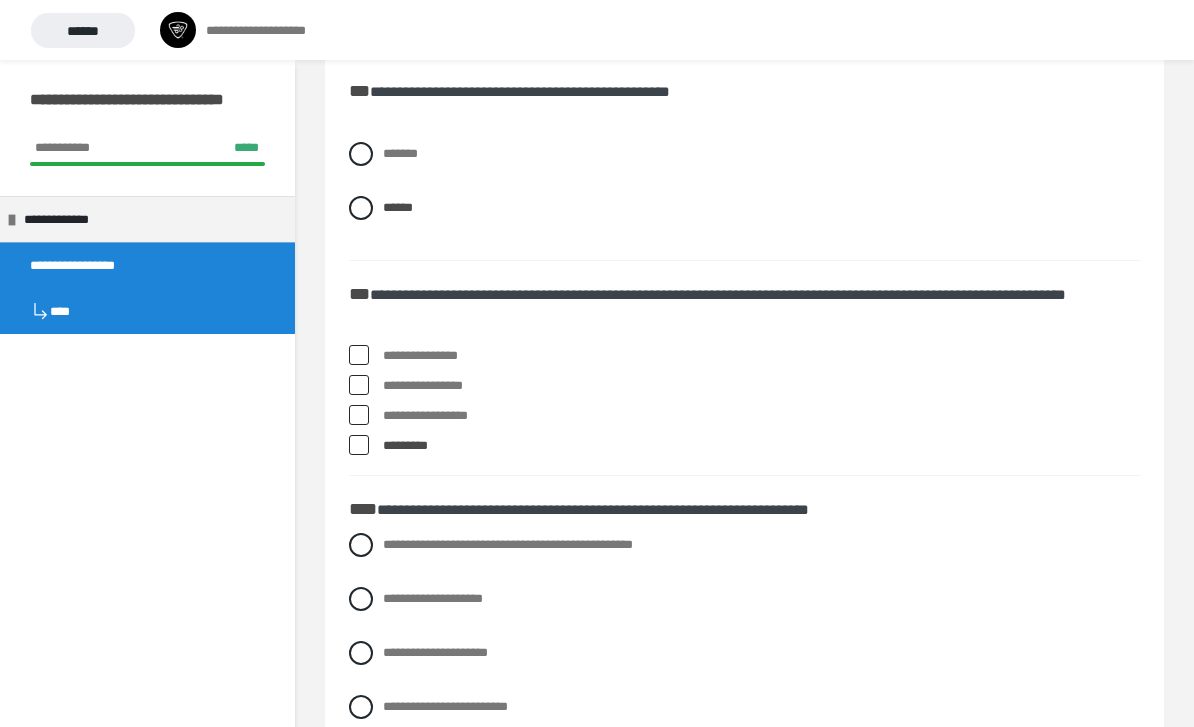 click at bounding box center (359, 445) 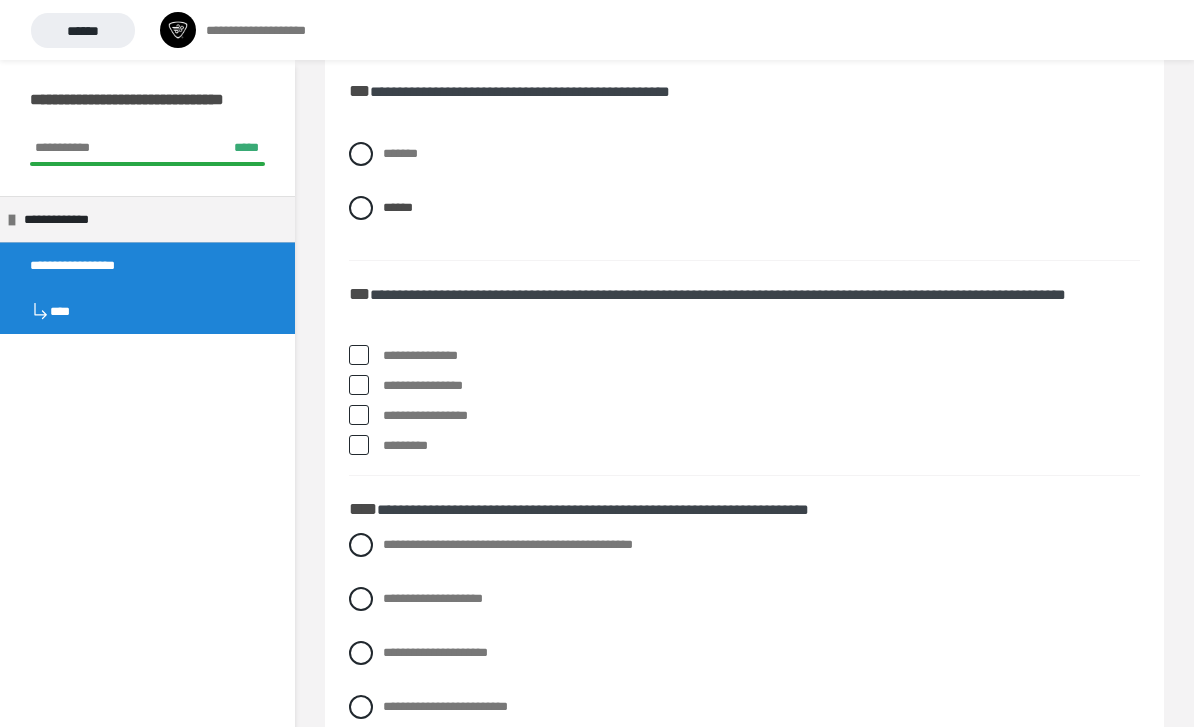 click at bounding box center (359, 445) 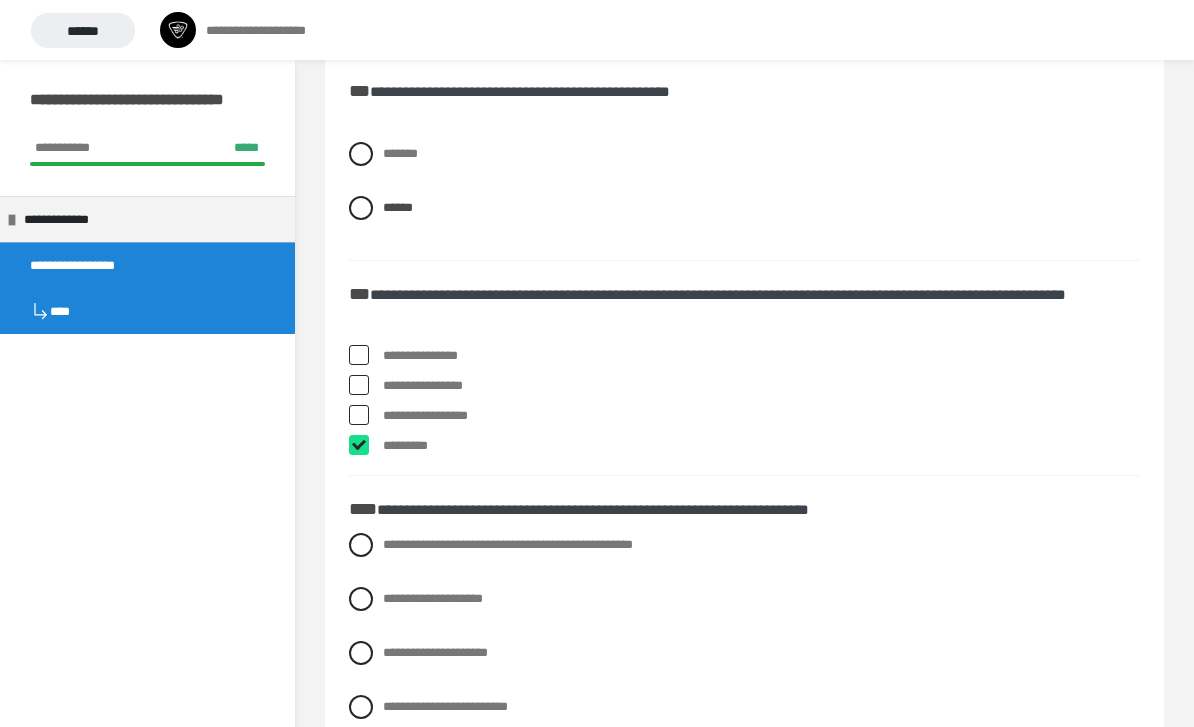 checkbox on "****" 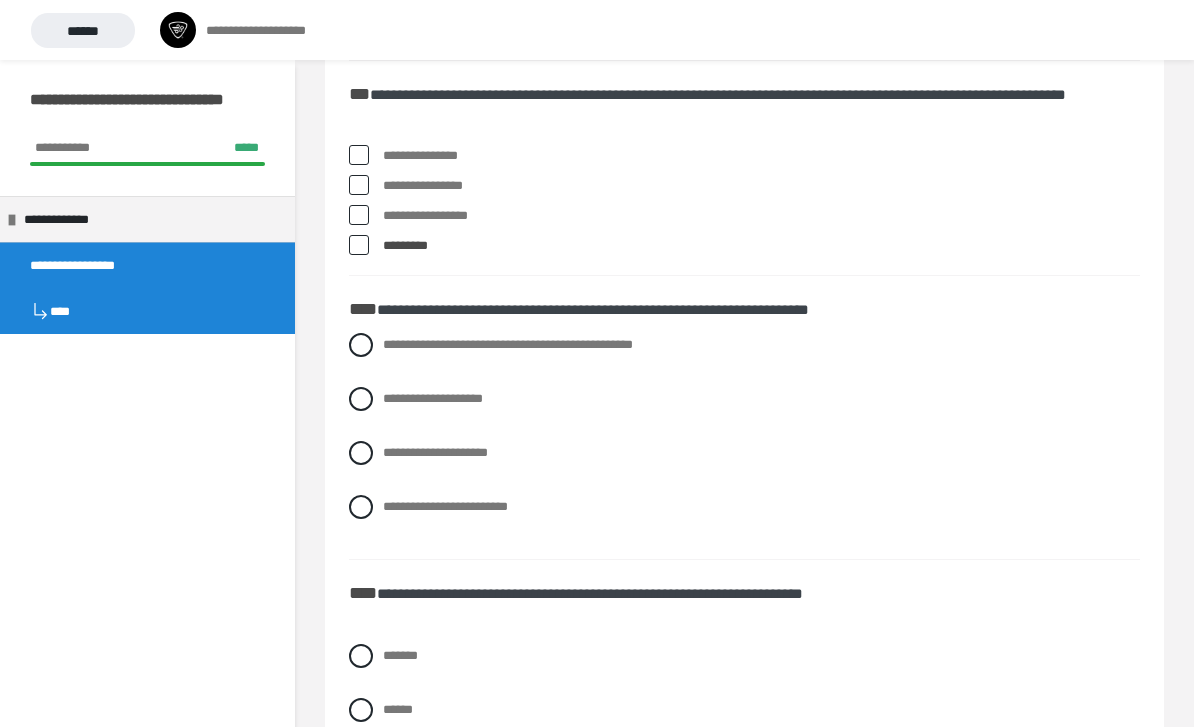 scroll, scrollTop: 2013, scrollLeft: 0, axis: vertical 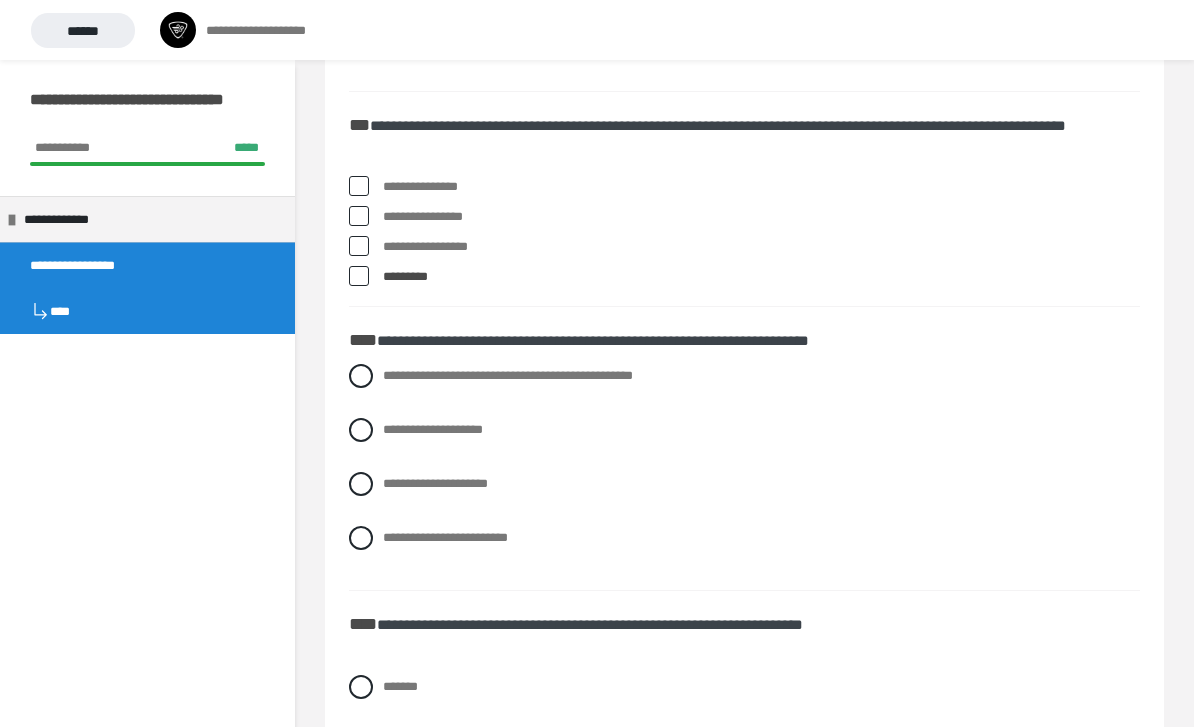 click on "**********" at bounding box center (744, 430) 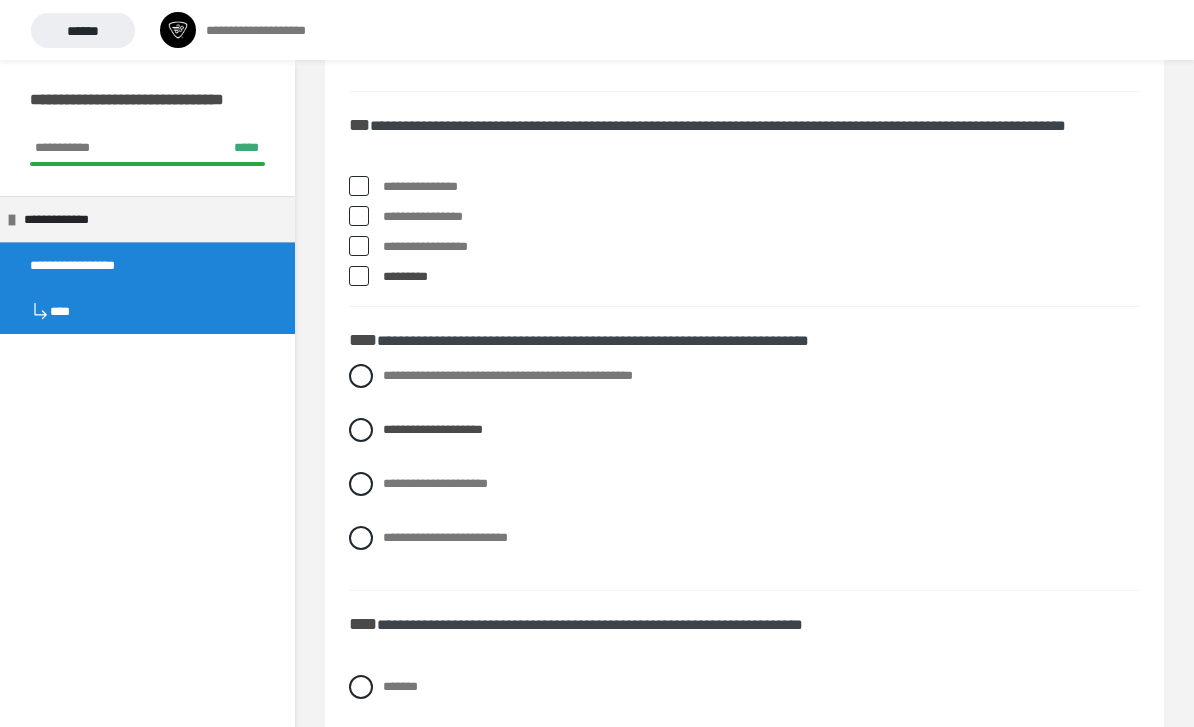 click on "**********" at bounding box center (744, 376) 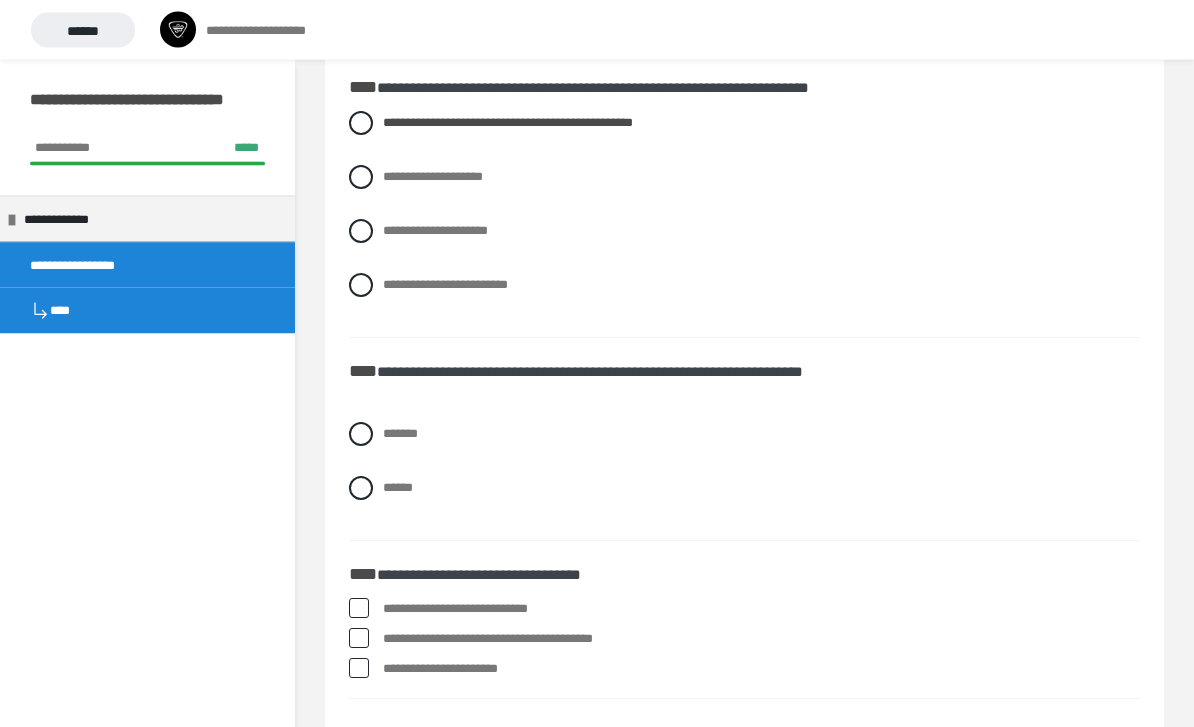 scroll, scrollTop: 2250, scrollLeft: 0, axis: vertical 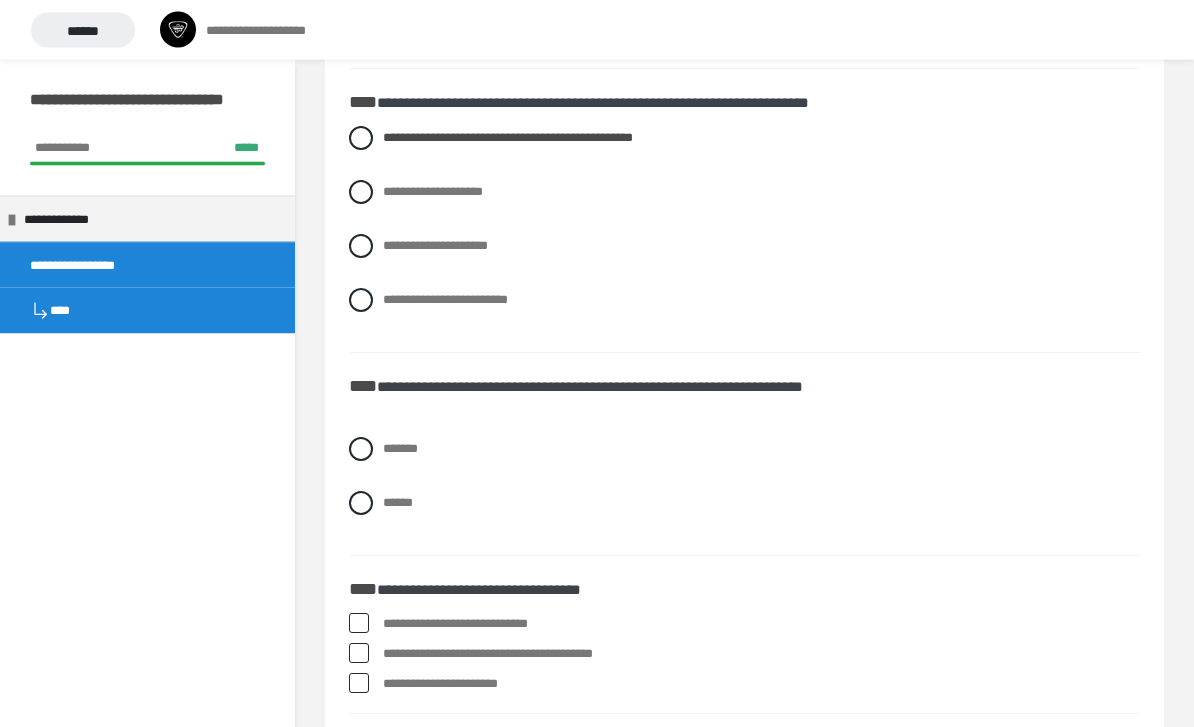 click on "**********" at bounding box center [744, 235] 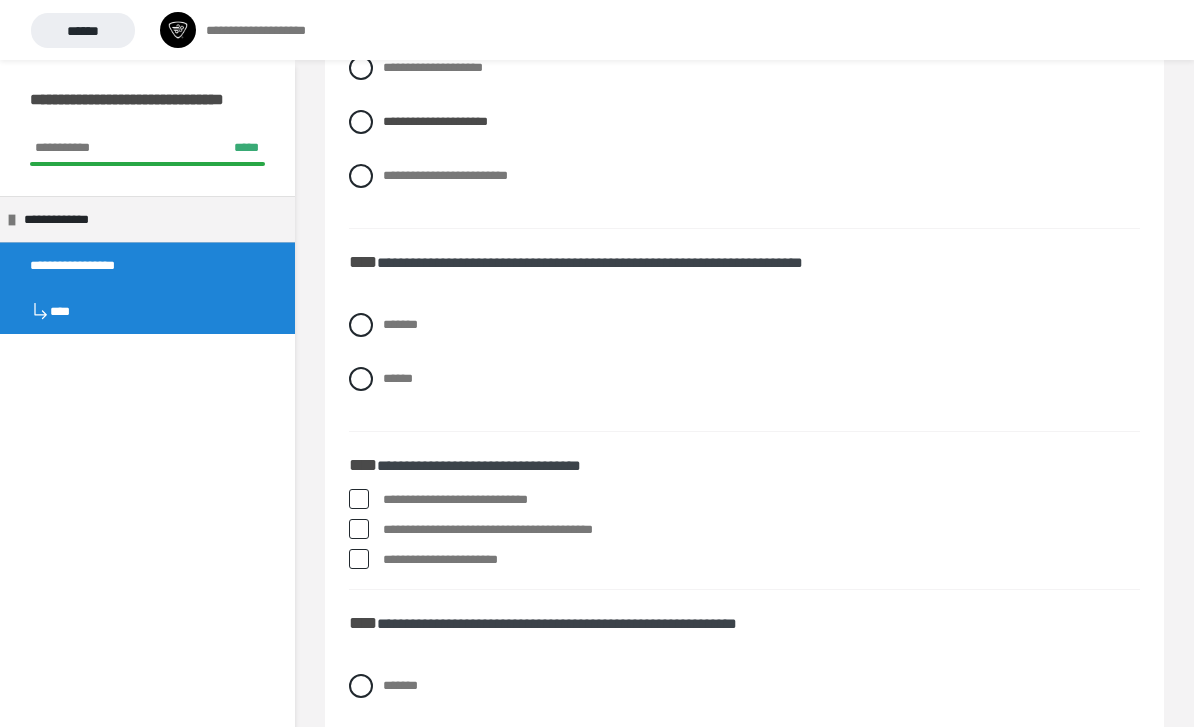 scroll, scrollTop: 2377, scrollLeft: 0, axis: vertical 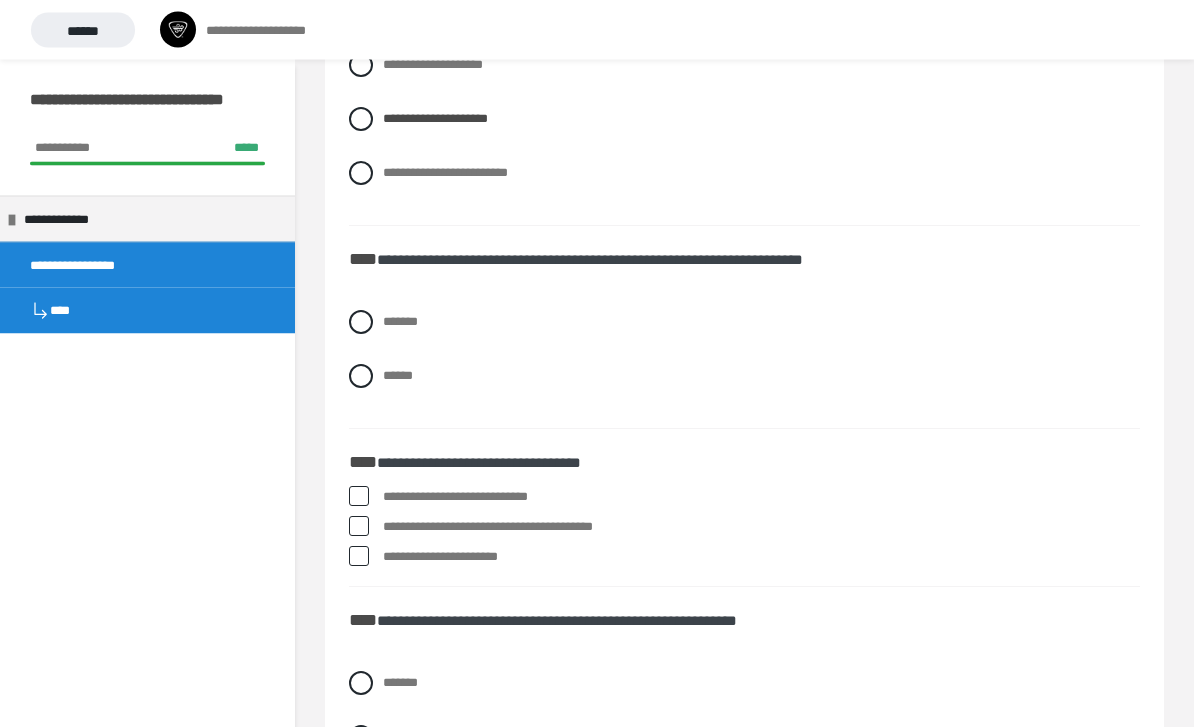 click on "*******" at bounding box center (744, 323) 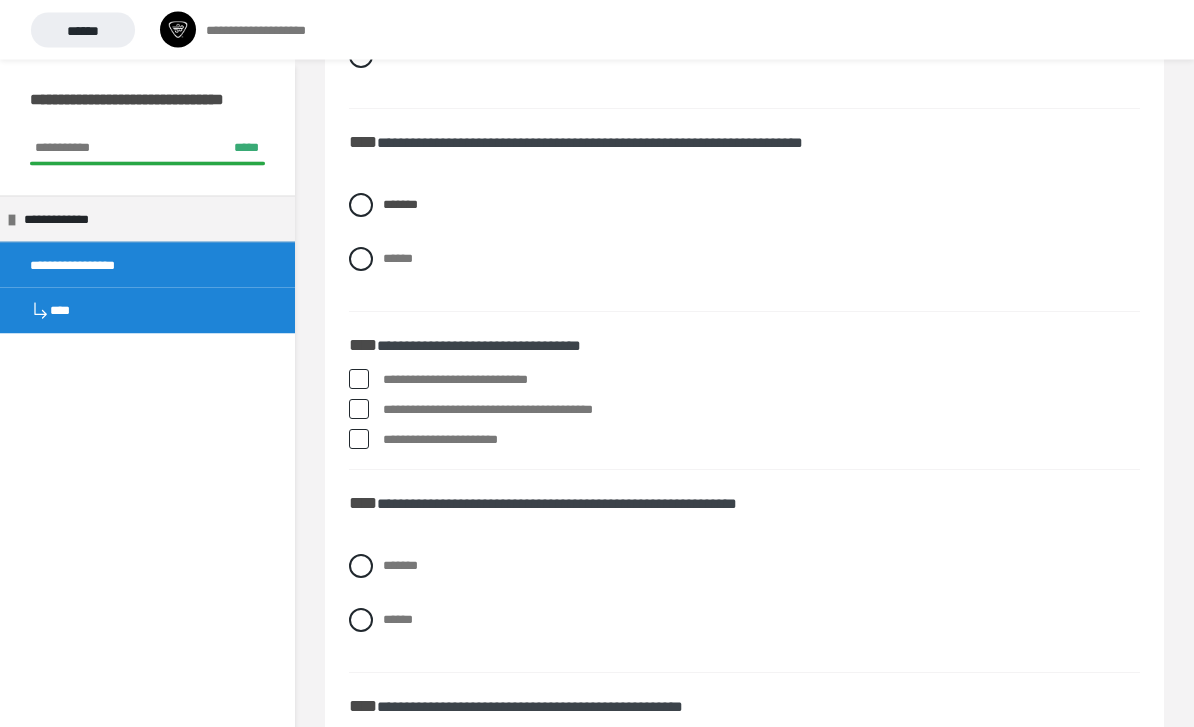scroll, scrollTop: 2505, scrollLeft: 0, axis: vertical 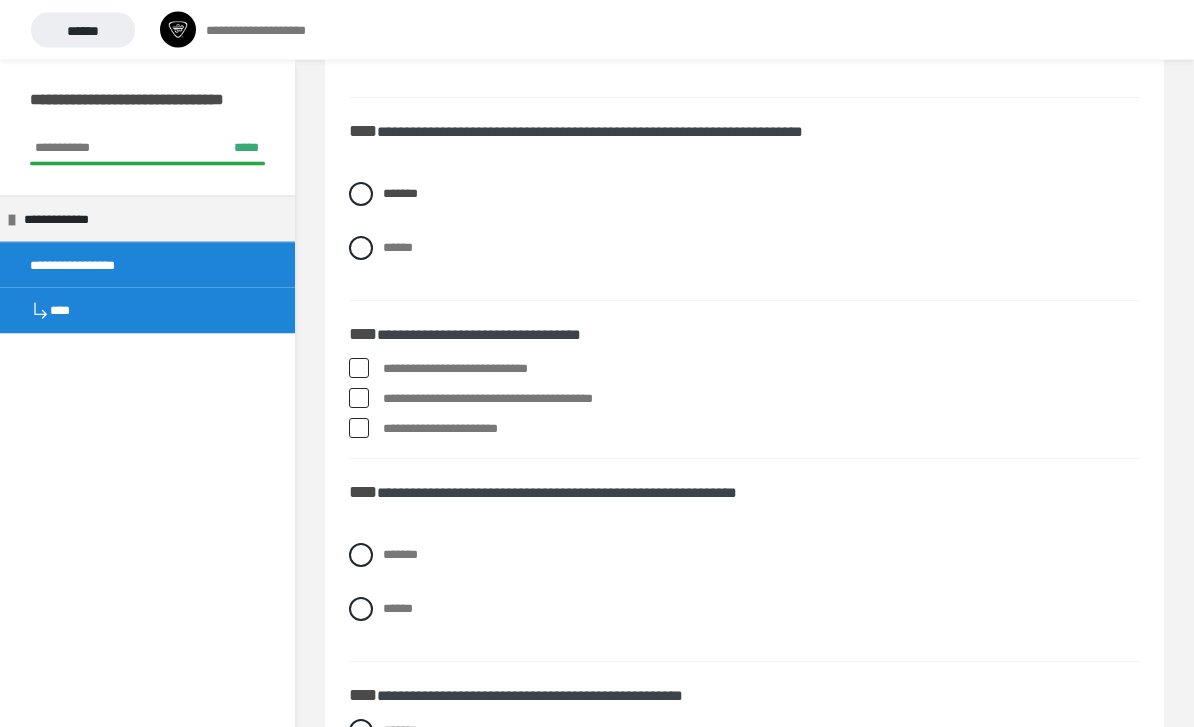 click on "**********" at bounding box center (744, 400) 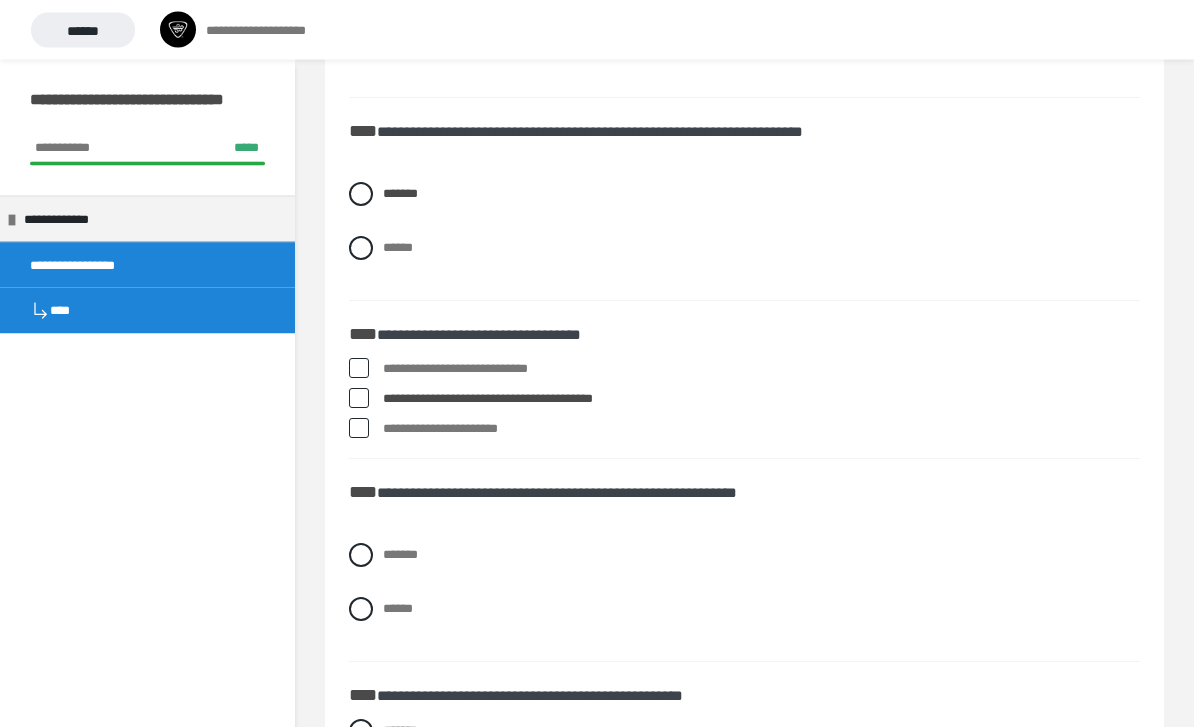 scroll, scrollTop: 2506, scrollLeft: 0, axis: vertical 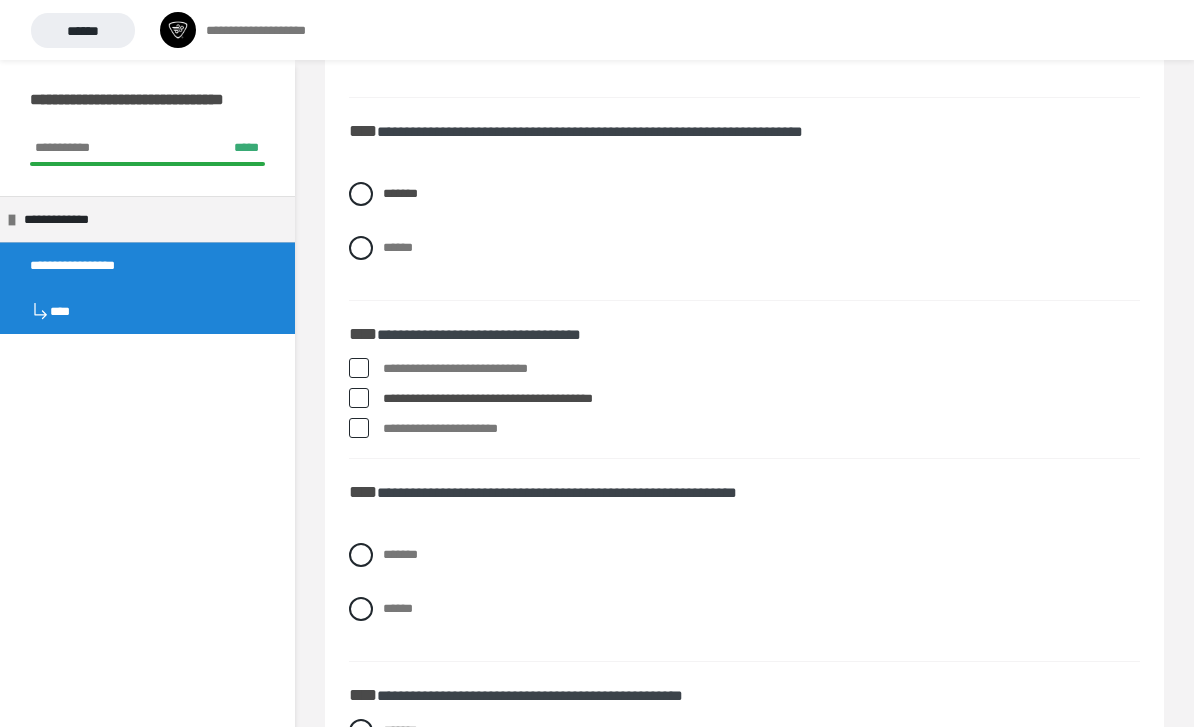 click at bounding box center (359, 398) 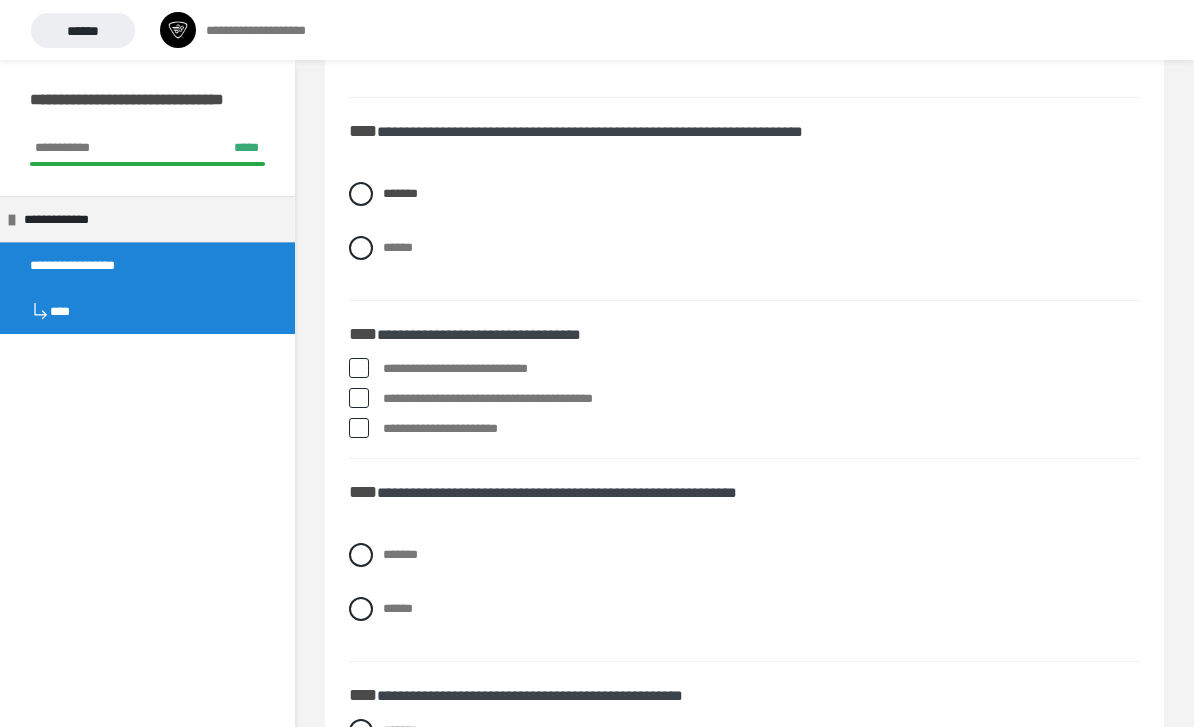 click at bounding box center (359, 428) 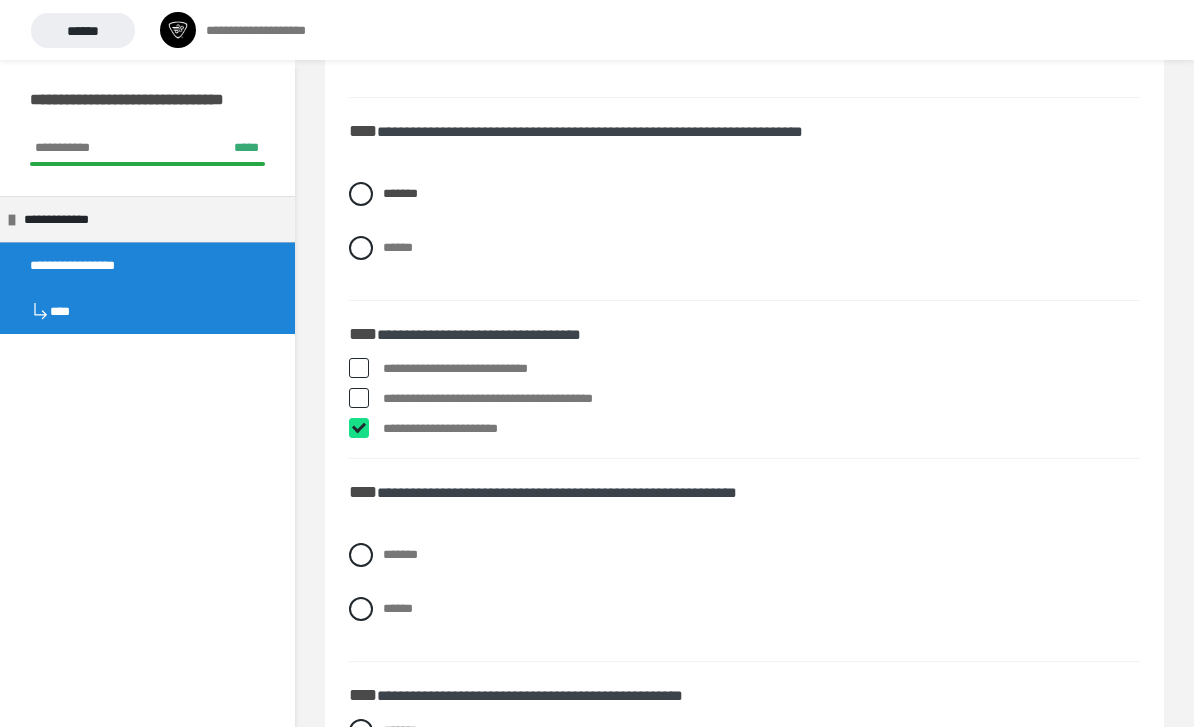 checkbox on "****" 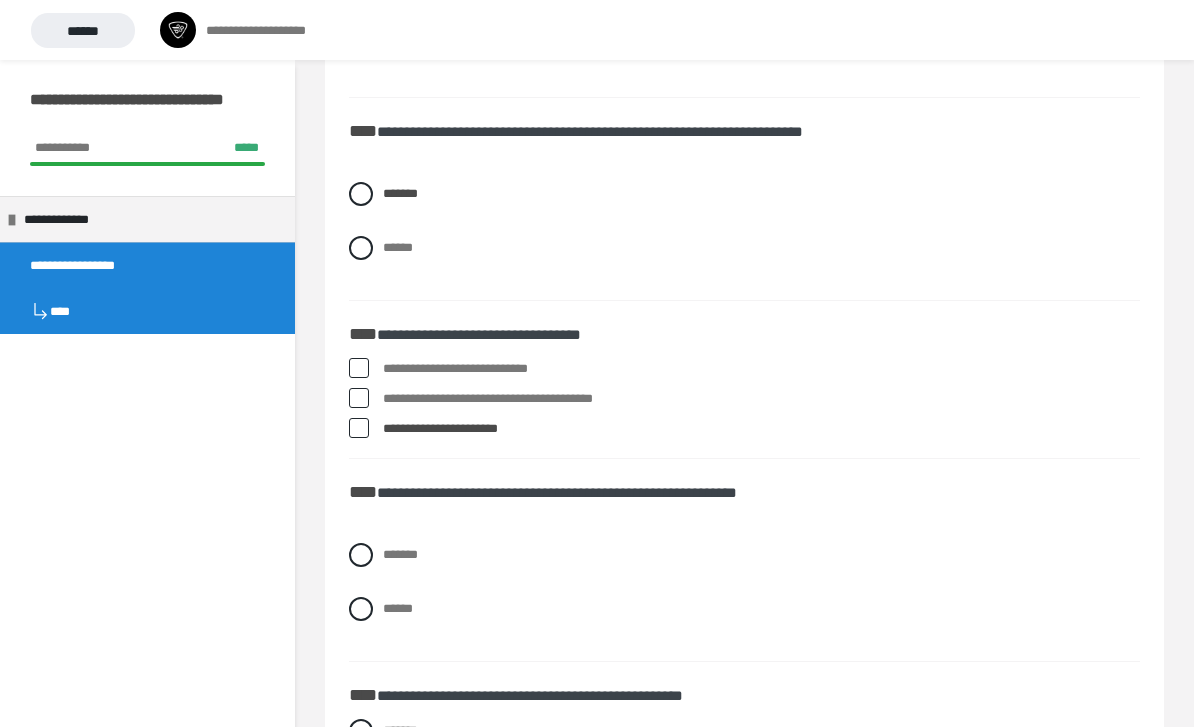 click at bounding box center [359, 398] 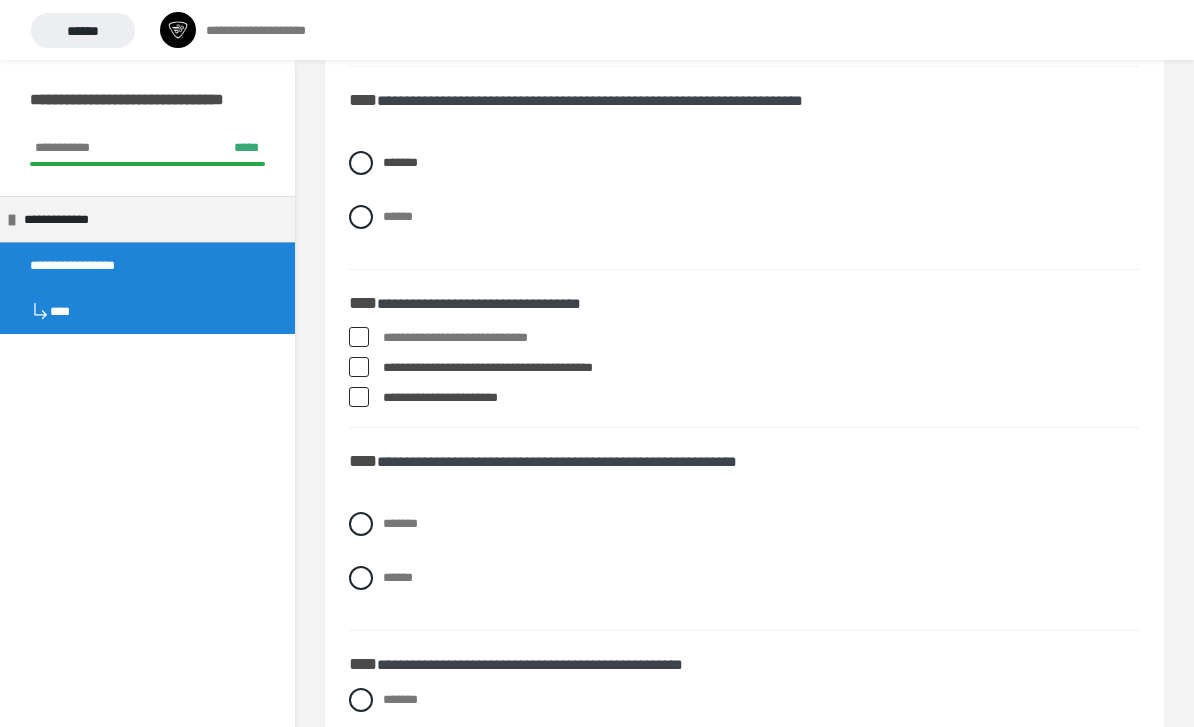 scroll, scrollTop: 2604, scrollLeft: 0, axis: vertical 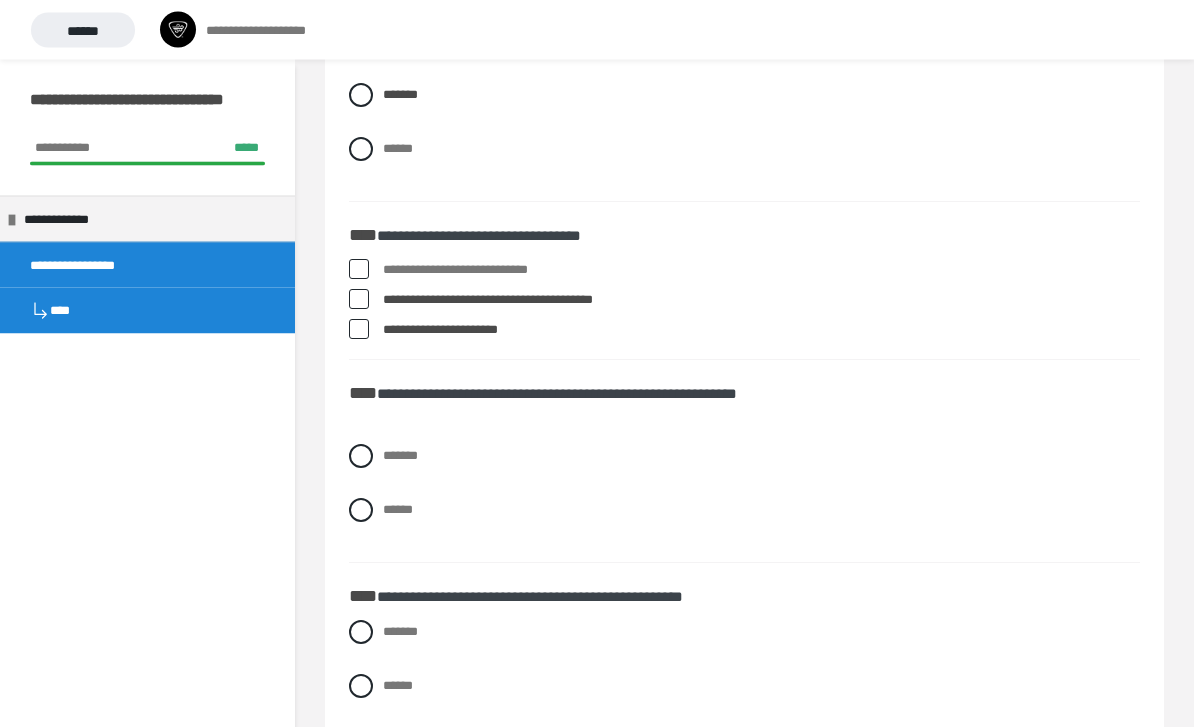 click on "**********" at bounding box center [744, 301] 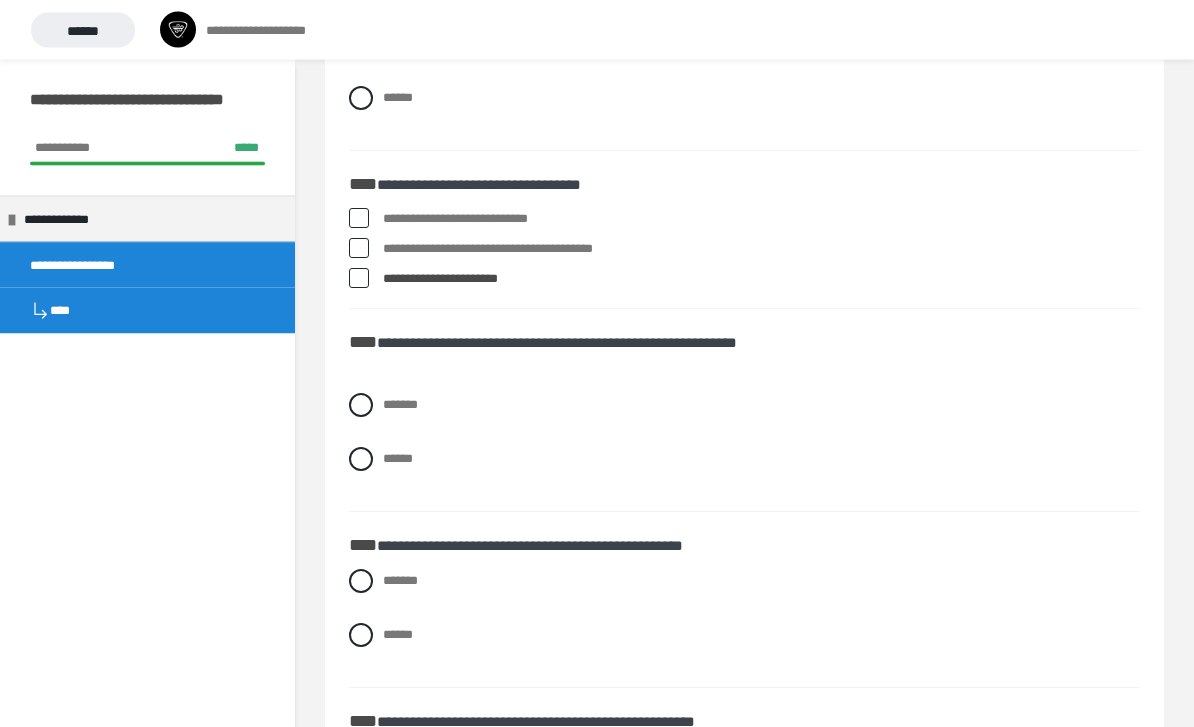scroll, scrollTop: 2656, scrollLeft: 0, axis: vertical 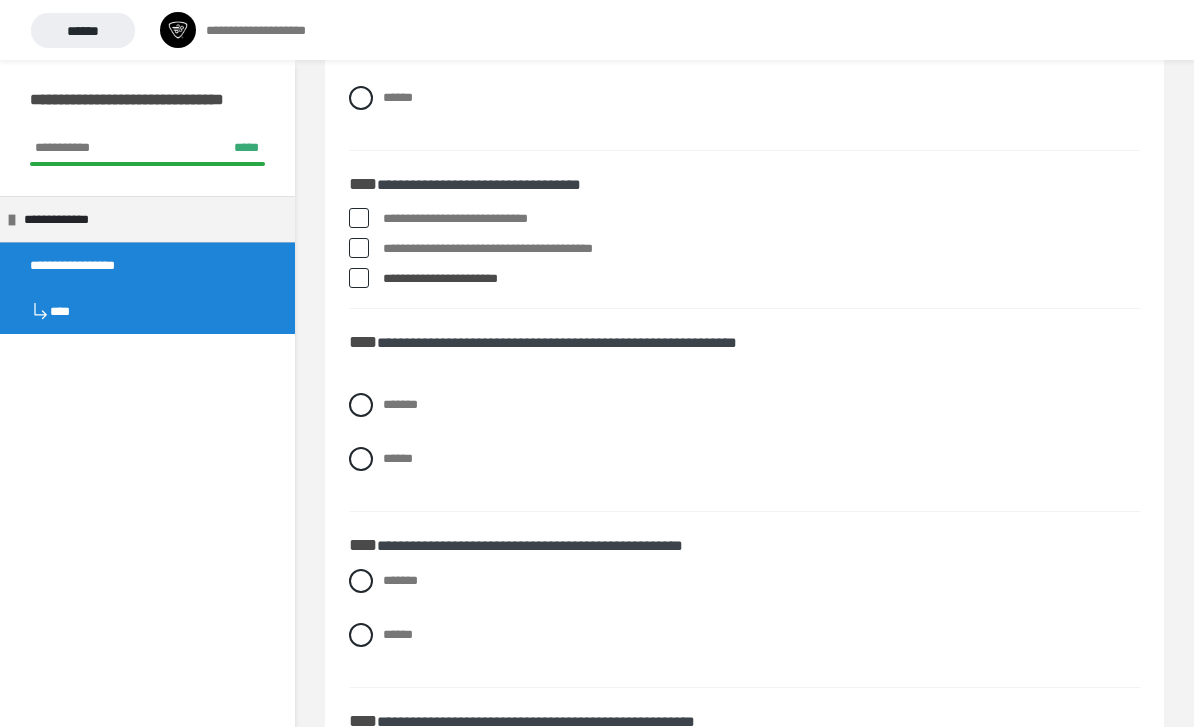click at bounding box center [359, 278] 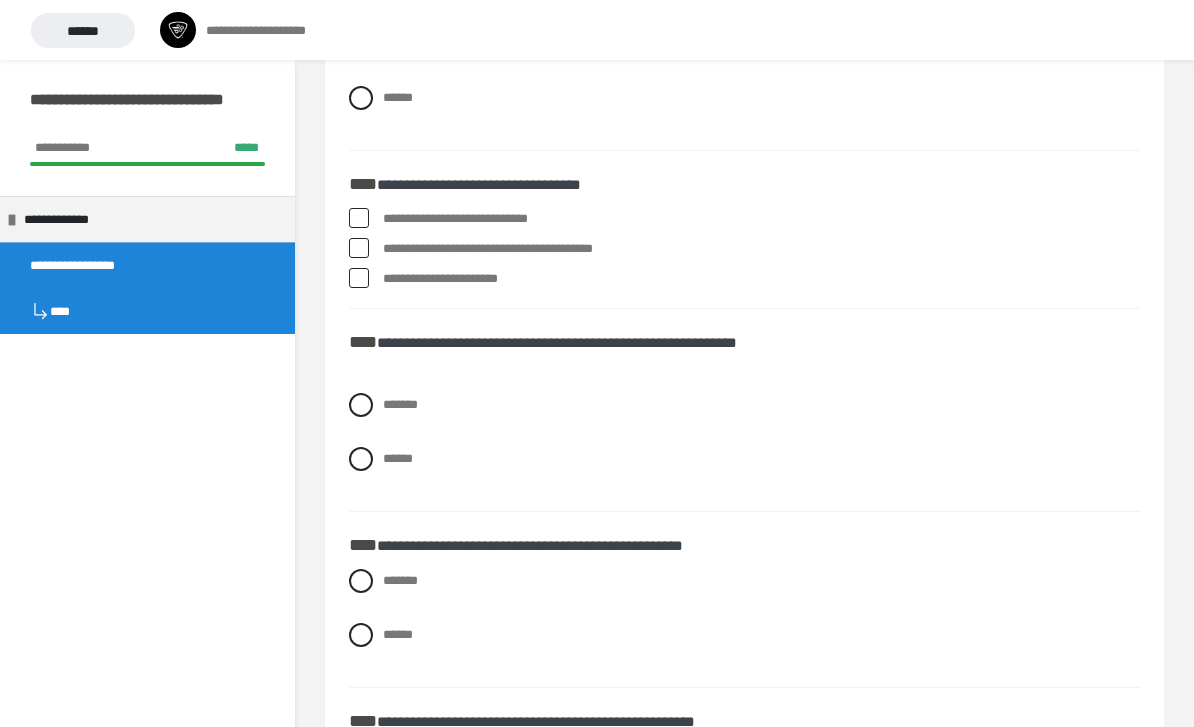 click at bounding box center (359, 248) 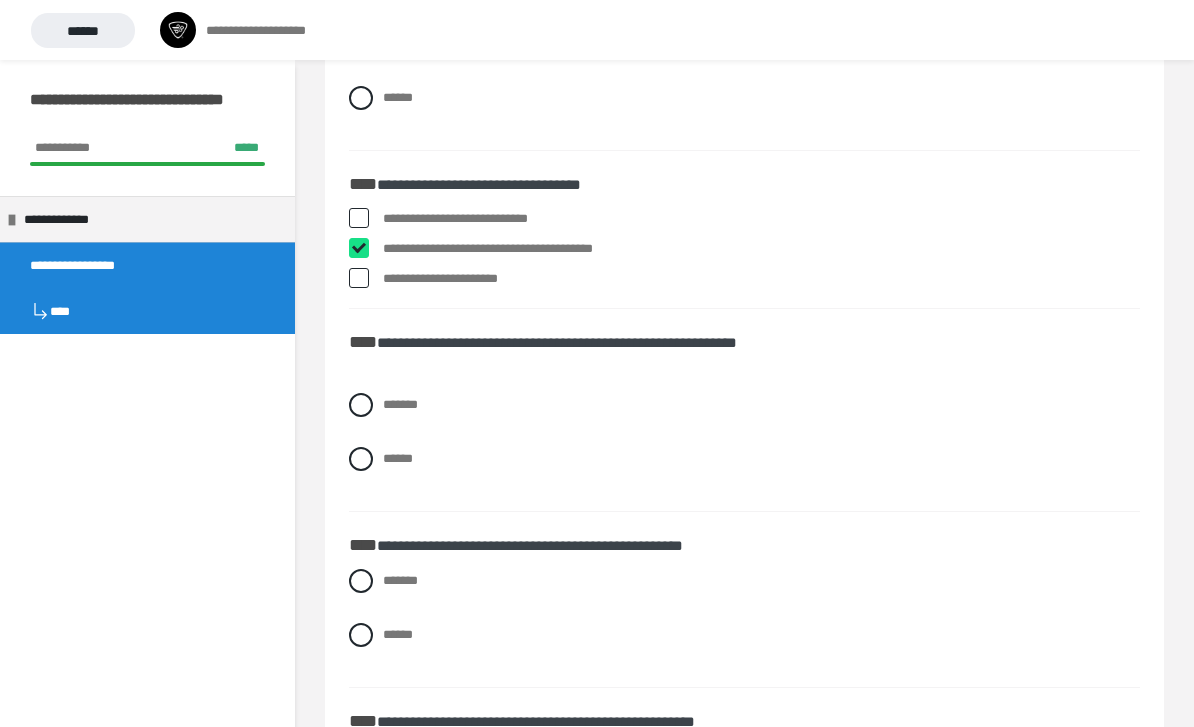 checkbox on "****" 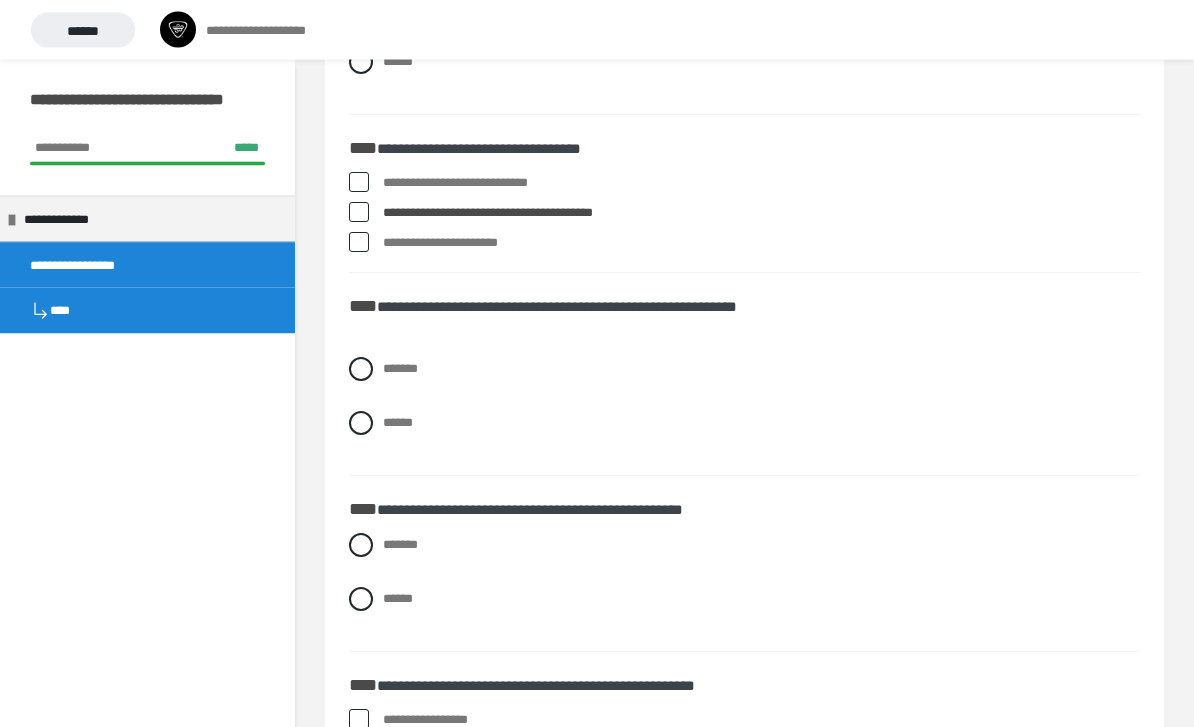 scroll, scrollTop: 2697, scrollLeft: 0, axis: vertical 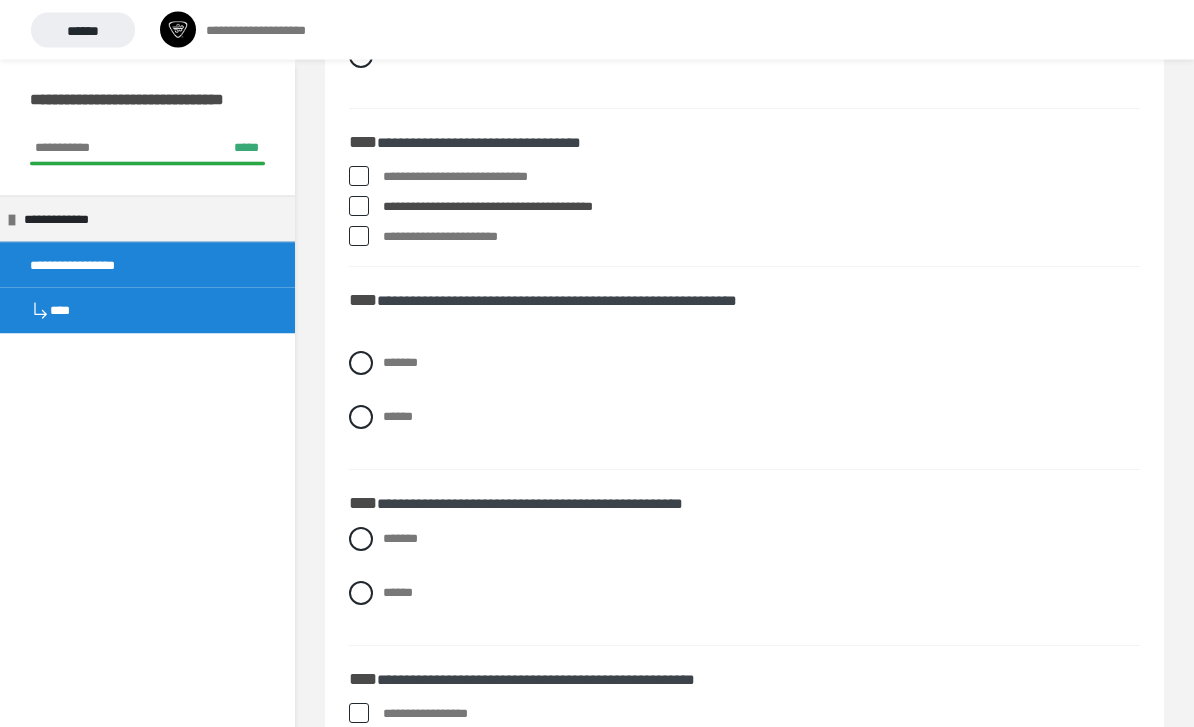 click at bounding box center (361, 540) 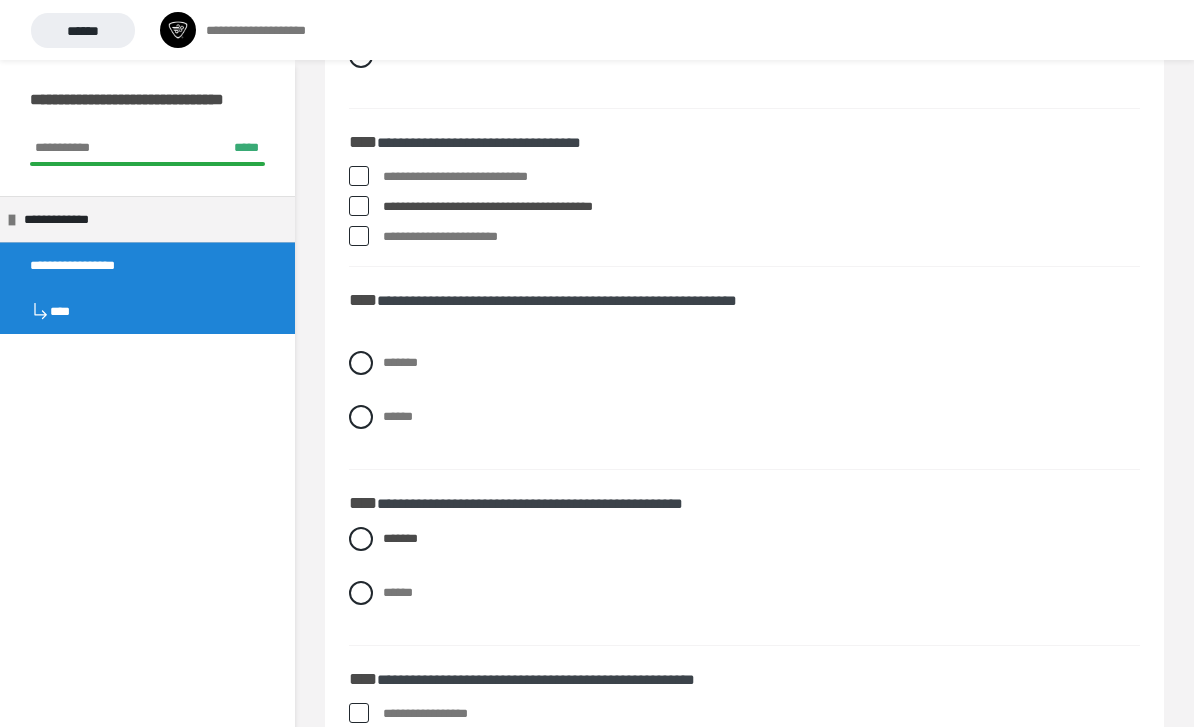 click on "******" at bounding box center (389, 411) 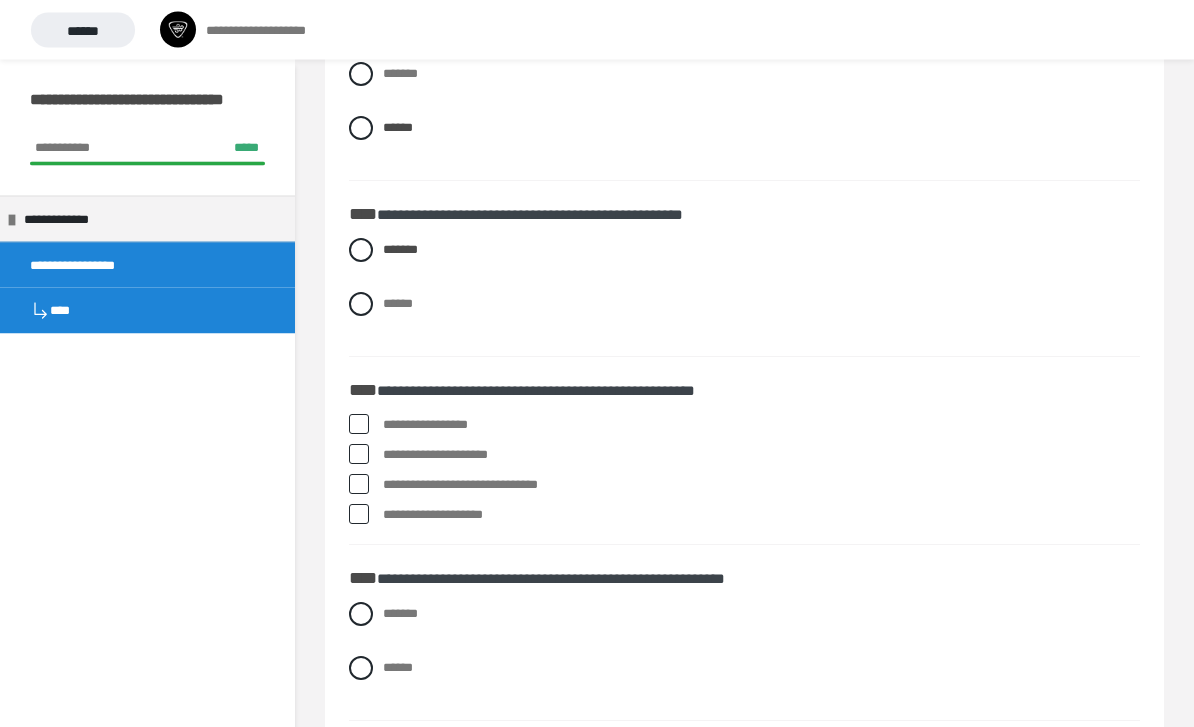 scroll, scrollTop: 2988, scrollLeft: 0, axis: vertical 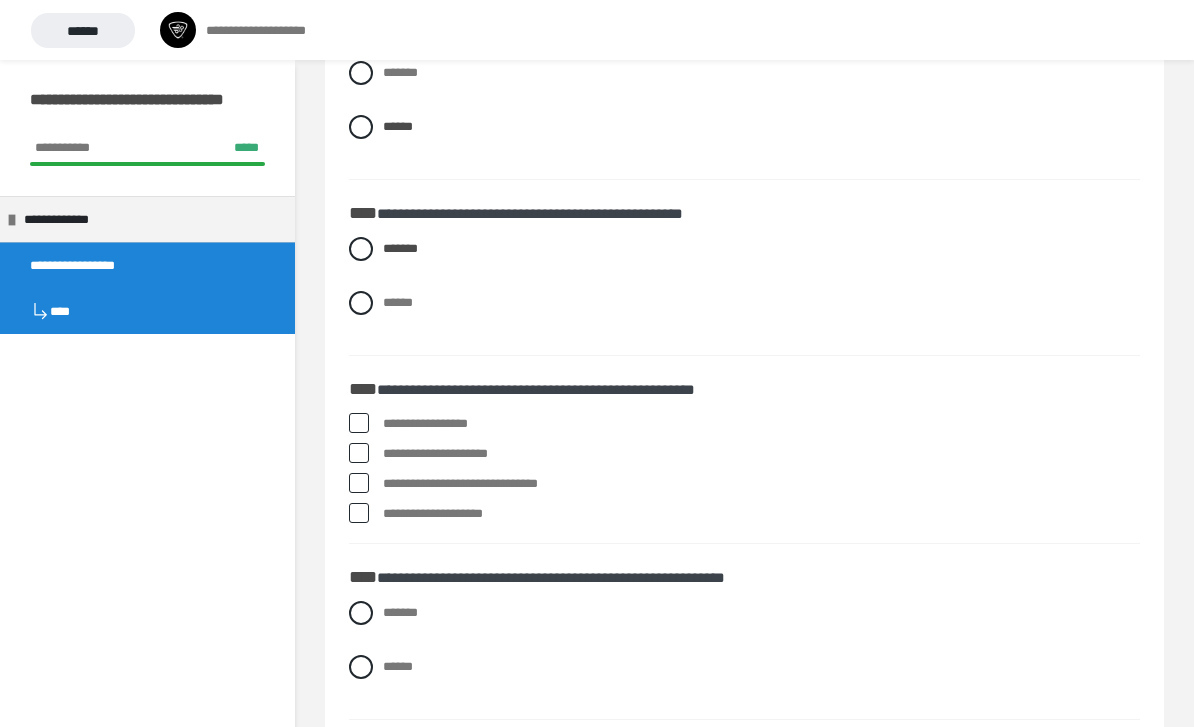 click at bounding box center (359, 423) 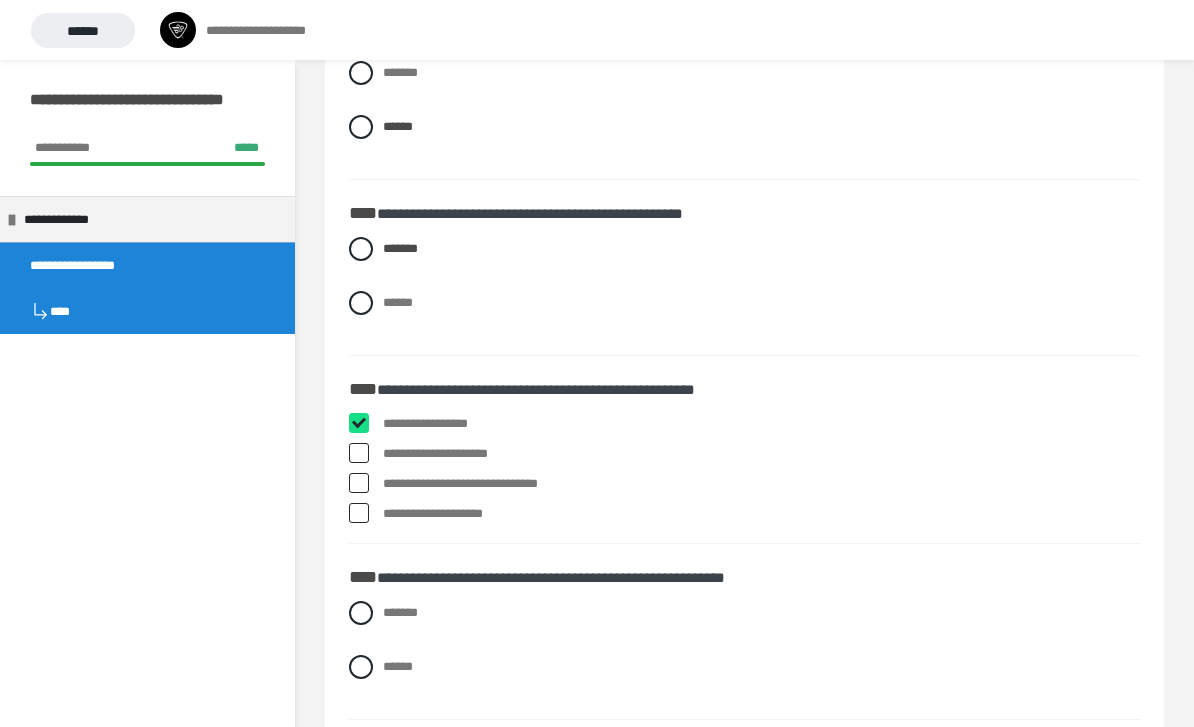 checkbox on "****" 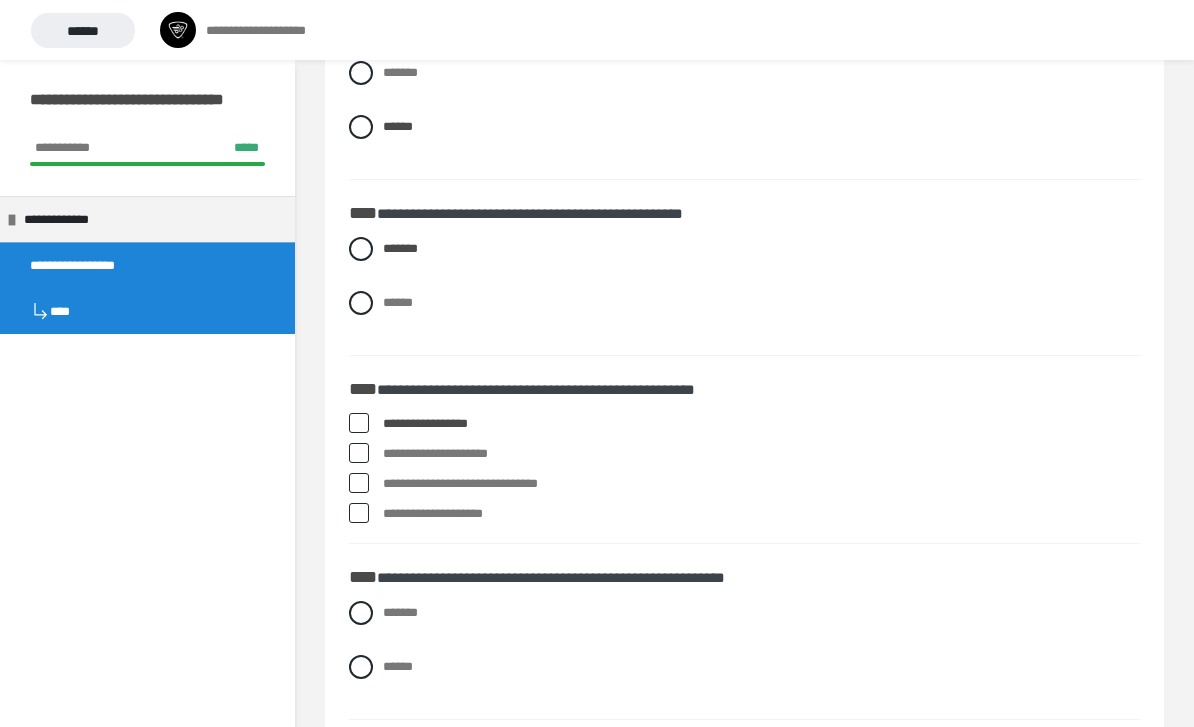 click at bounding box center [359, 513] 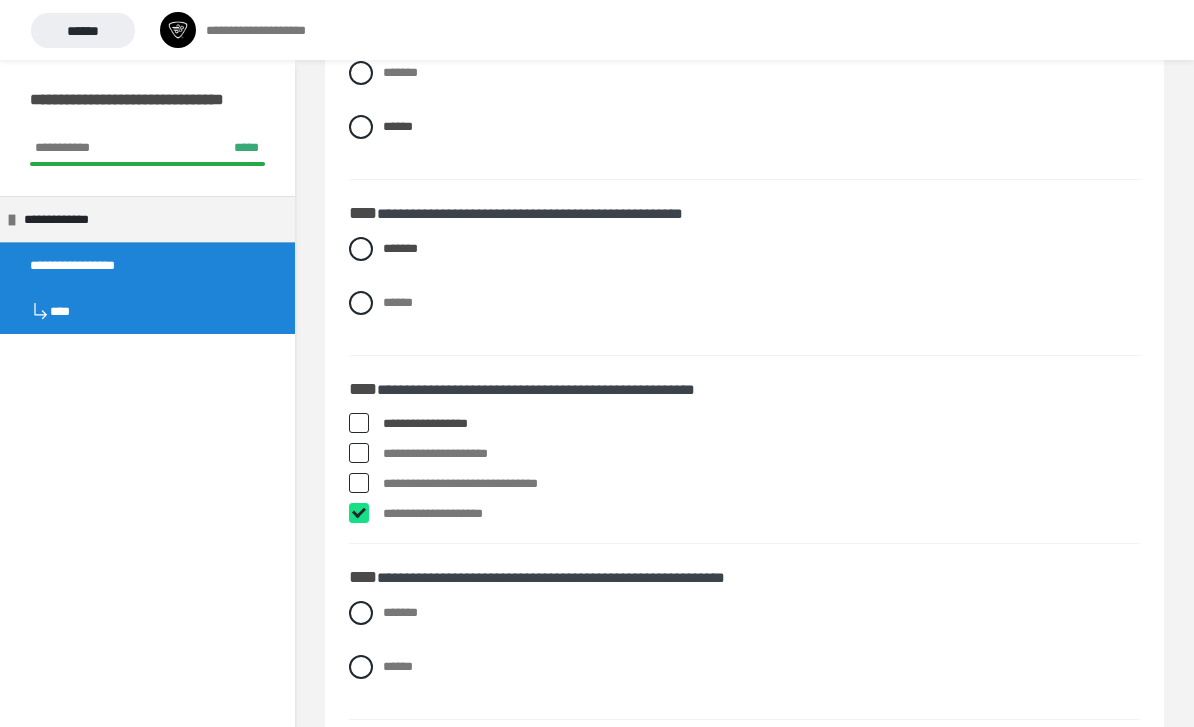 checkbox on "****" 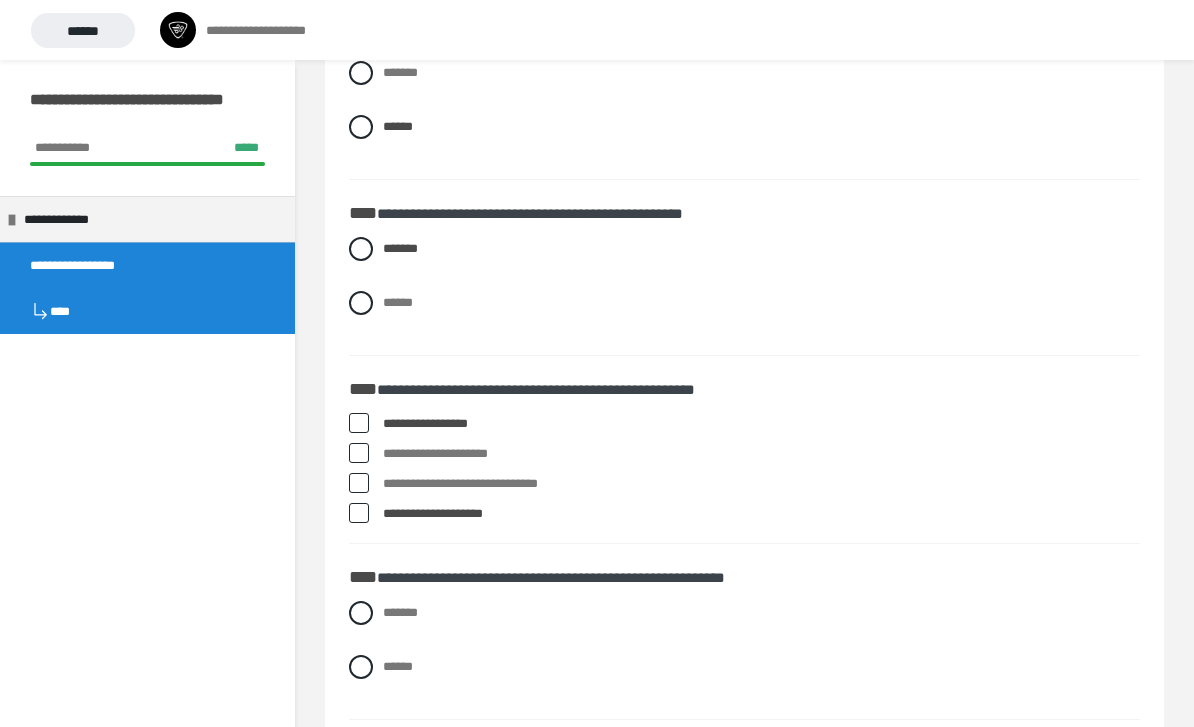 click on "**********" at bounding box center [744, 484] 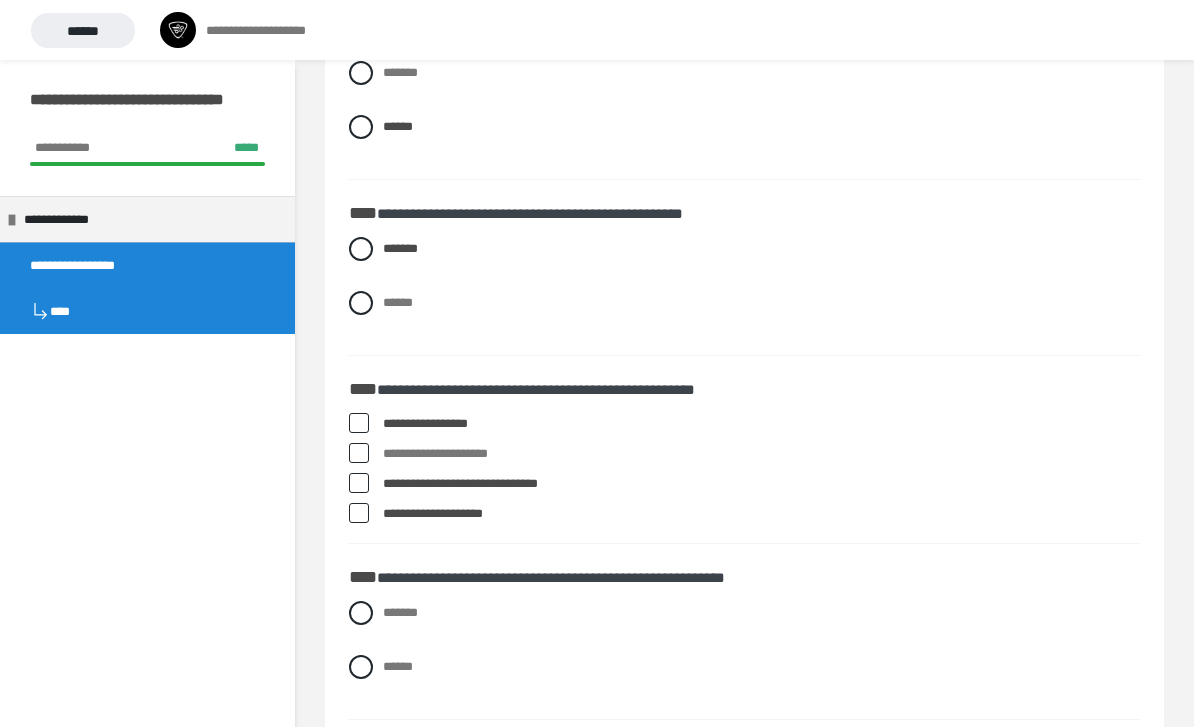 click at bounding box center [359, 423] 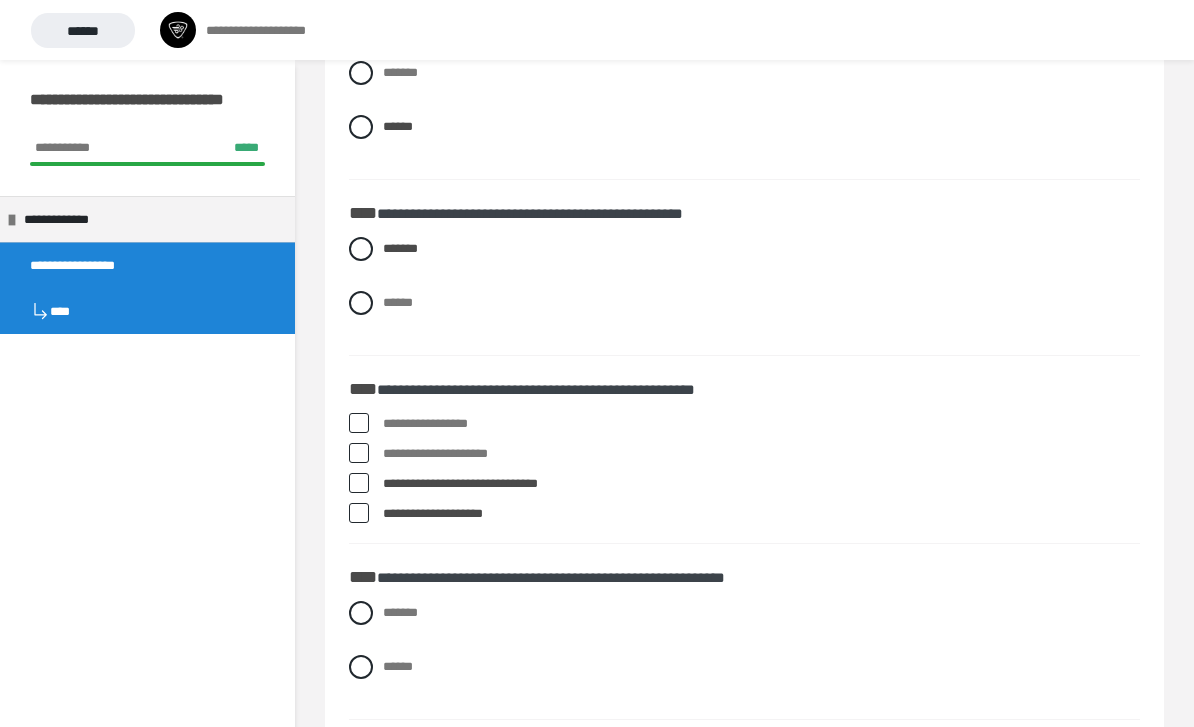 click at bounding box center (359, 483) 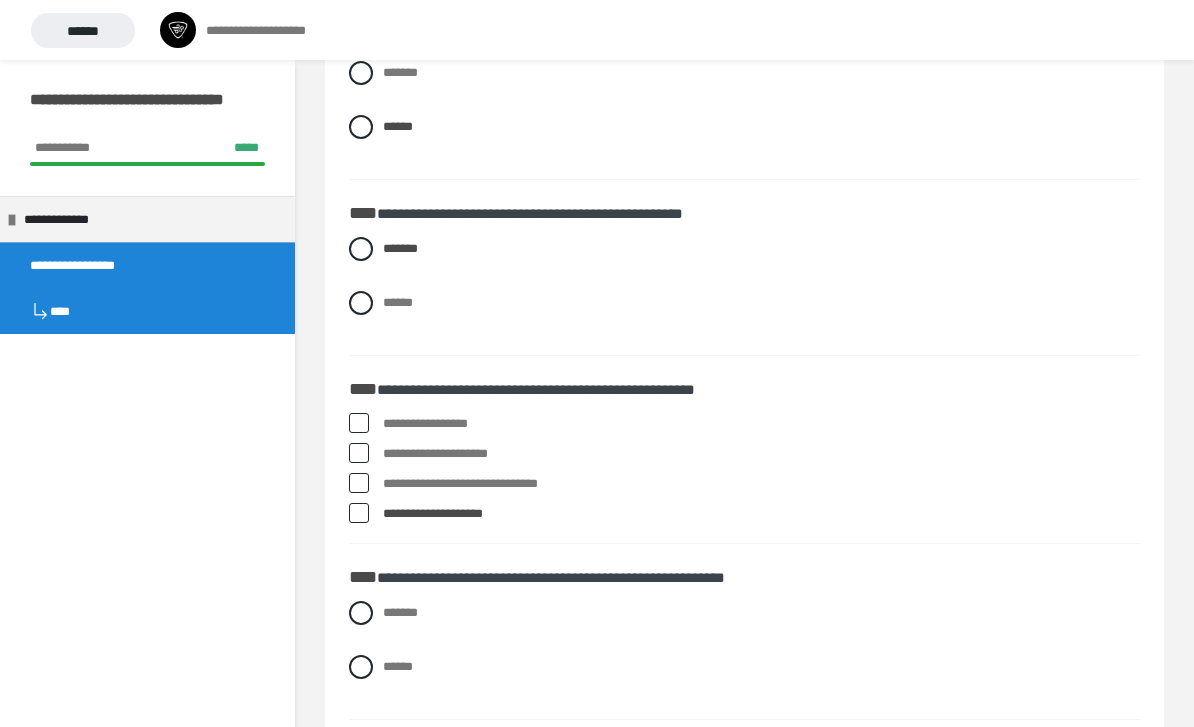 click at bounding box center [359, 513] 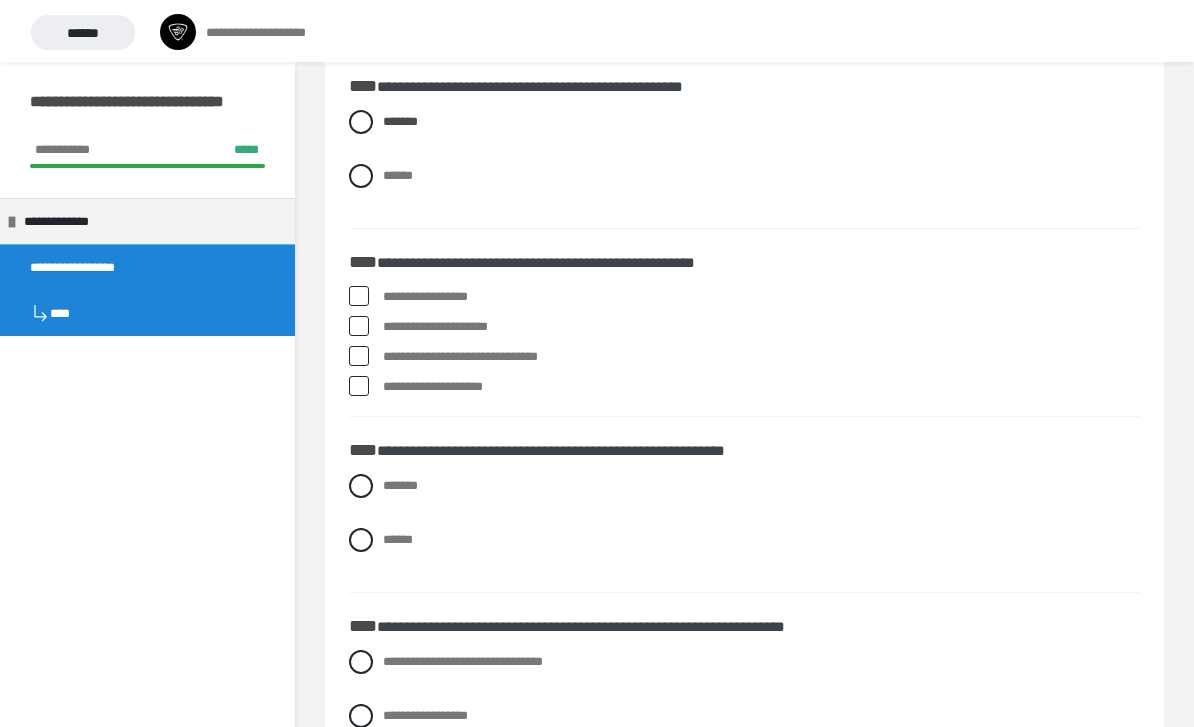 click at bounding box center (359, 294) 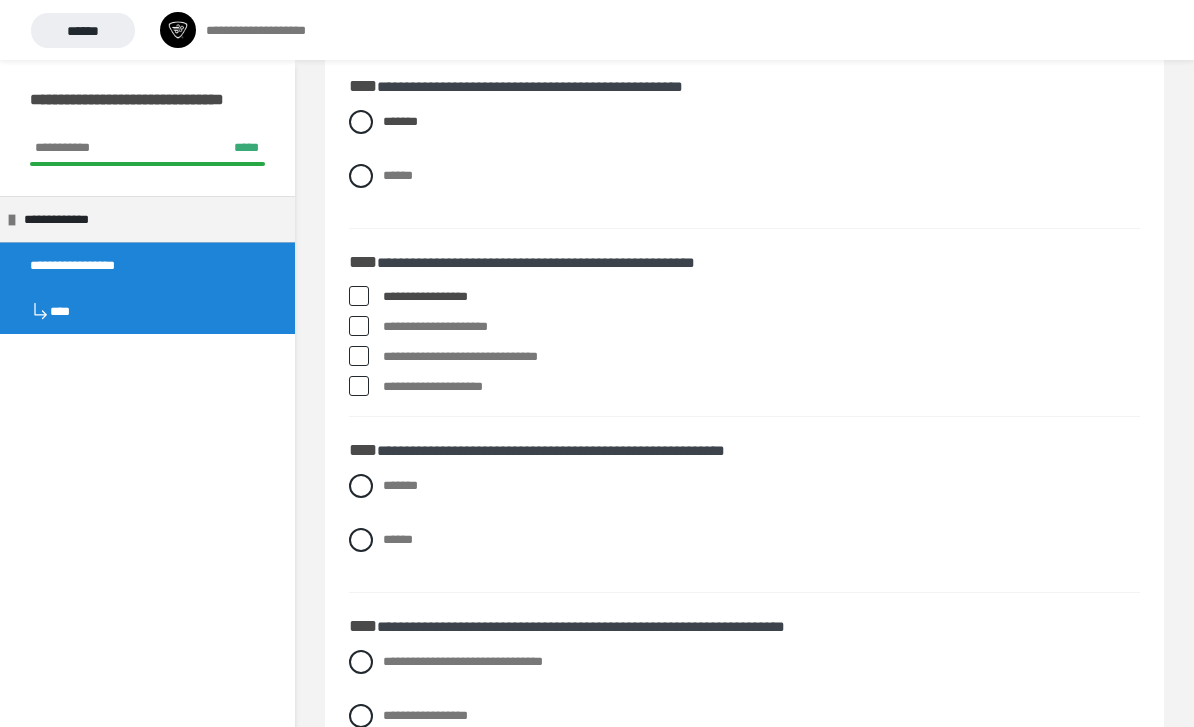 click at bounding box center [359, 296] 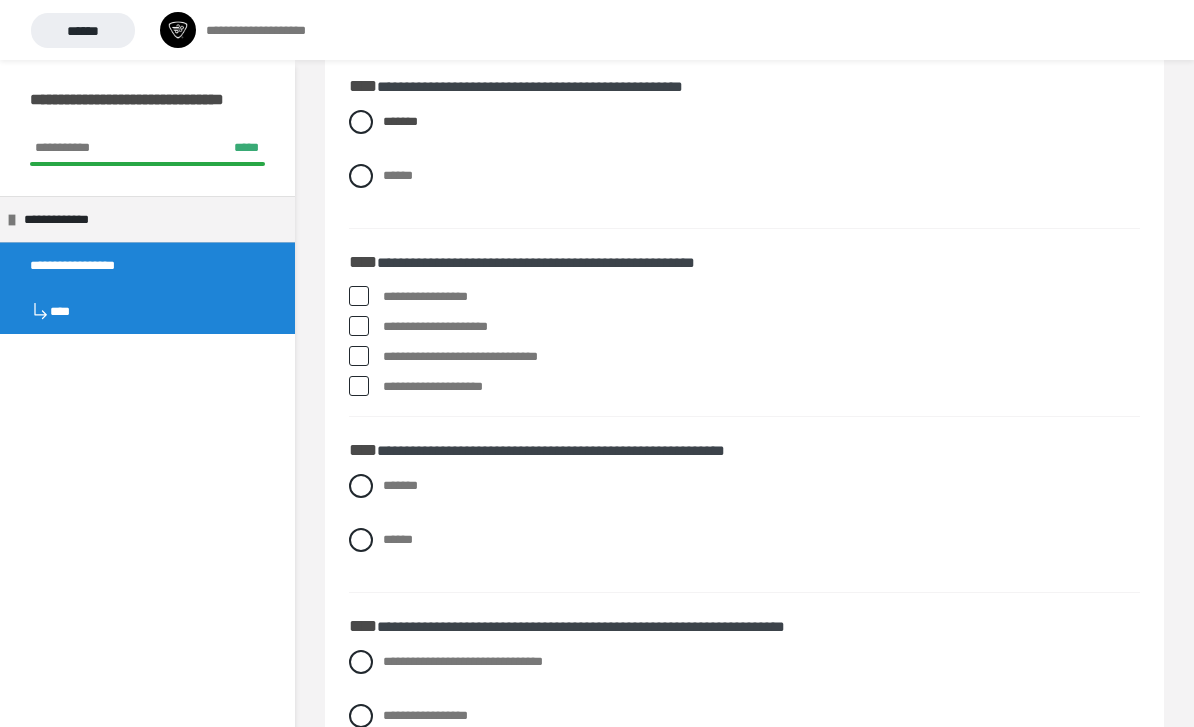 click at bounding box center [359, 296] 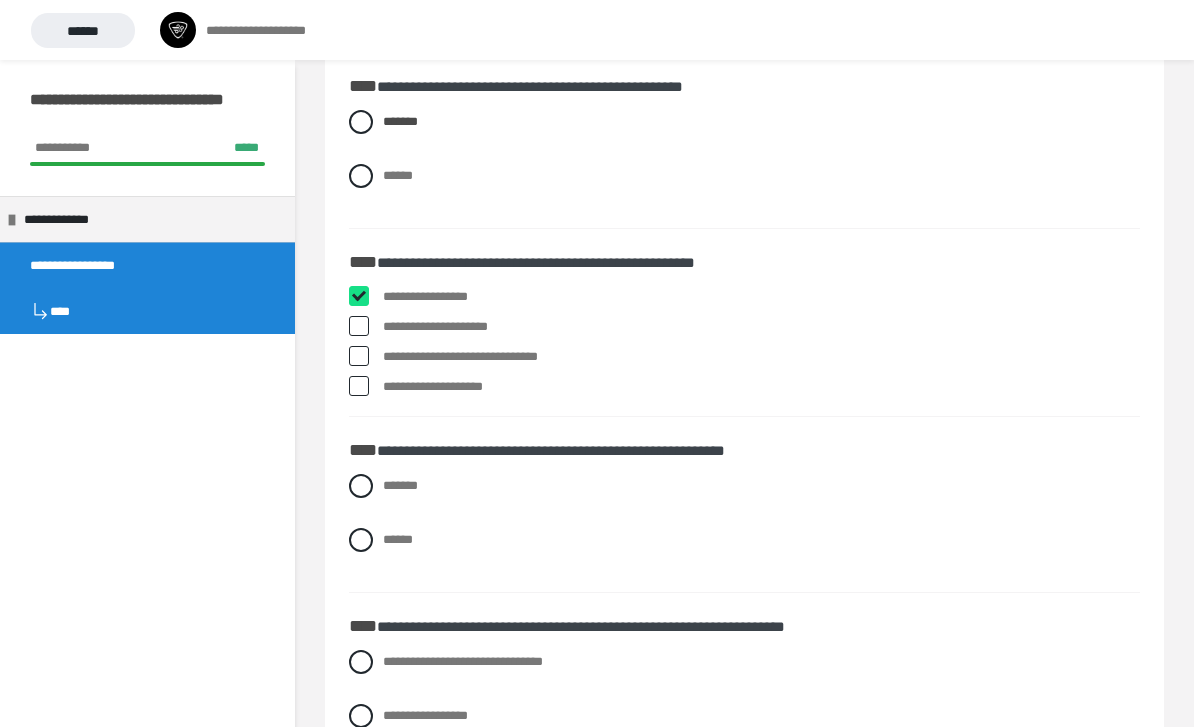 checkbox on "****" 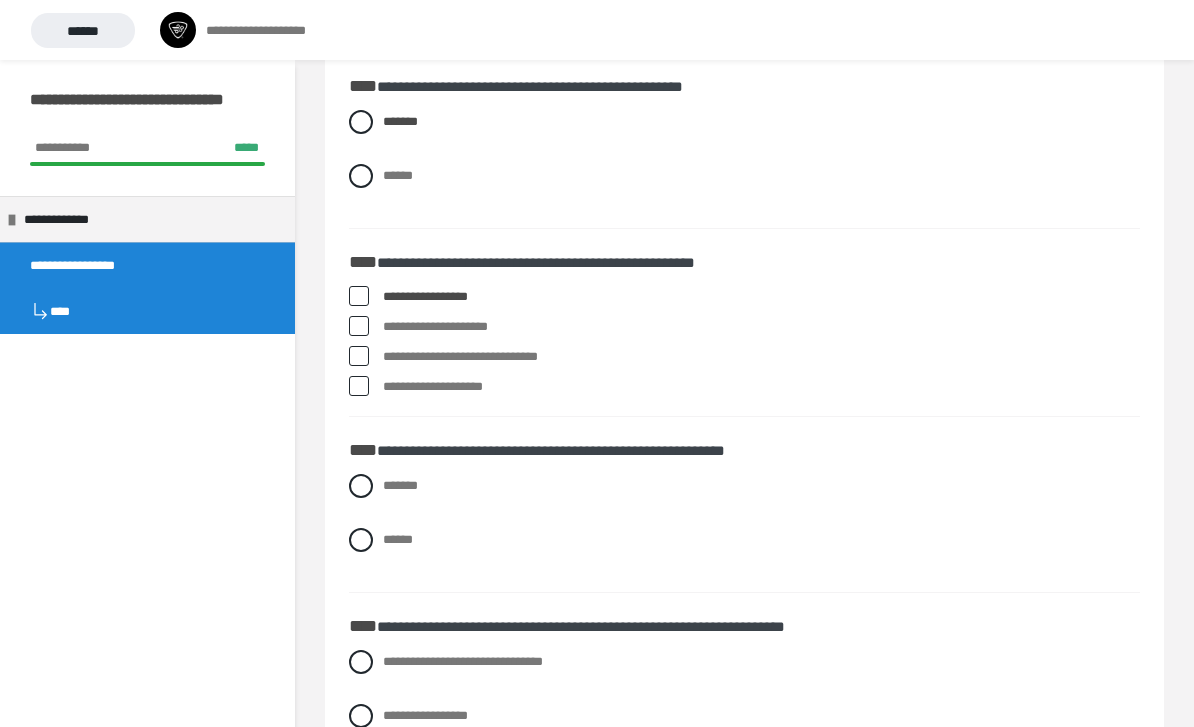 click at bounding box center (359, 356) 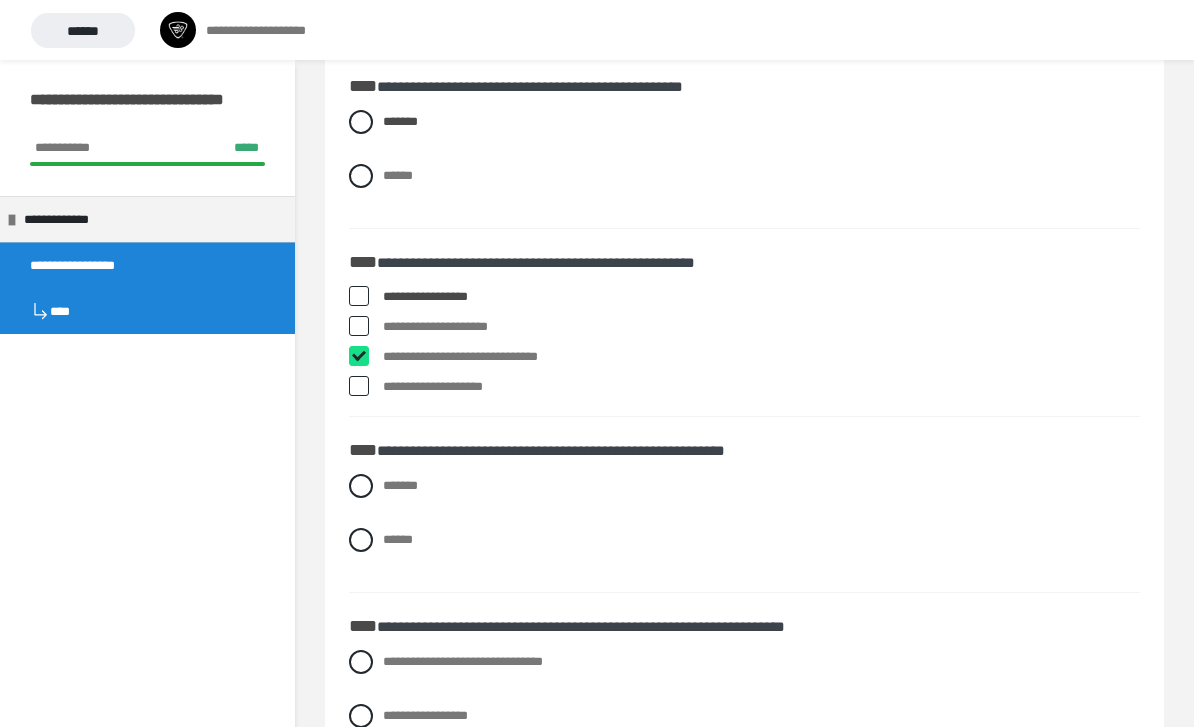 checkbox on "****" 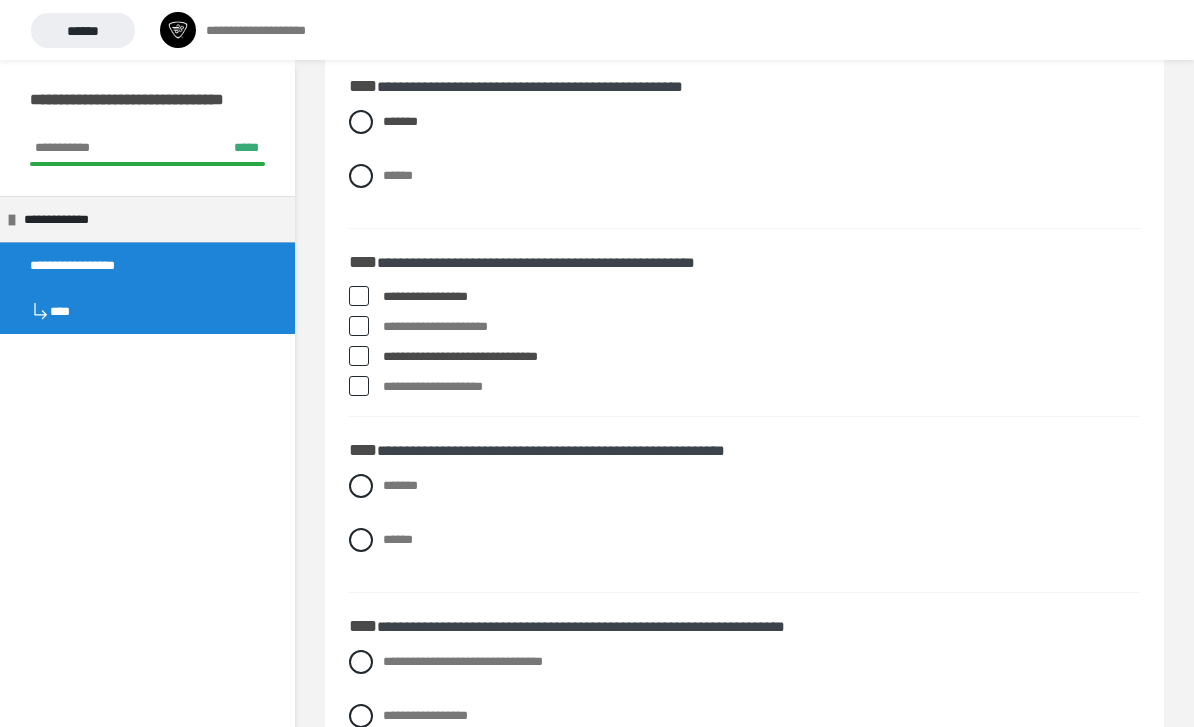 click on "**********" at bounding box center (744, 327) 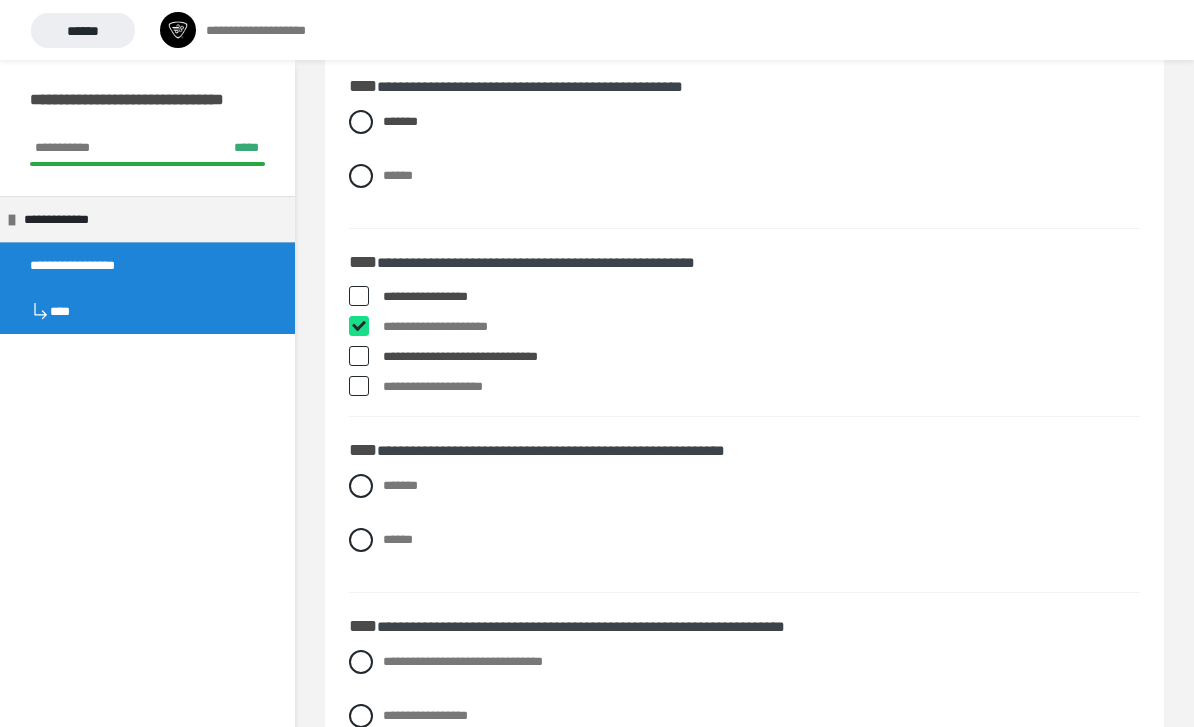 checkbox on "****" 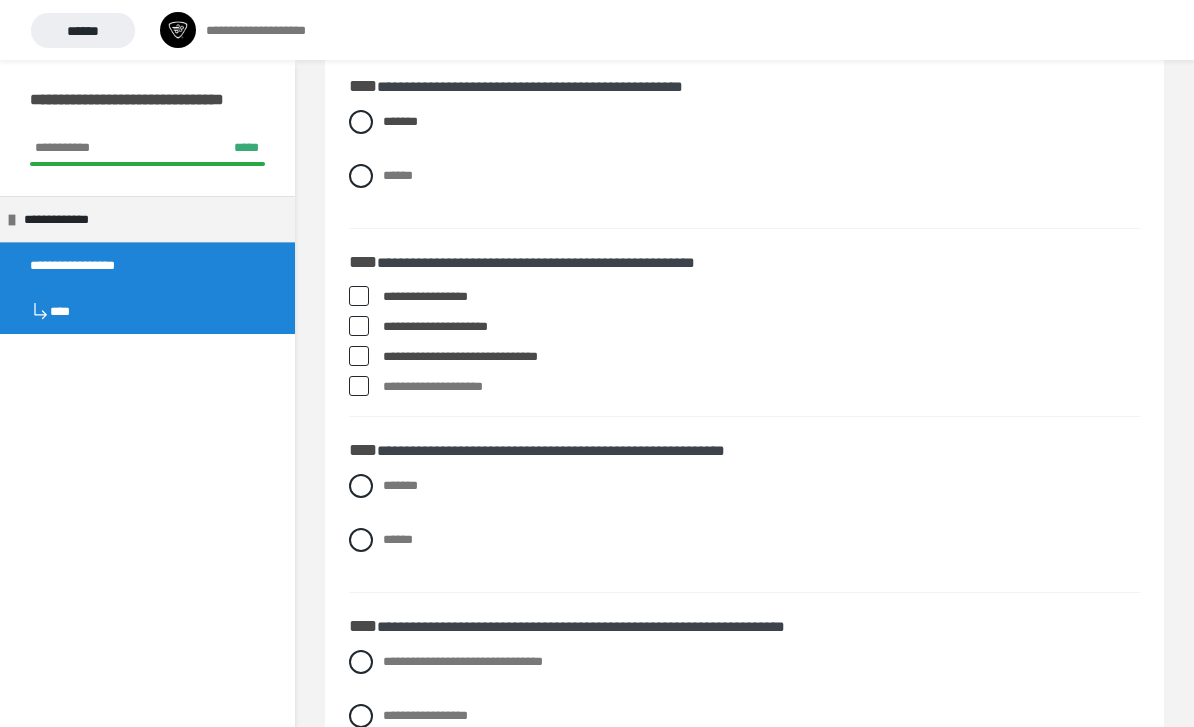 click on "******* ******" at bounding box center [744, 528] 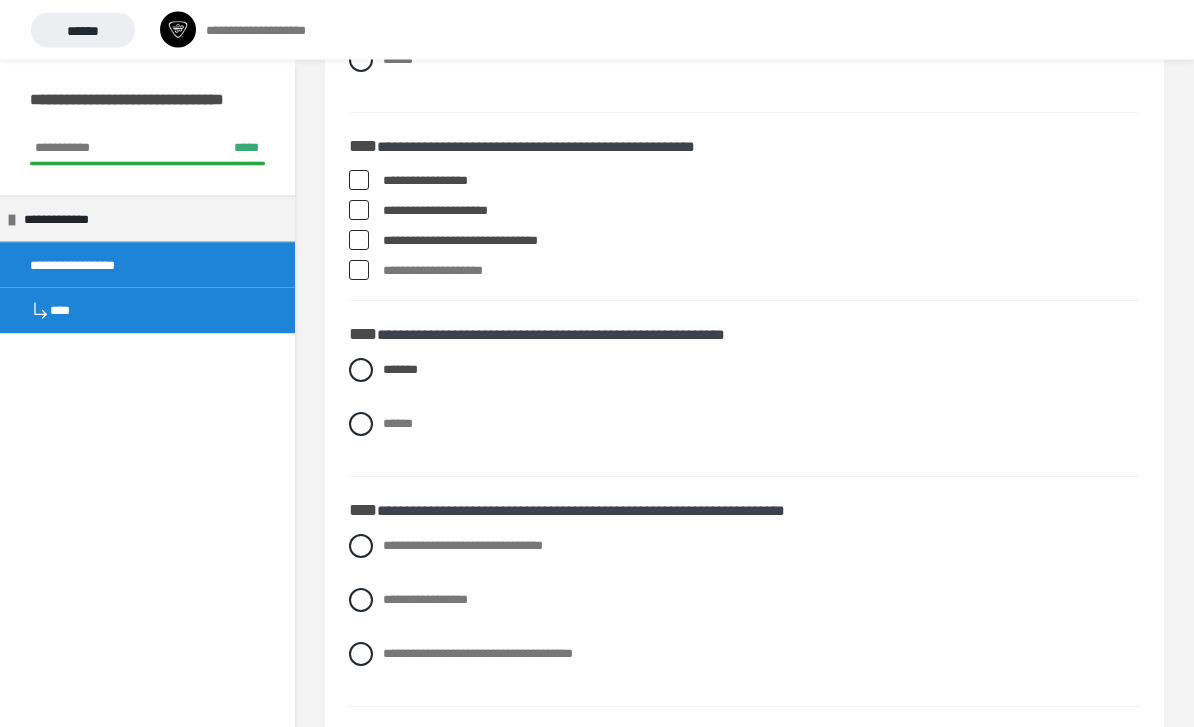 scroll, scrollTop: 3222, scrollLeft: 0, axis: vertical 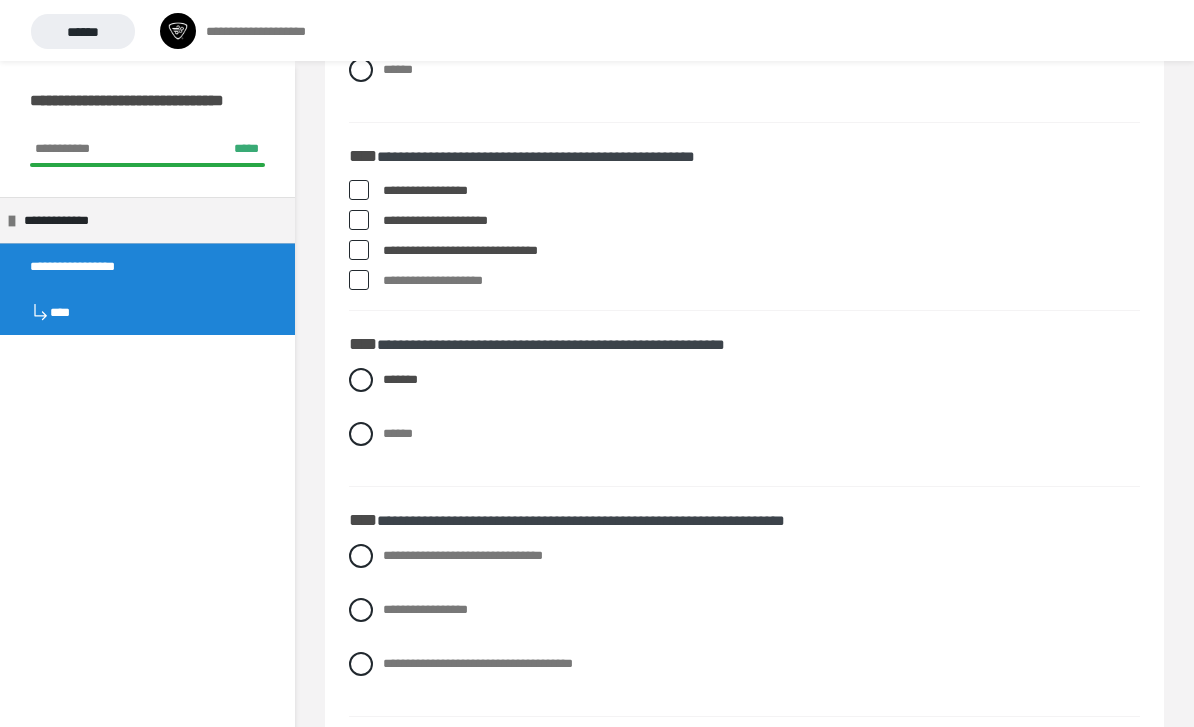 click at bounding box center (359, 219) 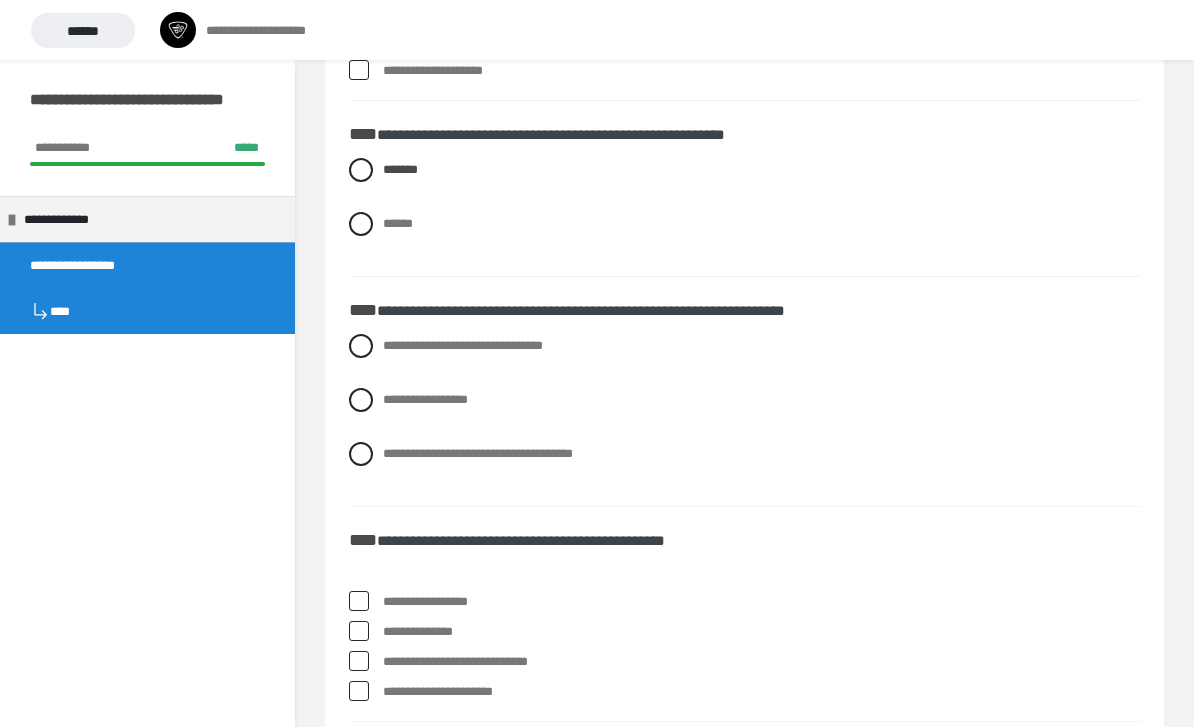 scroll, scrollTop: 3439, scrollLeft: 0, axis: vertical 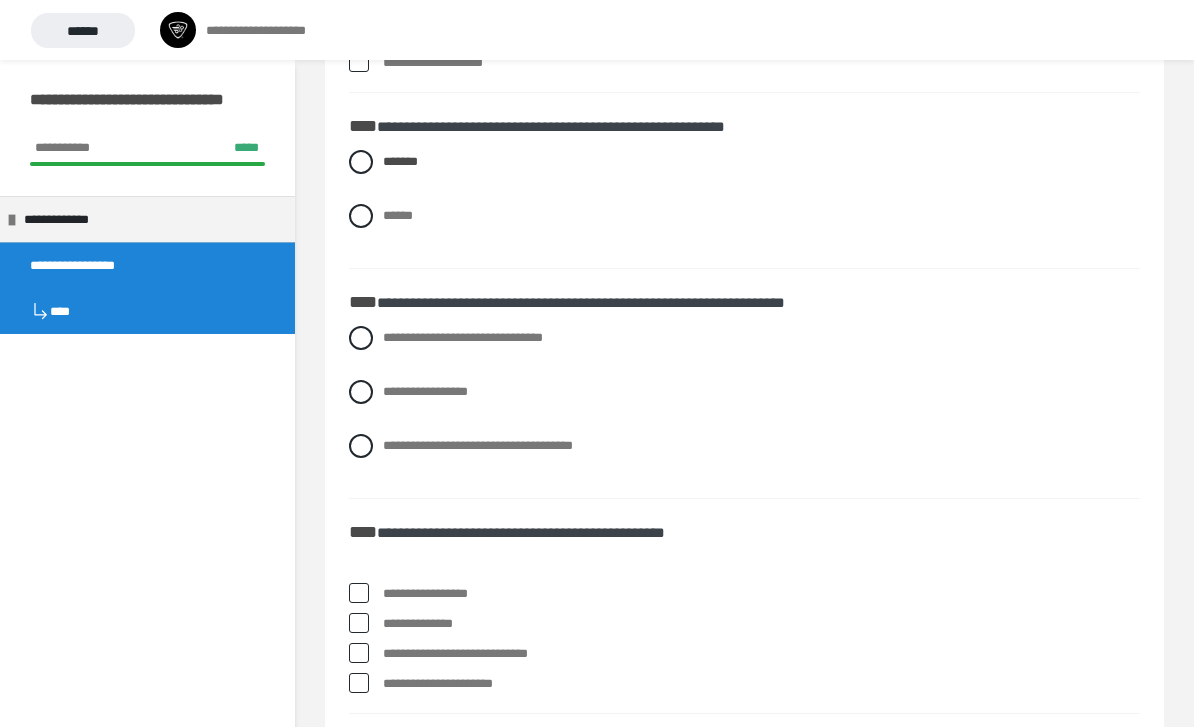 click at bounding box center (361, 446) 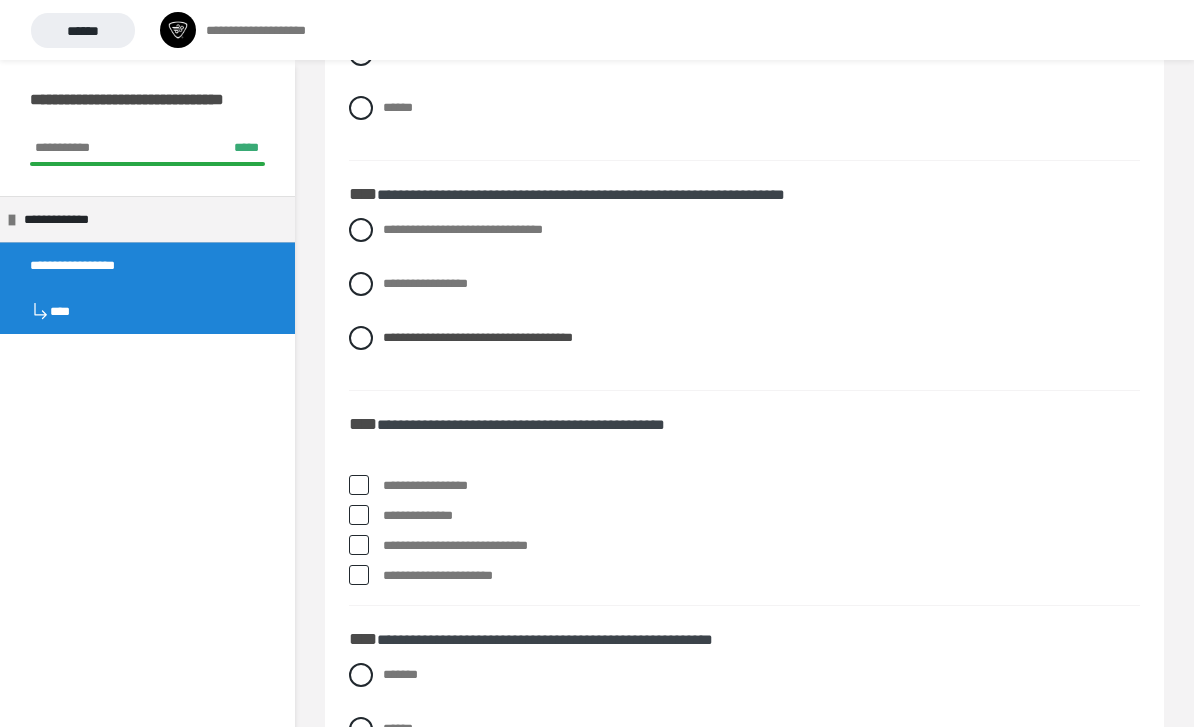 scroll, scrollTop: 3597, scrollLeft: 0, axis: vertical 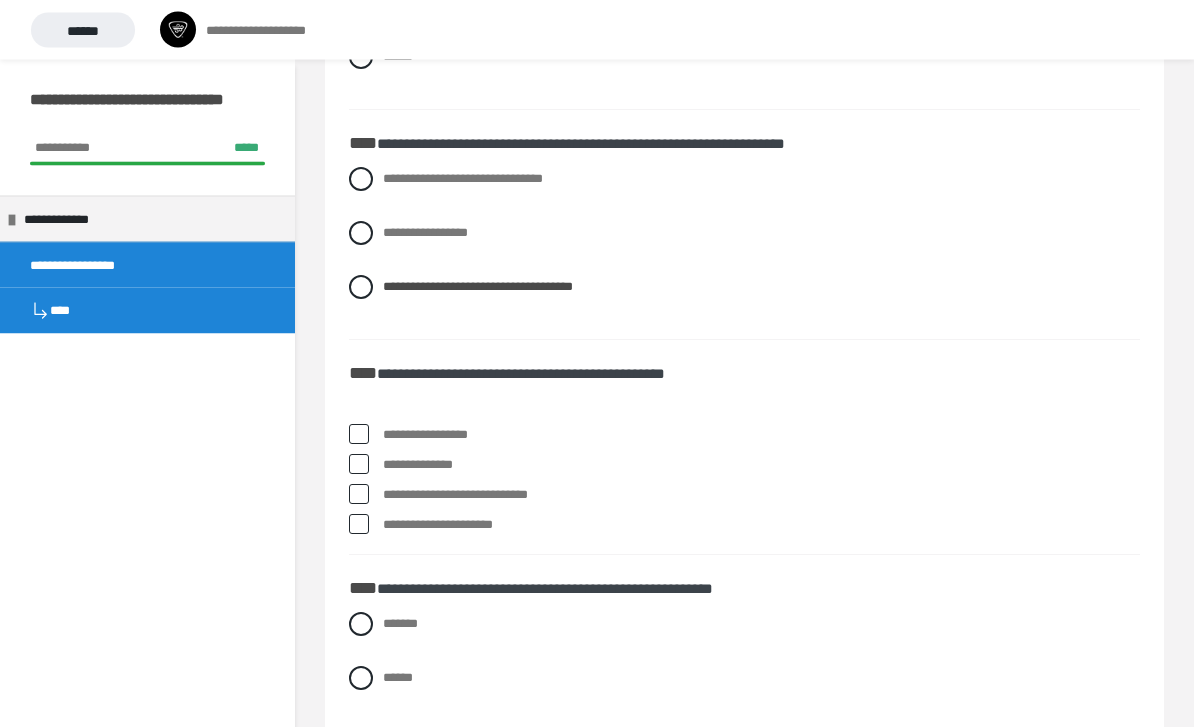 click at bounding box center [359, 495] 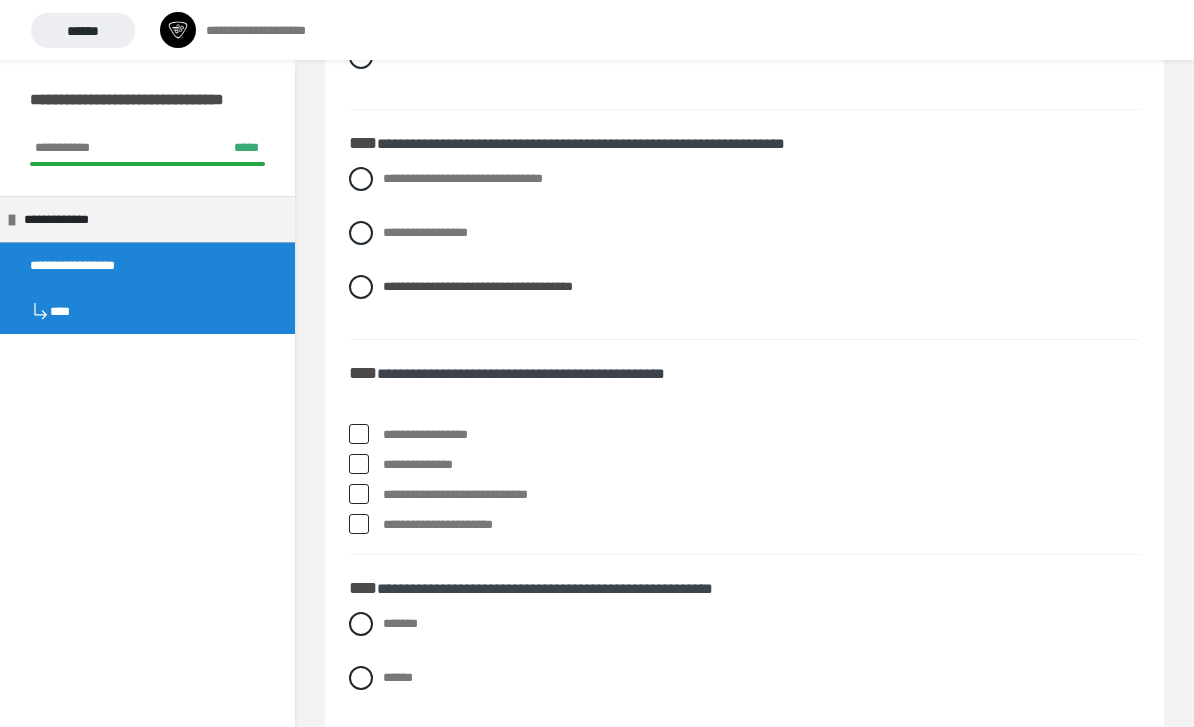 click at bounding box center [359, 494] 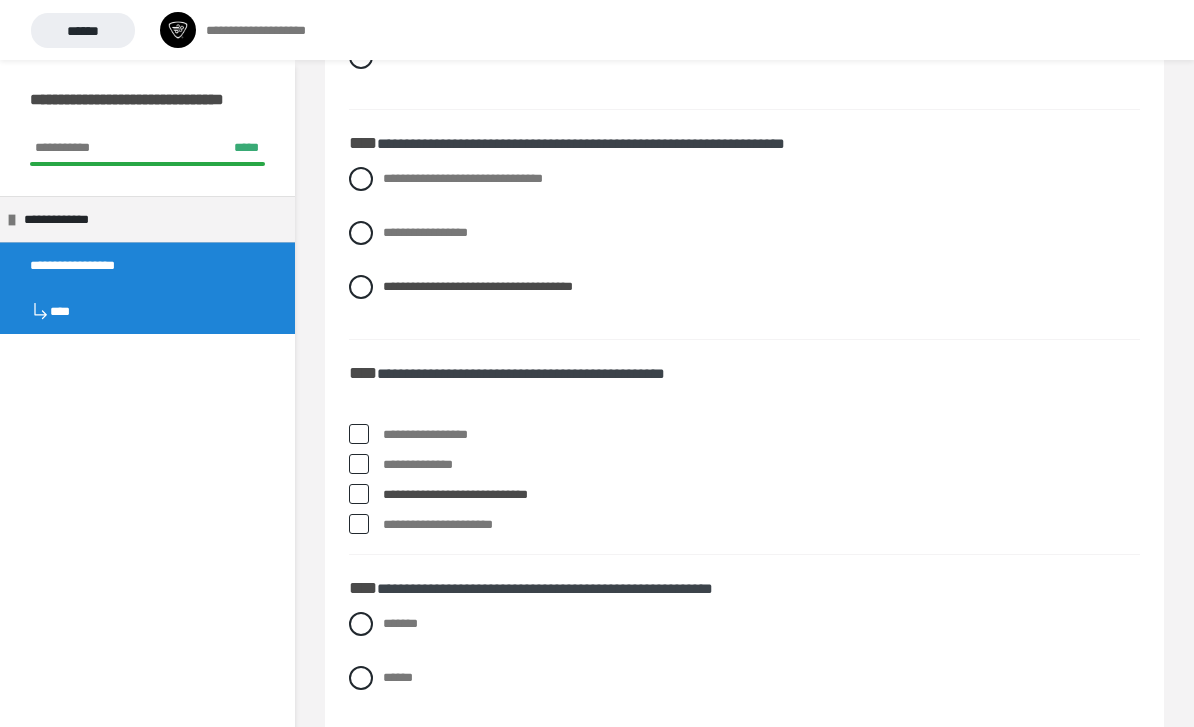 click at bounding box center (359, 494) 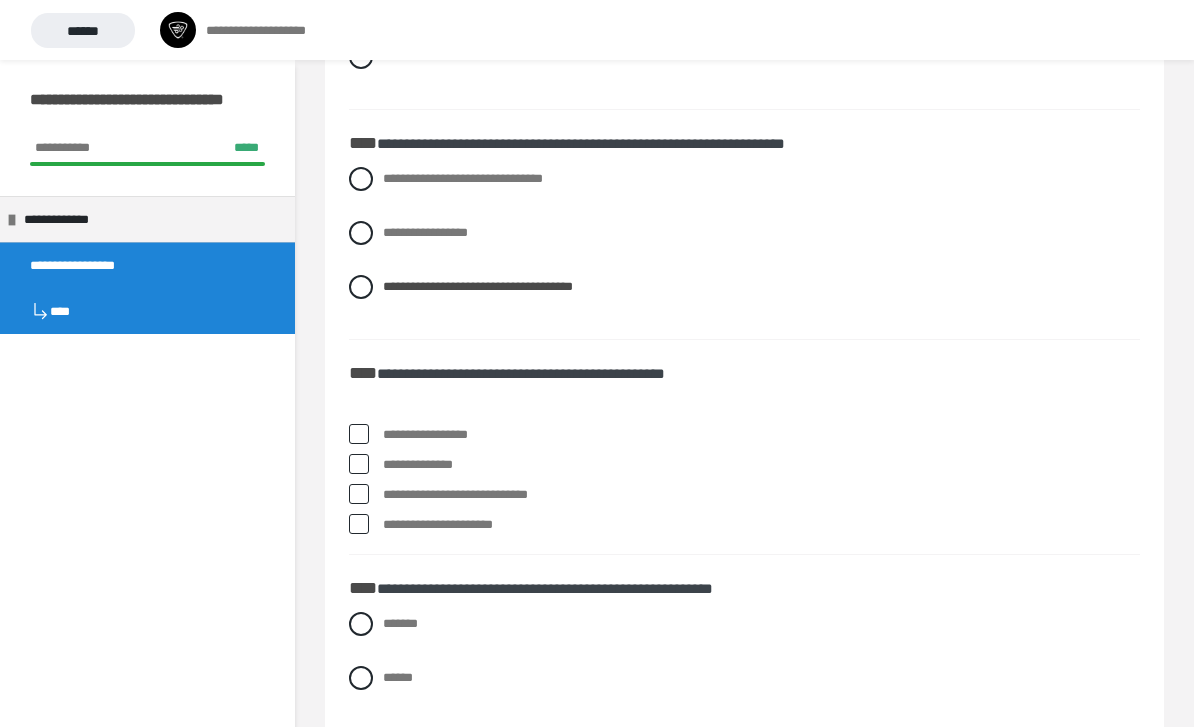 click at bounding box center (359, 524) 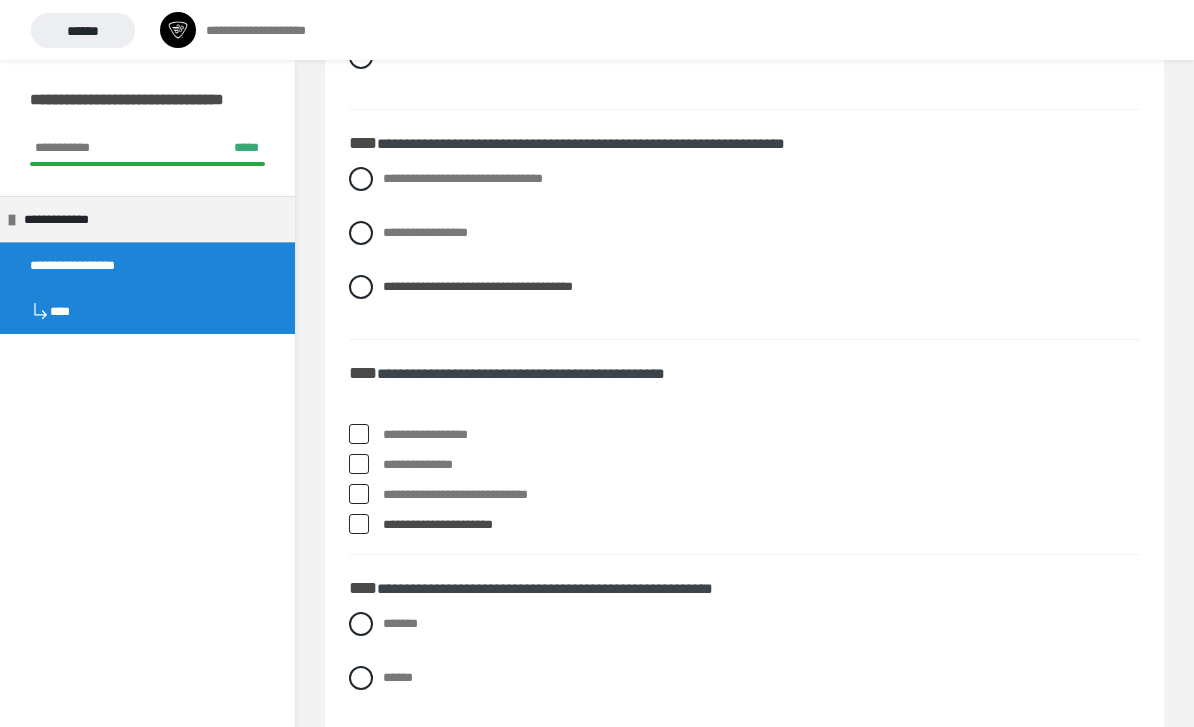 click at bounding box center (359, 494) 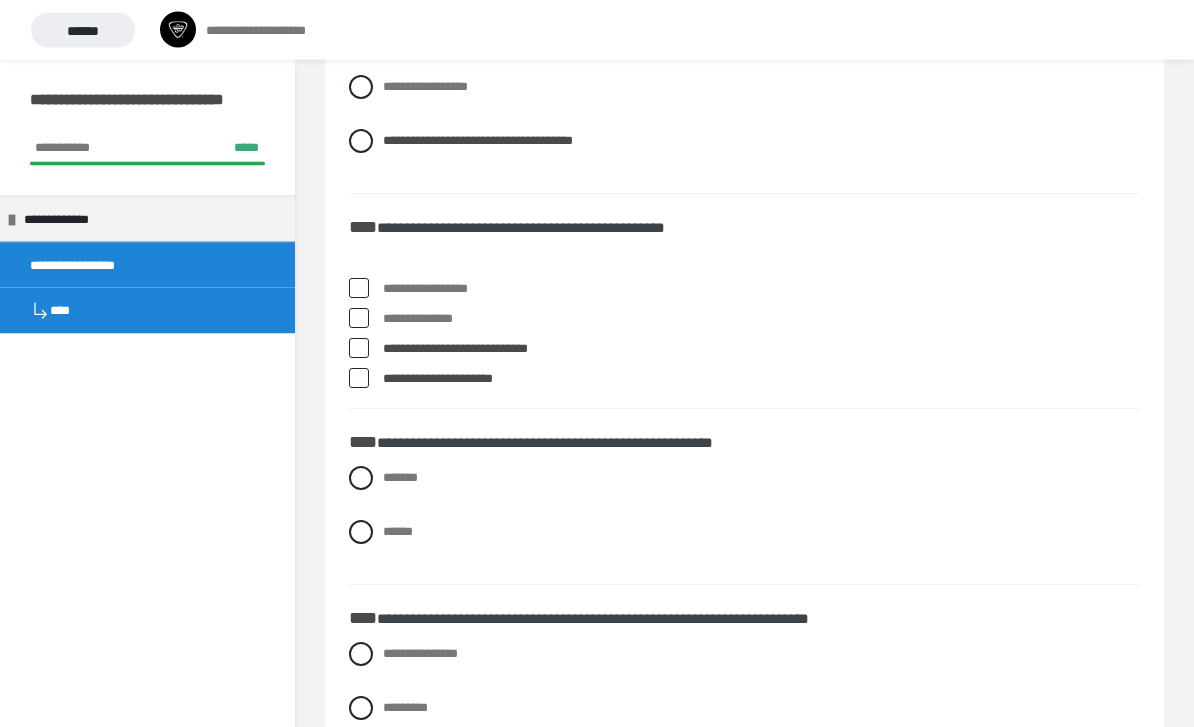 scroll, scrollTop: 3744, scrollLeft: 0, axis: vertical 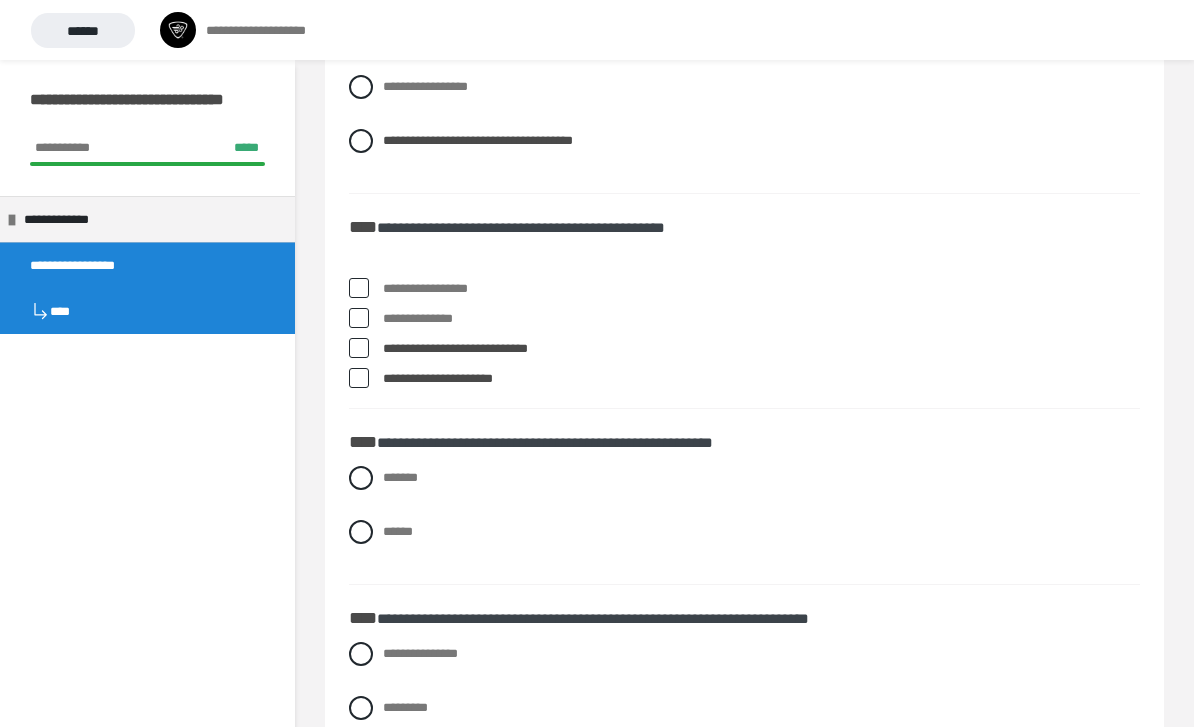 click at bounding box center (361, 532) 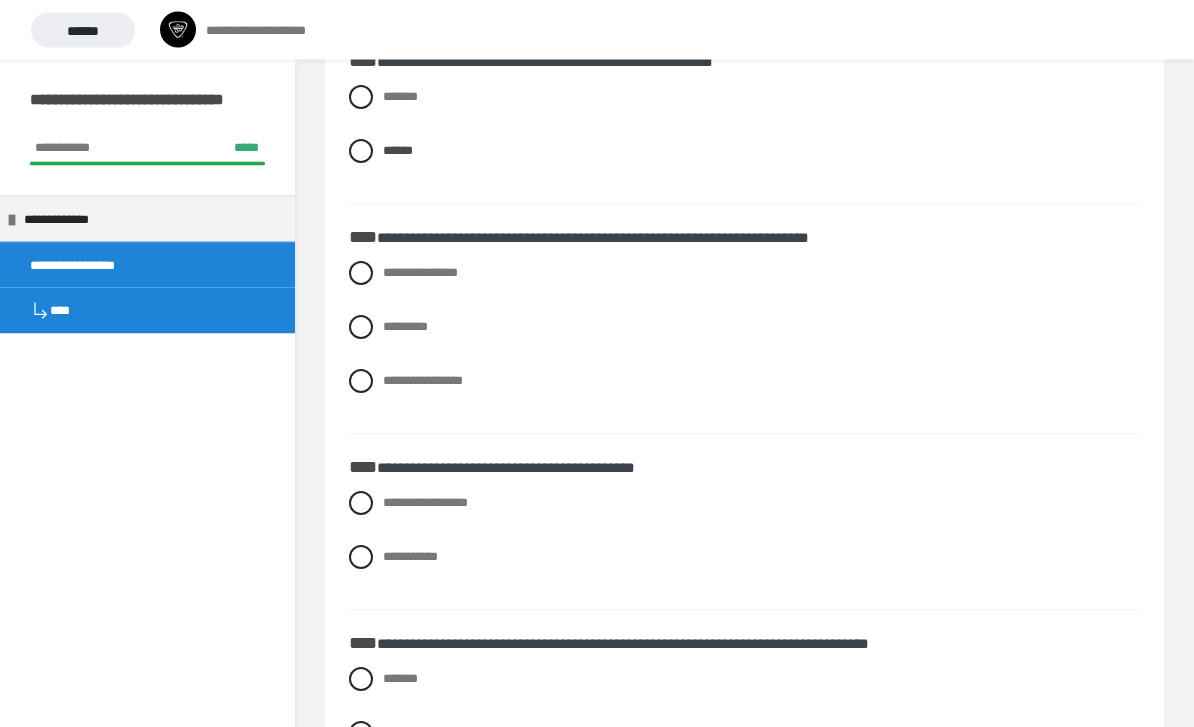 scroll, scrollTop: 4155, scrollLeft: 0, axis: vertical 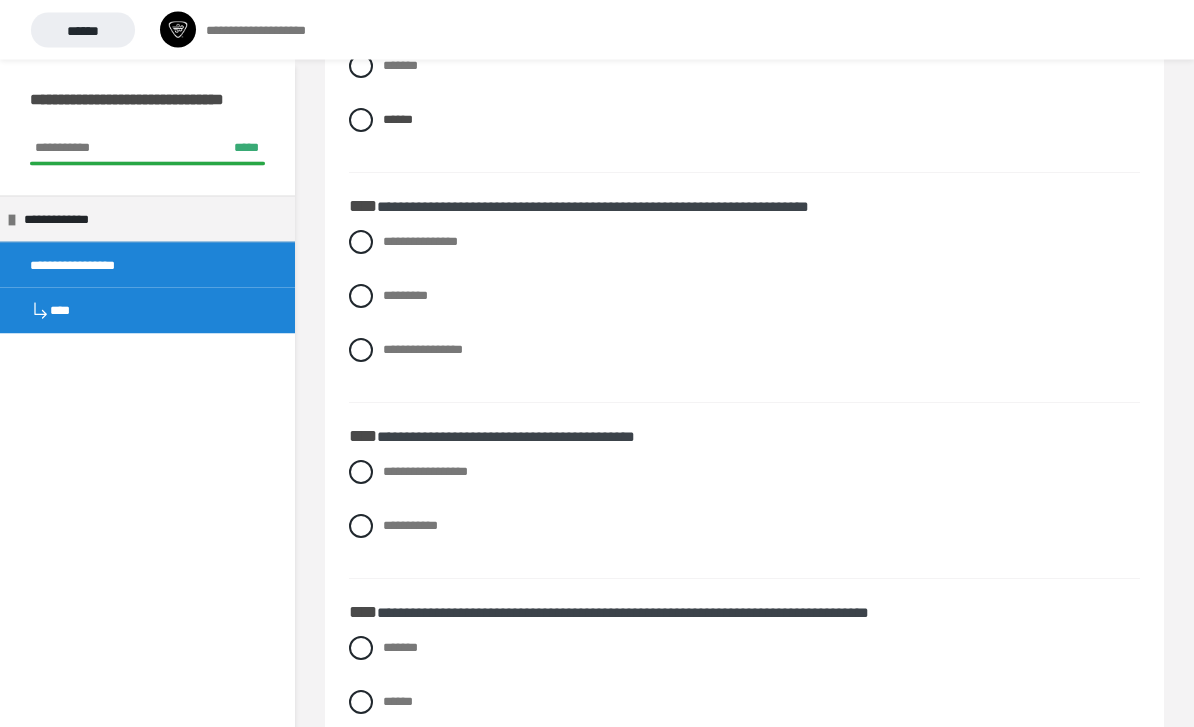 click at bounding box center [361, 473] 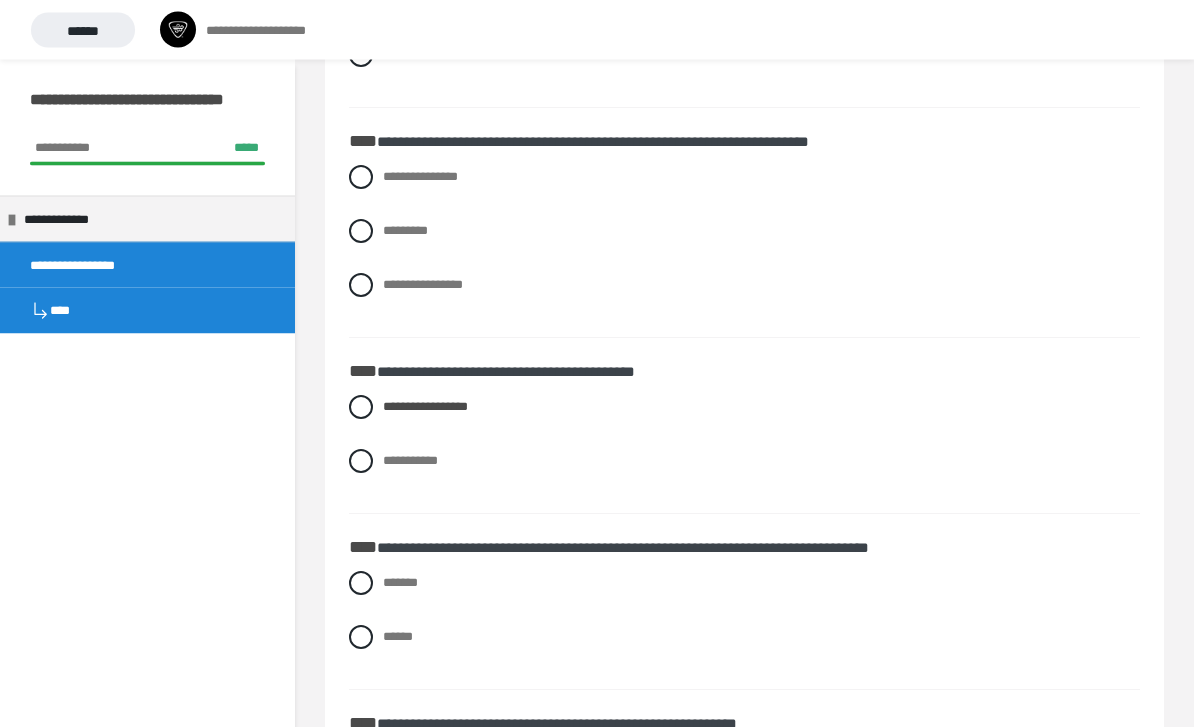 scroll, scrollTop: 4255, scrollLeft: 0, axis: vertical 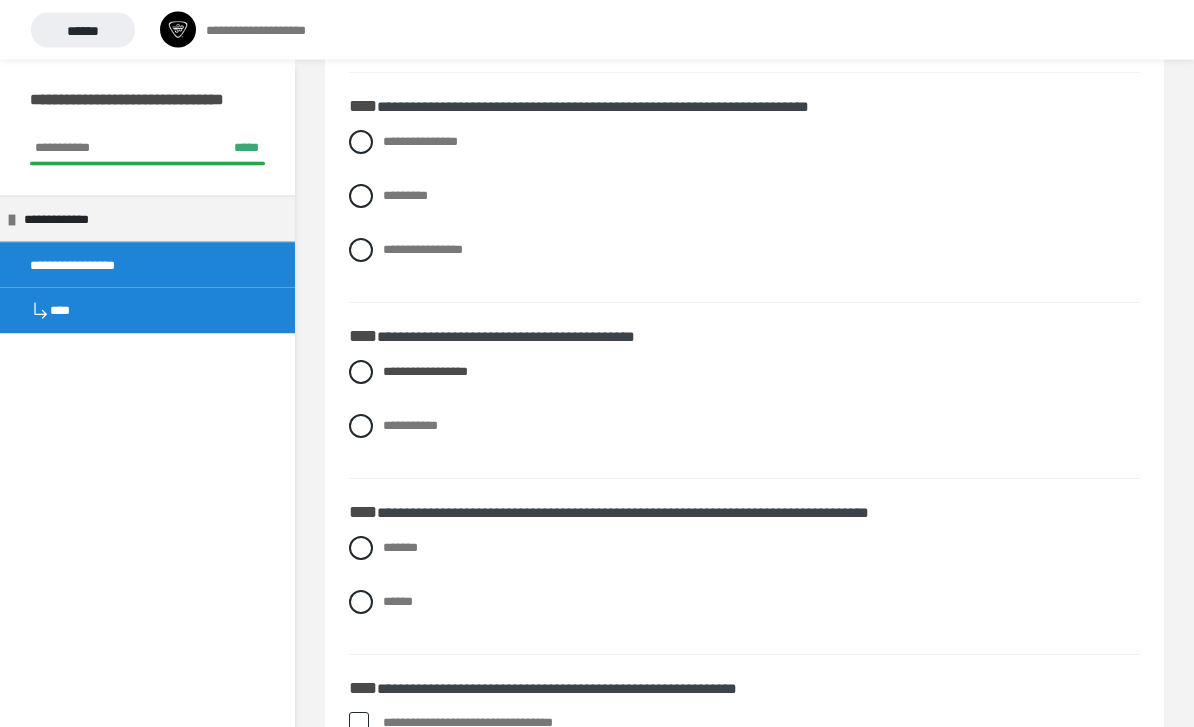 click at bounding box center (361, 549) 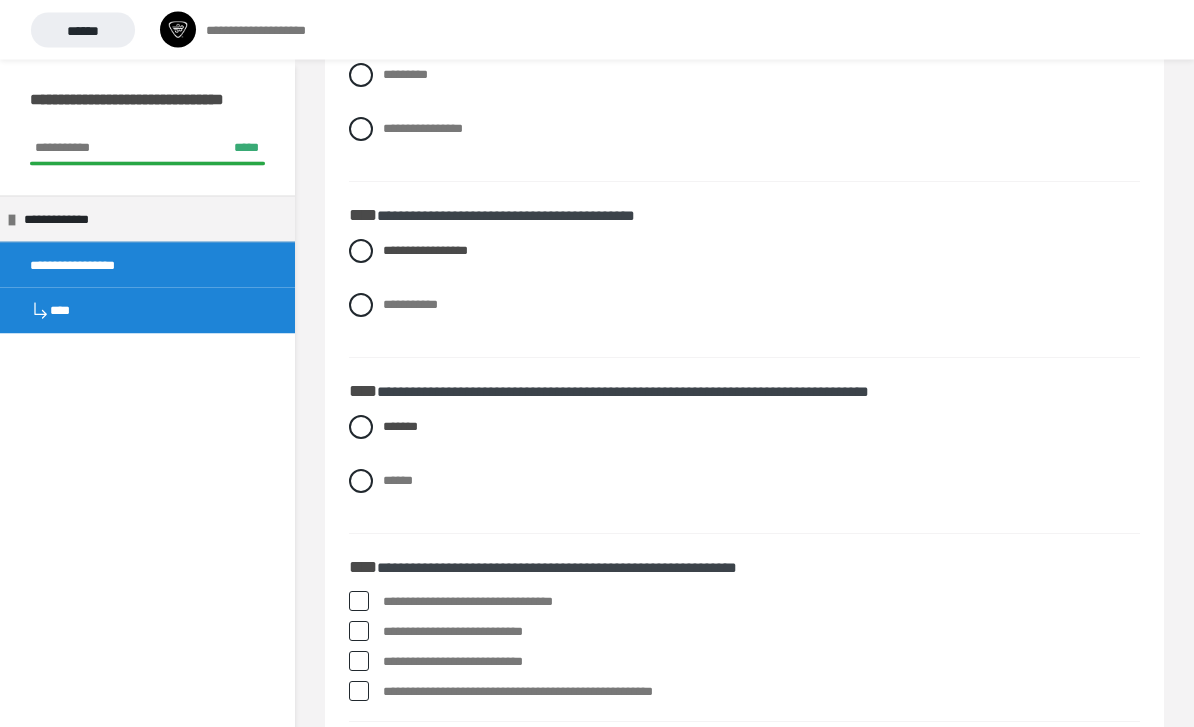 scroll, scrollTop: 4388, scrollLeft: 0, axis: vertical 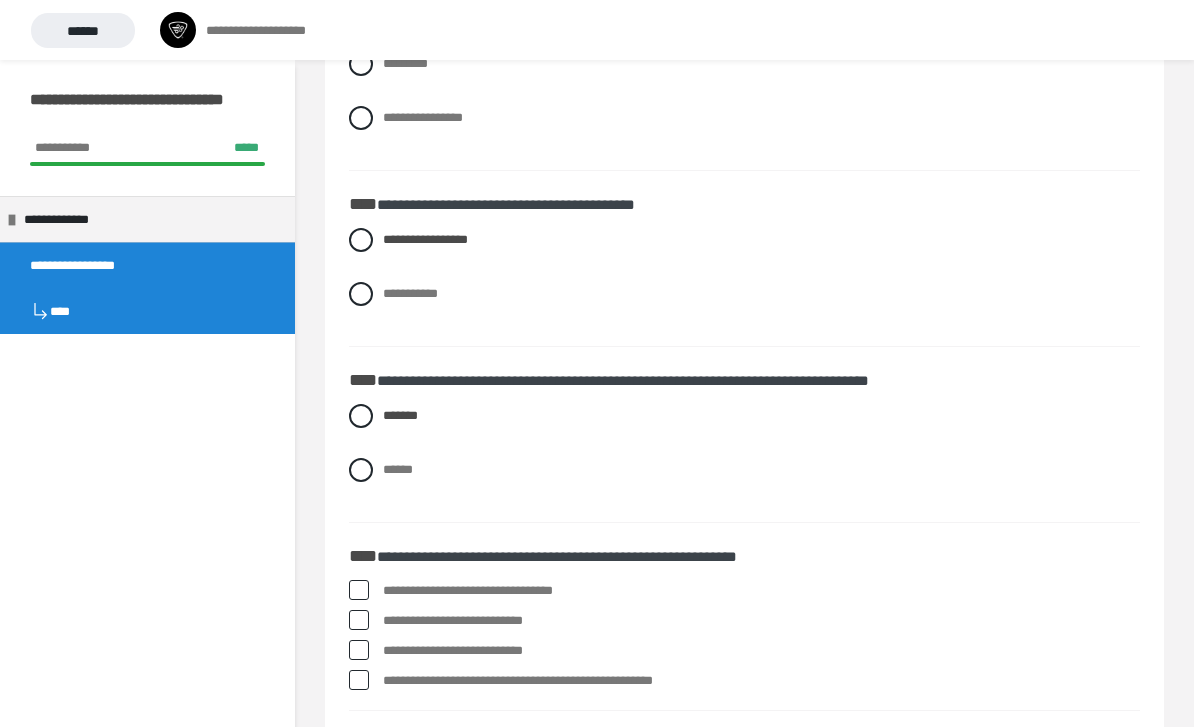 click at bounding box center [361, 118] 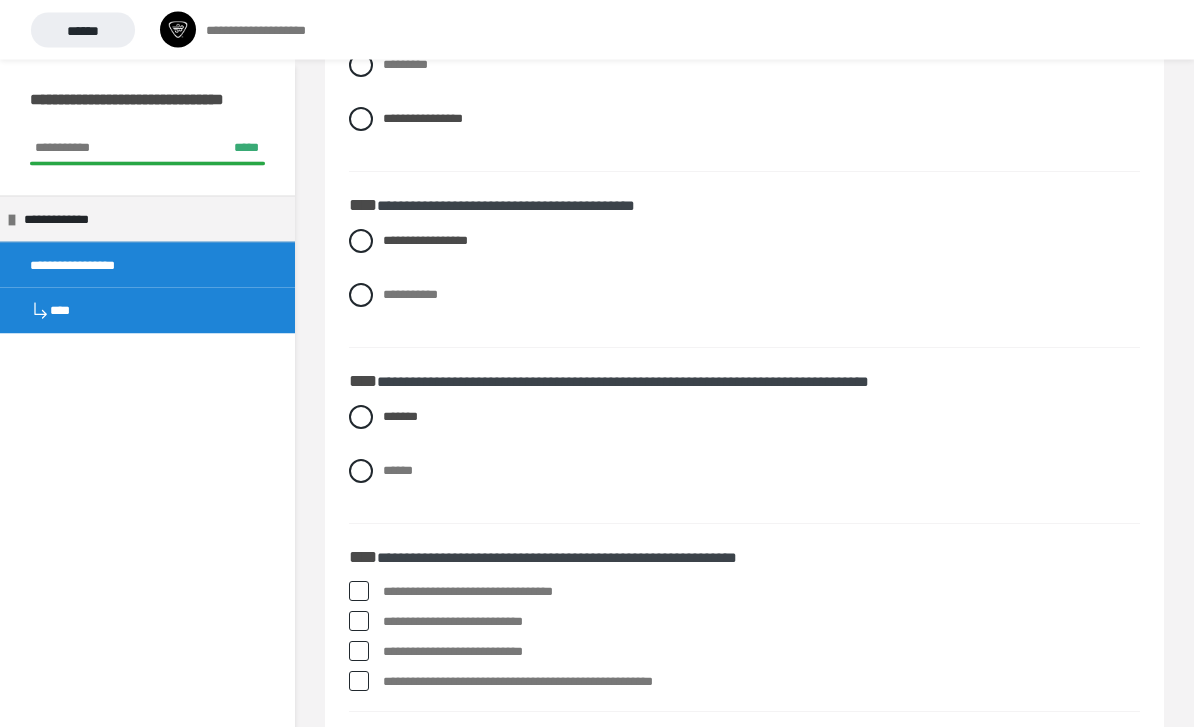 scroll, scrollTop: 4424, scrollLeft: 0, axis: vertical 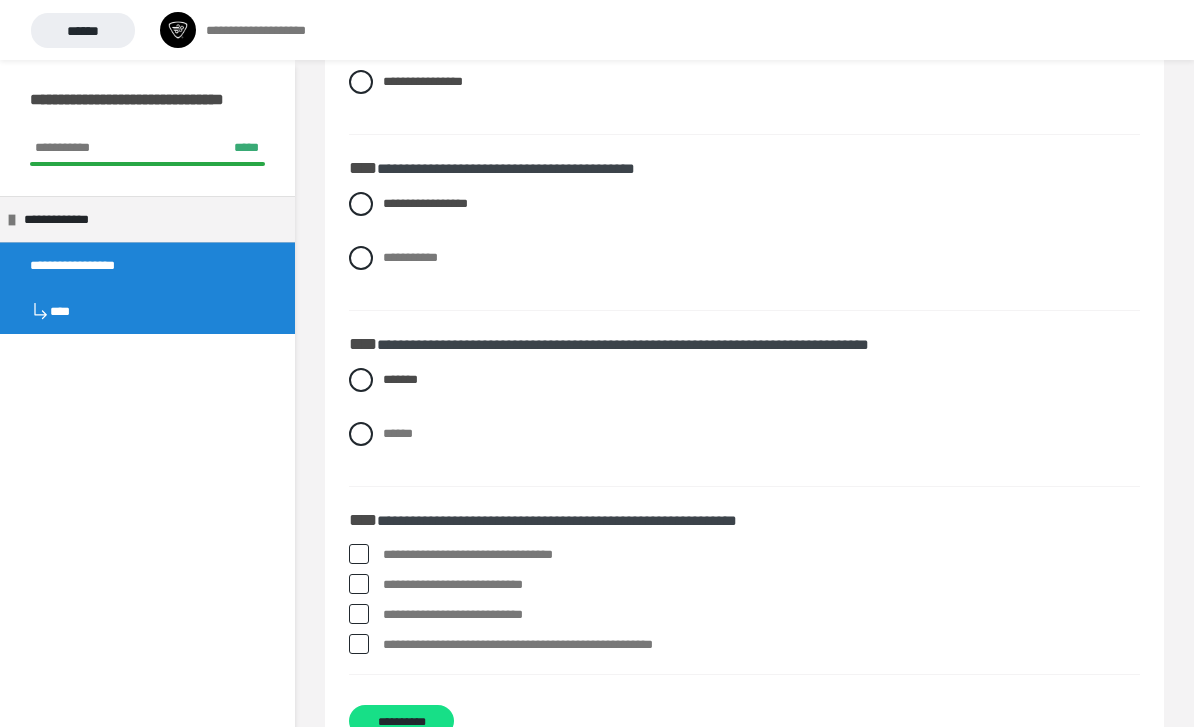 click on "**********" at bounding box center [744, 585] 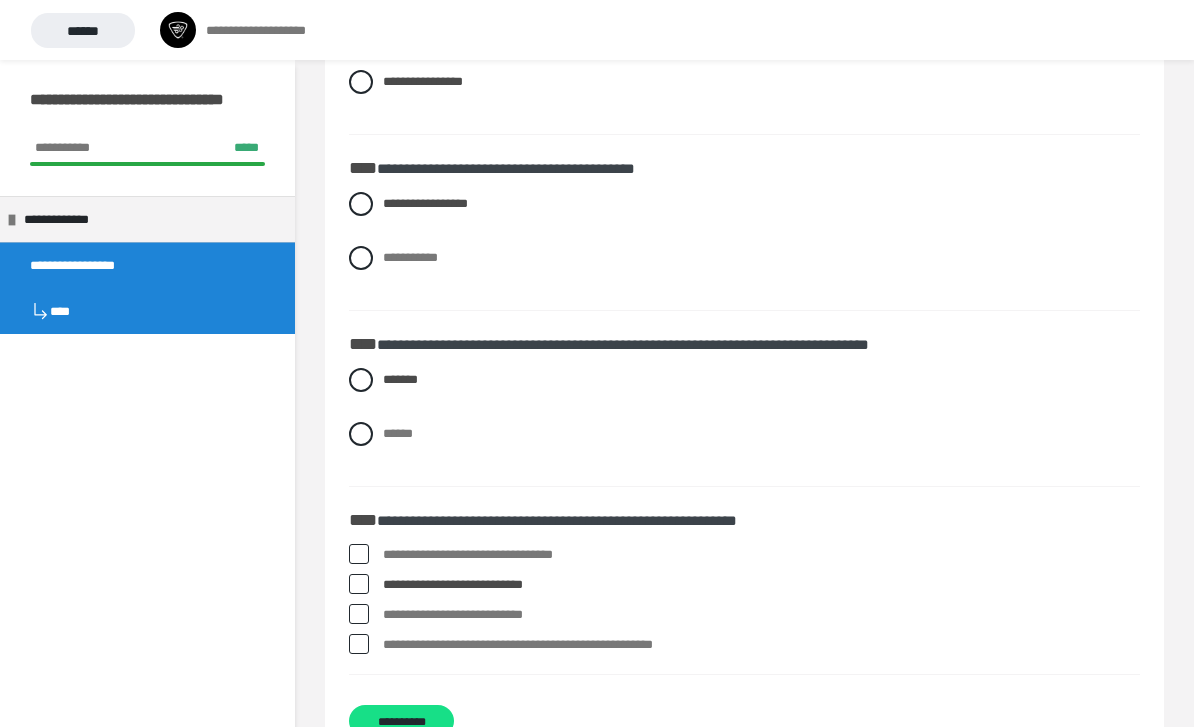 click at bounding box center (359, 614) 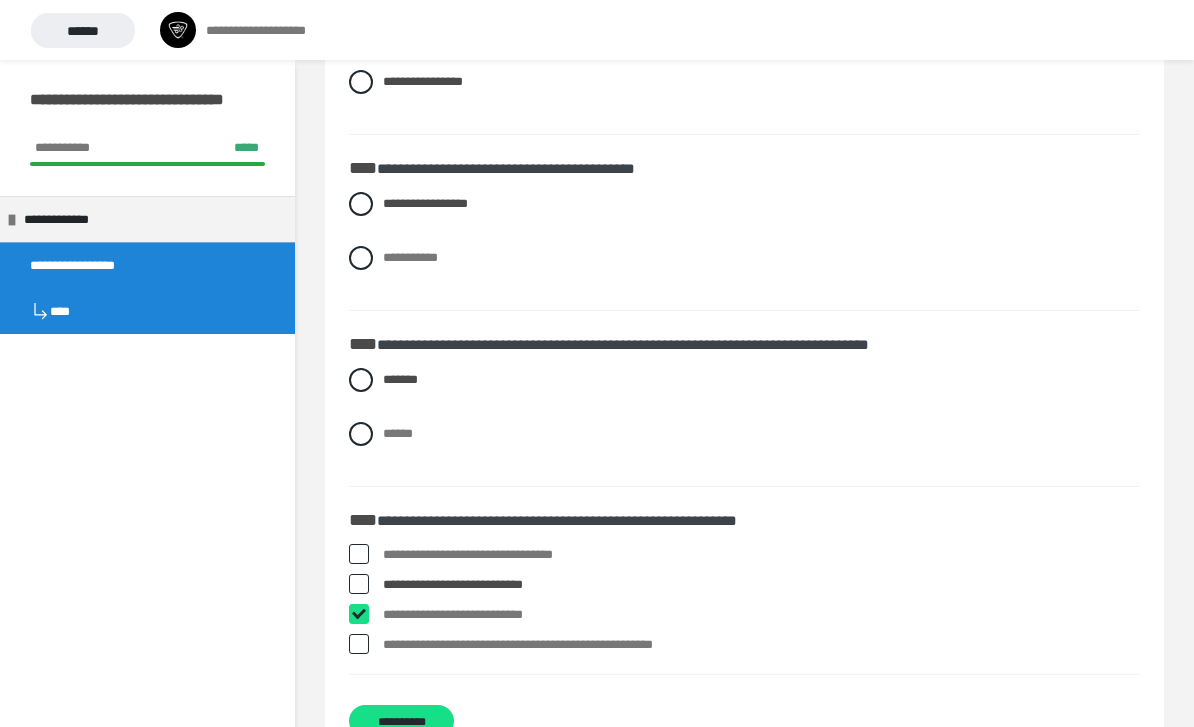 checkbox on "****" 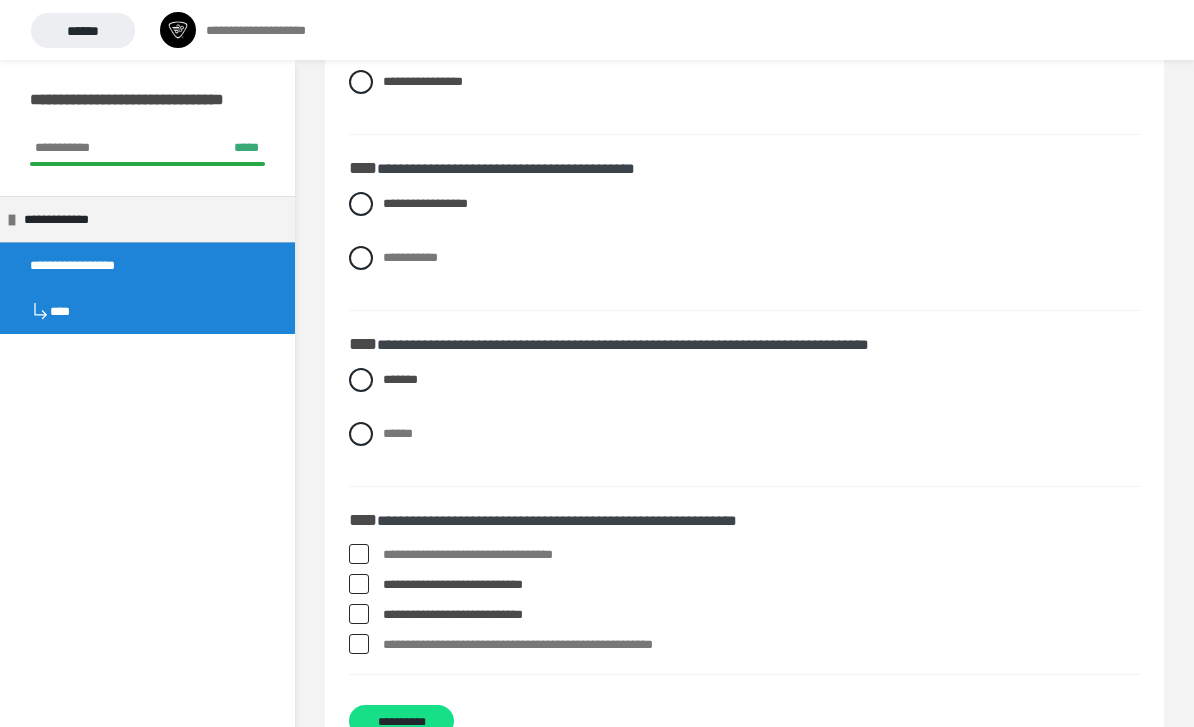 click at bounding box center [359, 644] 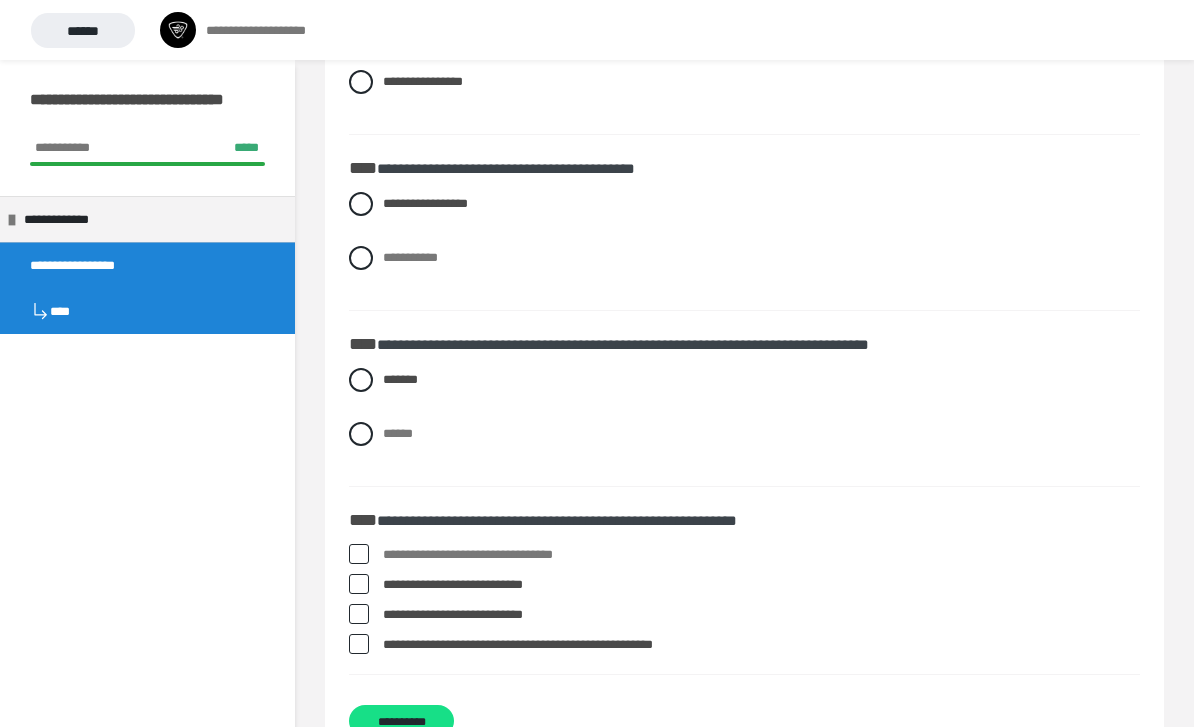 click on "**********" at bounding box center [401, 721] 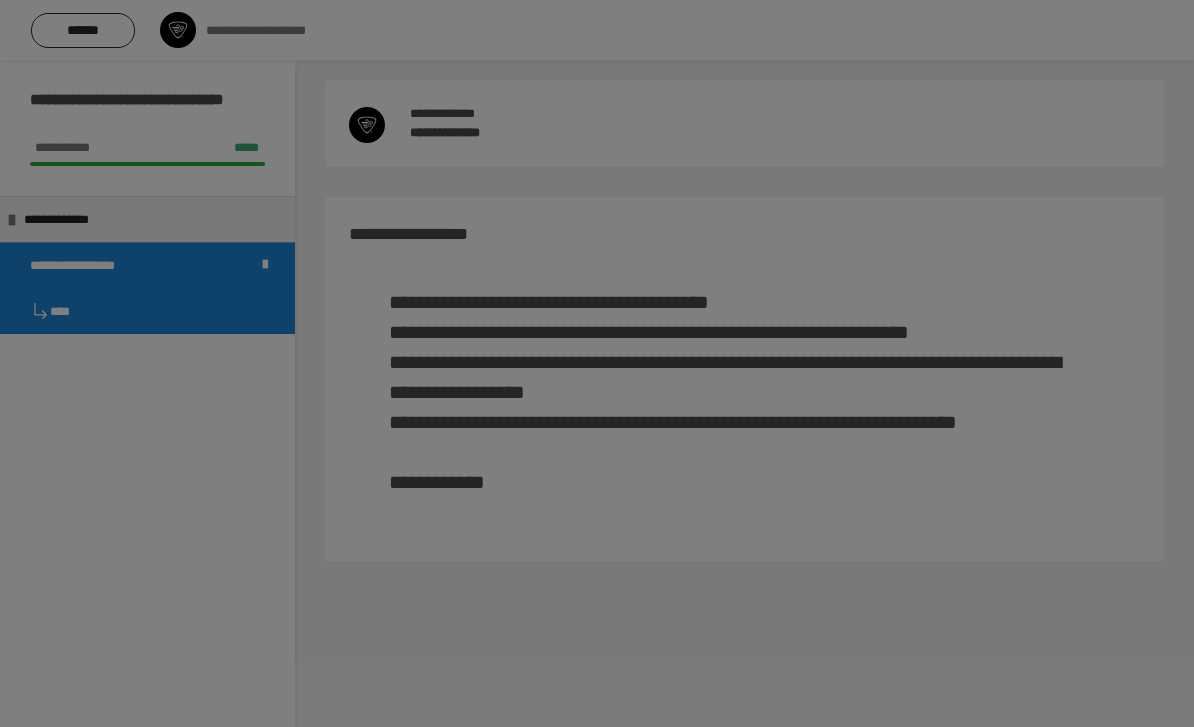 scroll, scrollTop: 60, scrollLeft: 0, axis: vertical 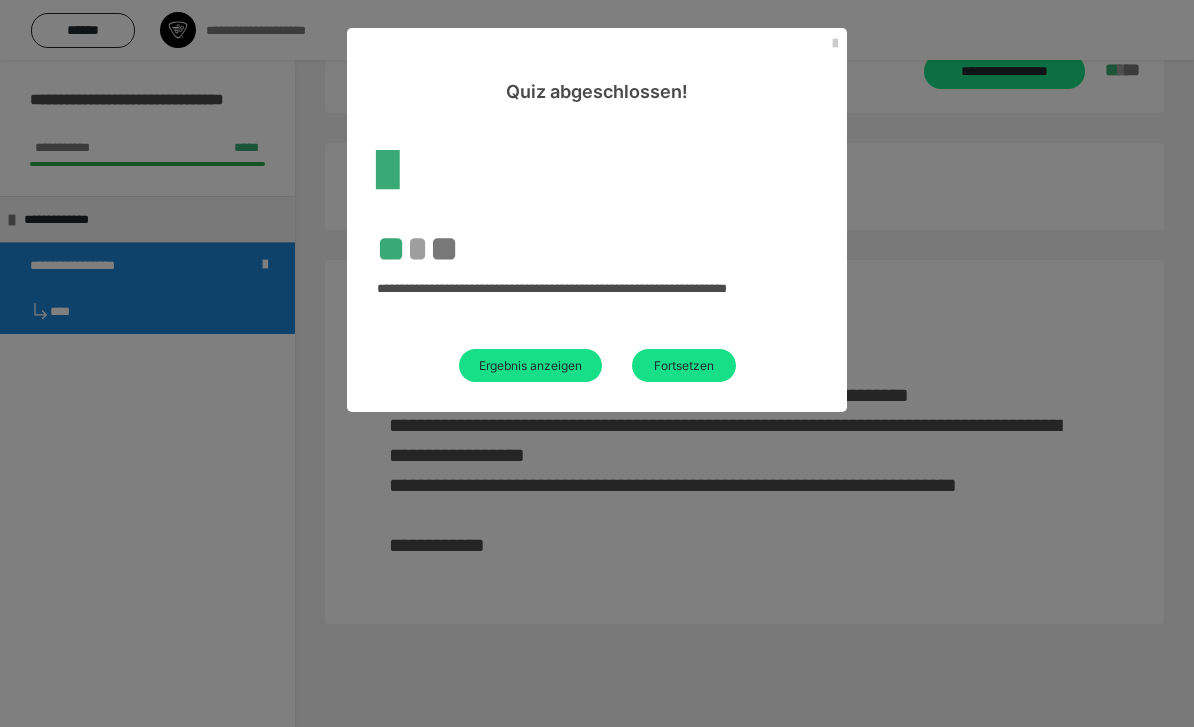 click on "Ergebnis anzeigen" at bounding box center [530, 365] 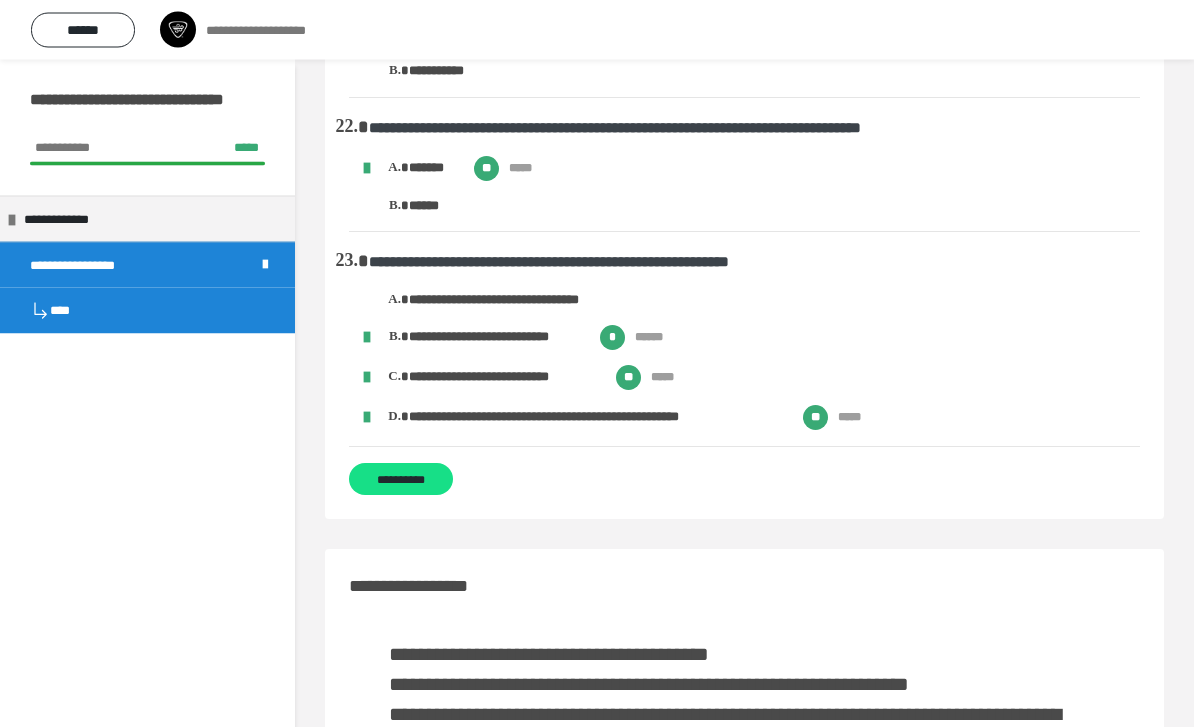 scroll, scrollTop: 4079, scrollLeft: 0, axis: vertical 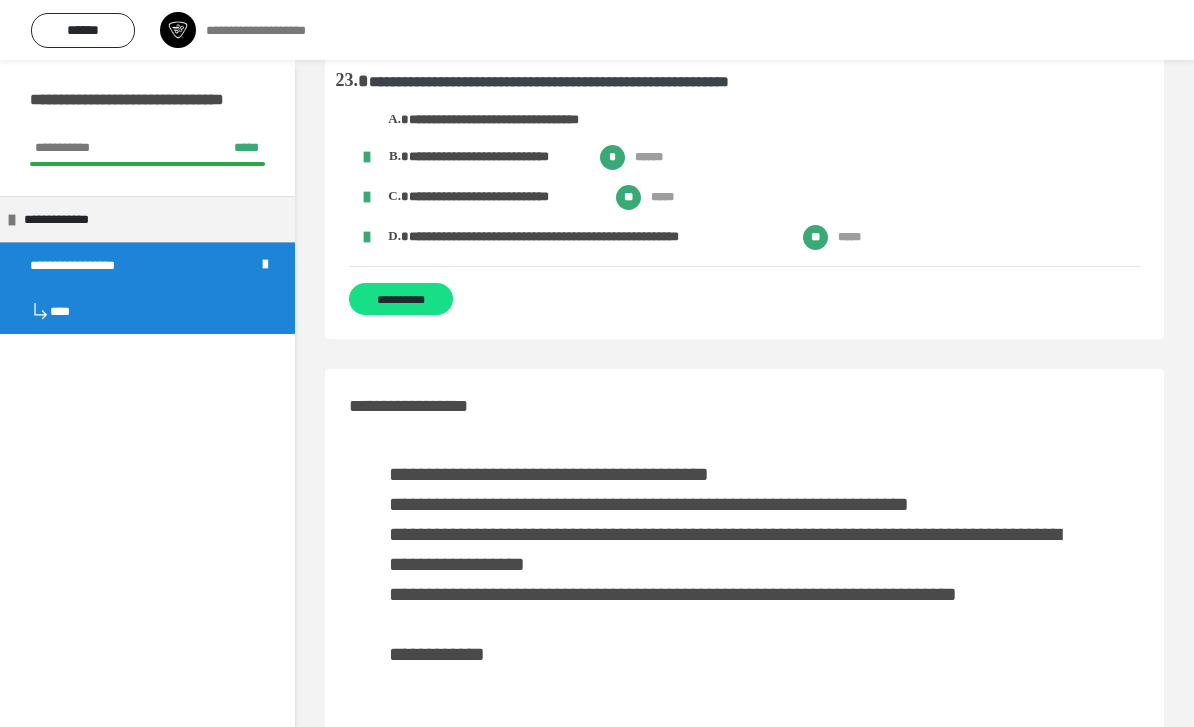 click on "**********" at bounding box center [401, 299] 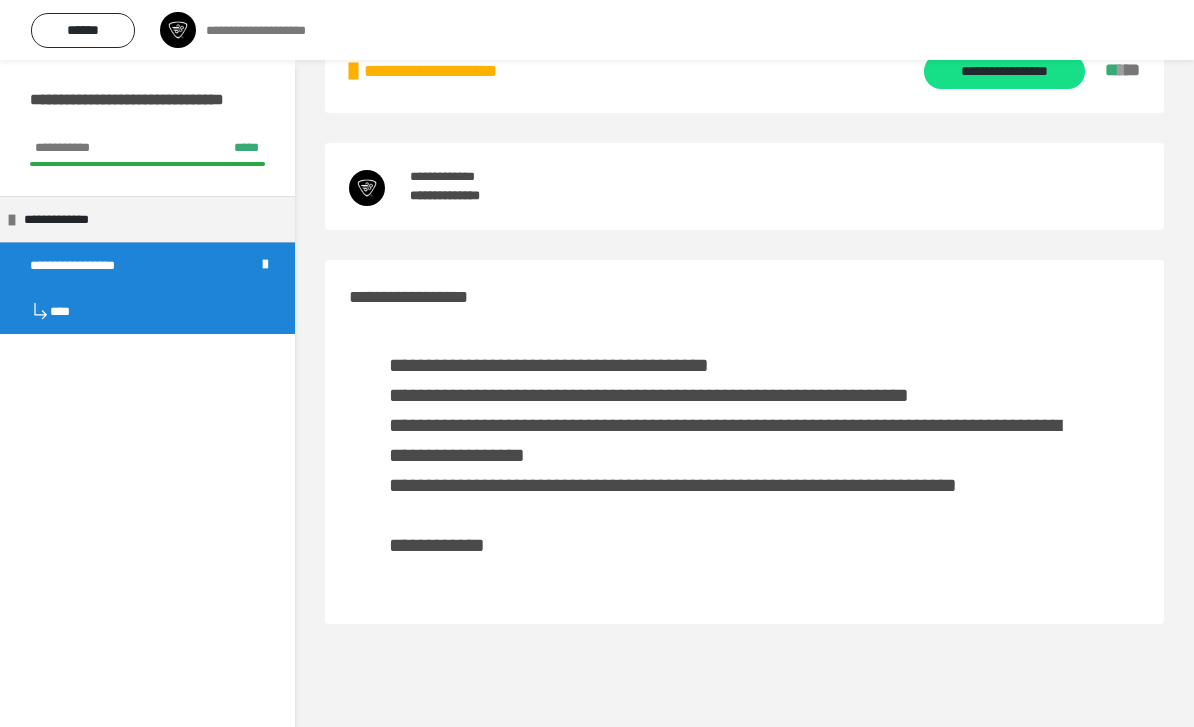 scroll, scrollTop: 0, scrollLeft: 0, axis: both 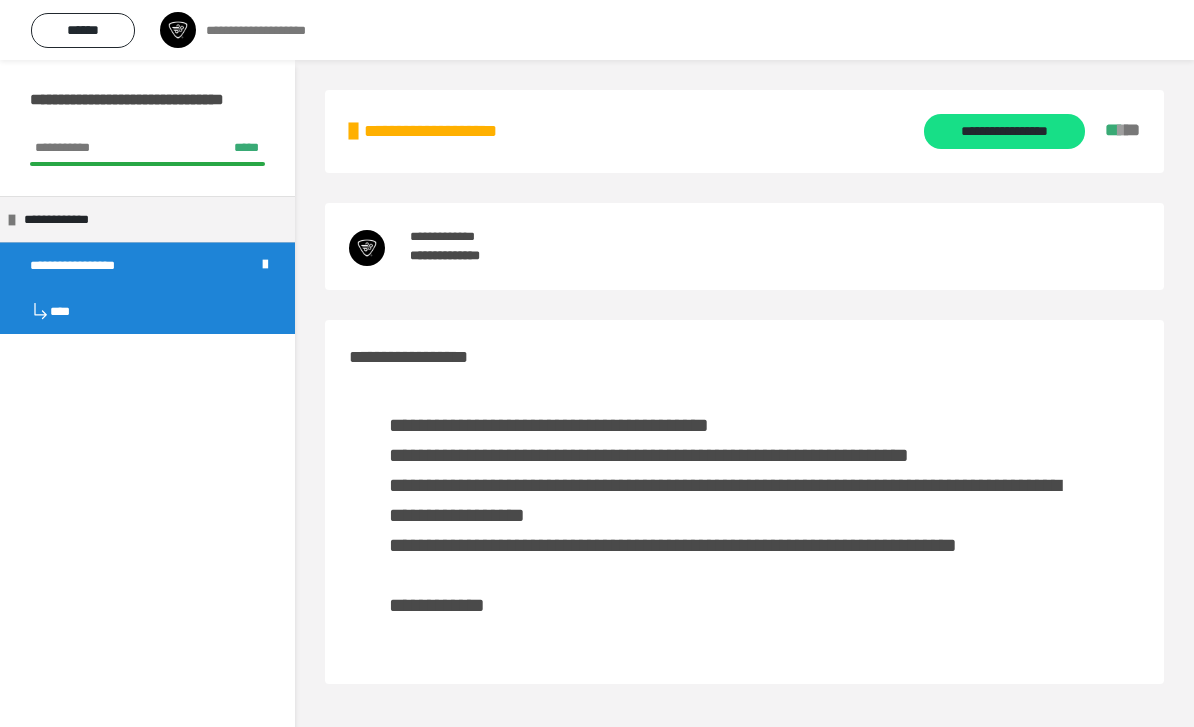 click on "**********" at bounding box center [725, 530] 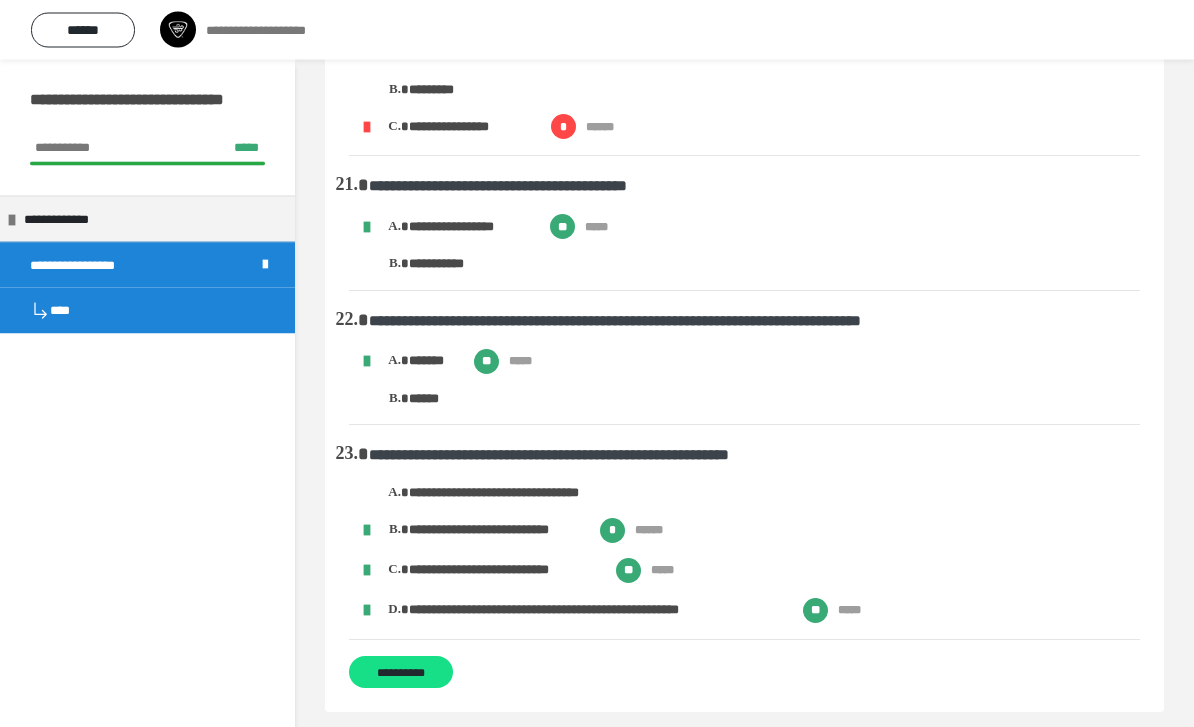 scroll, scrollTop: 4079, scrollLeft: 0, axis: vertical 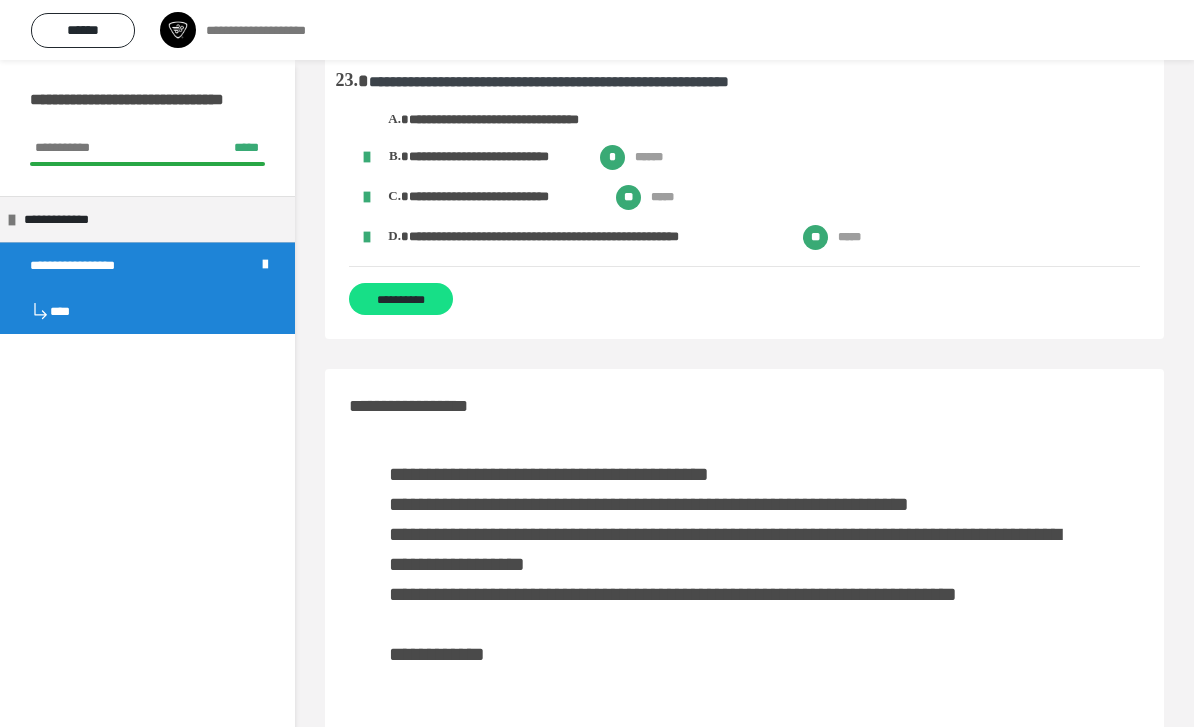 click on "**********" at bounding box center (401, 299) 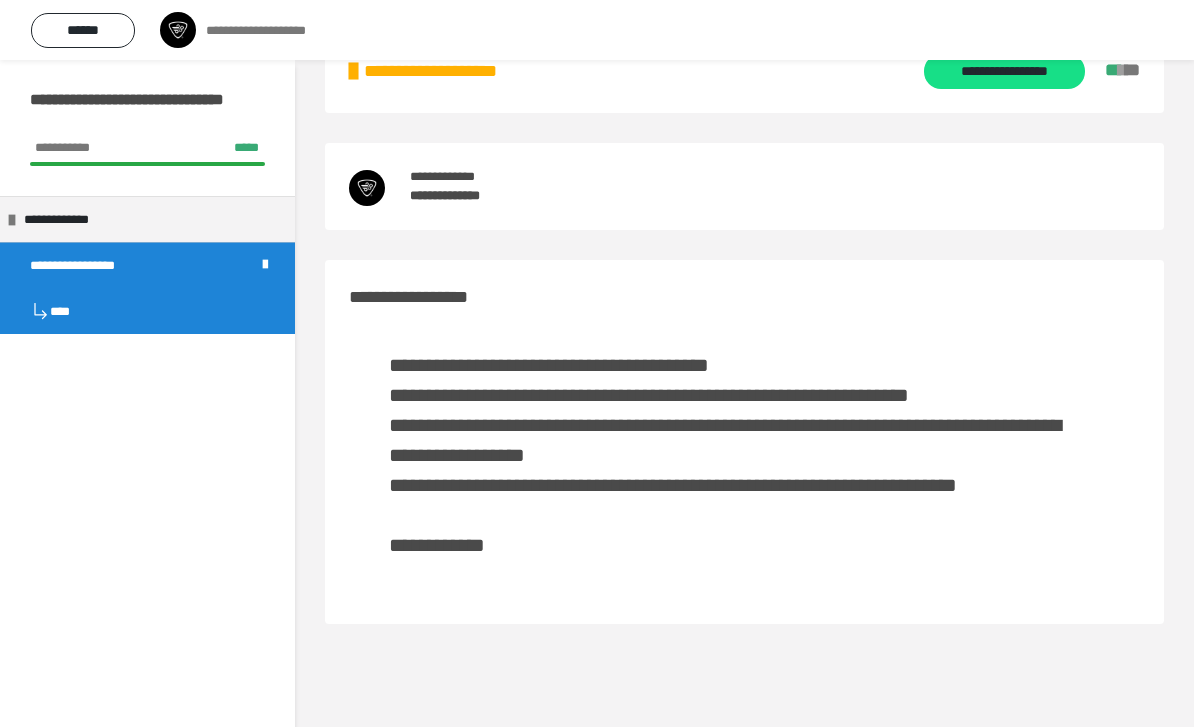 click on "**********" at bounding box center [725, 470] 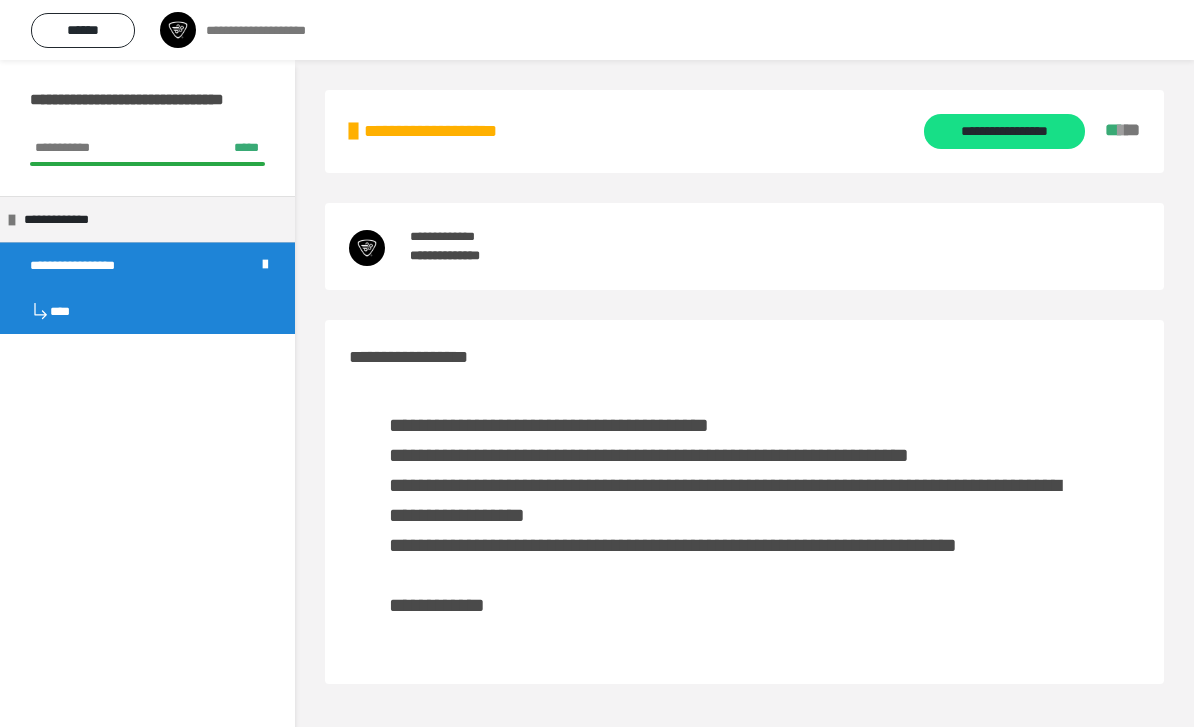 click on "****" at bounding box center [147, 311] 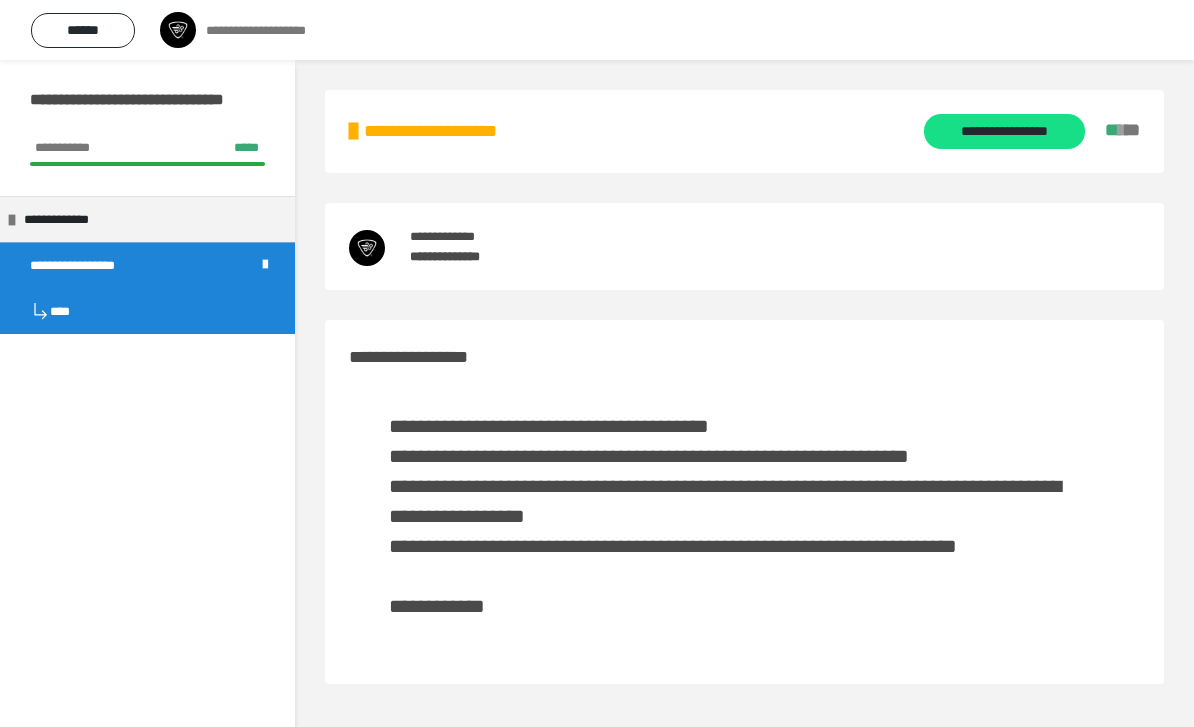 click on "**********" at bounding box center [68, 219] 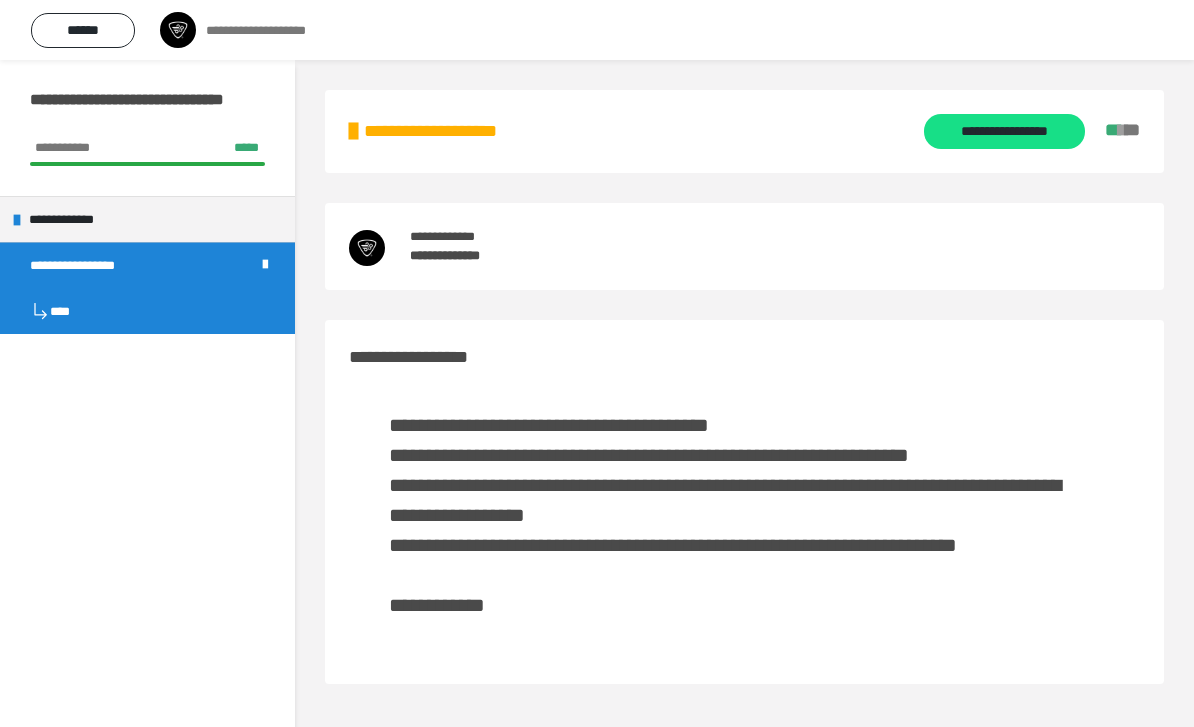 click on "**********" at bounding box center [73, 219] 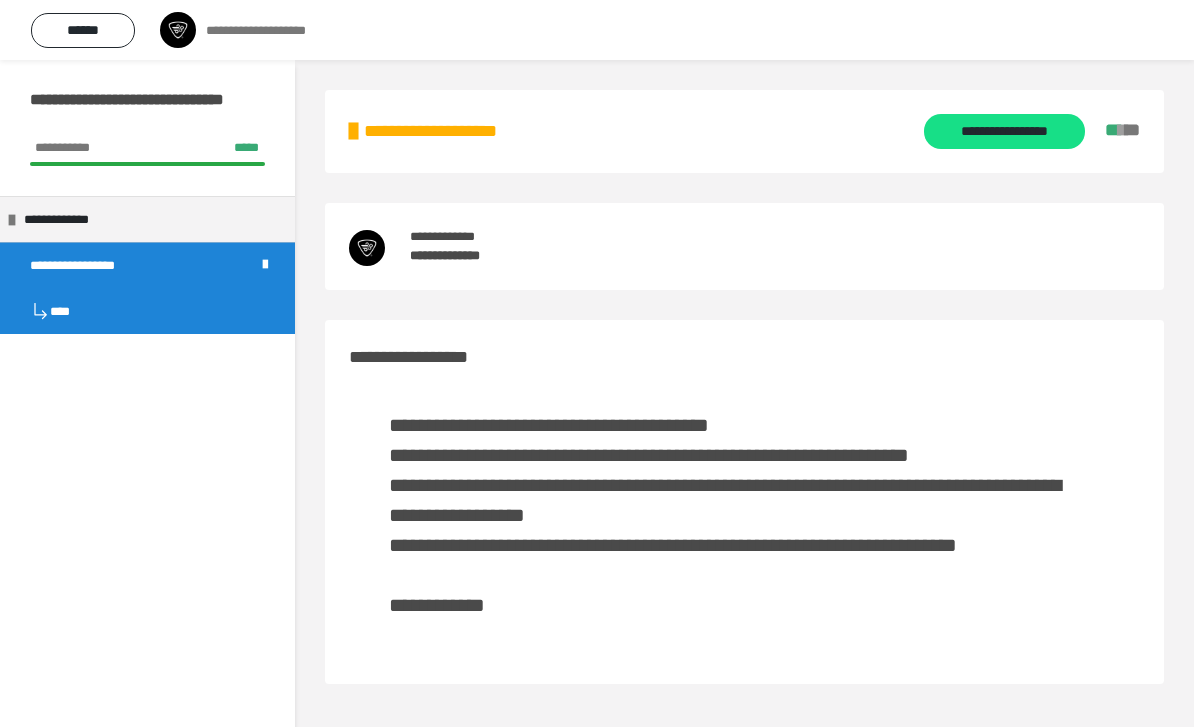 click on "**********" at bounding box center (147, 109) 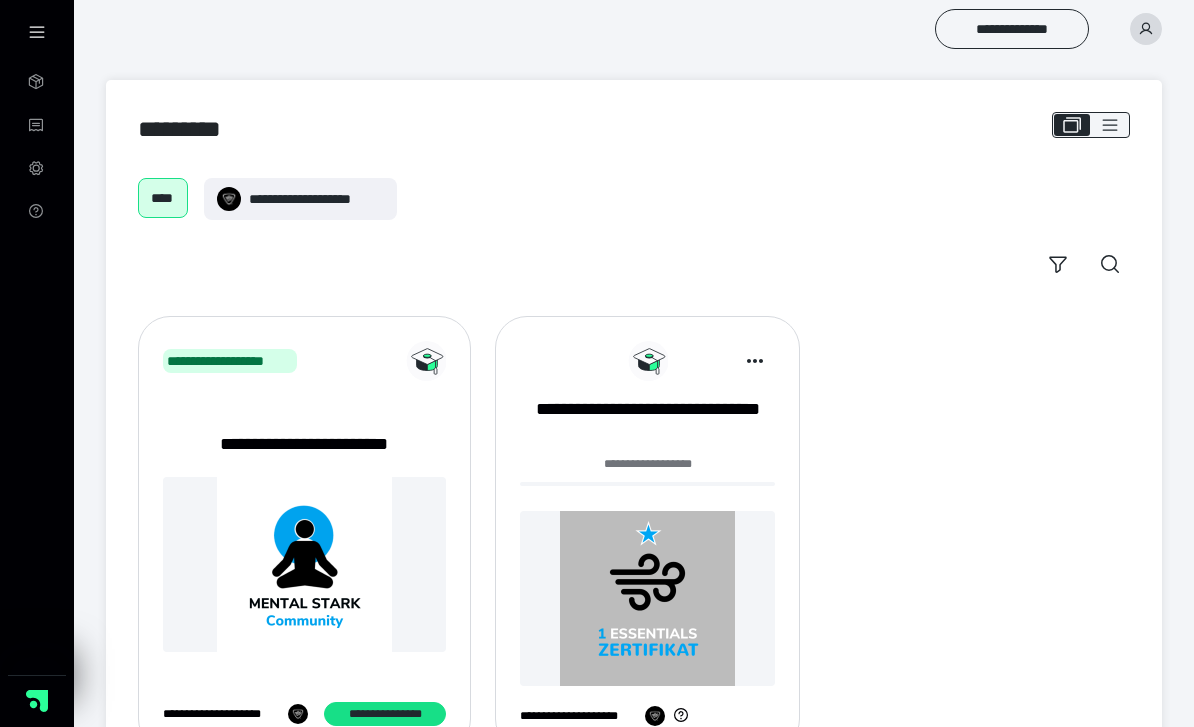 scroll, scrollTop: 80, scrollLeft: 0, axis: vertical 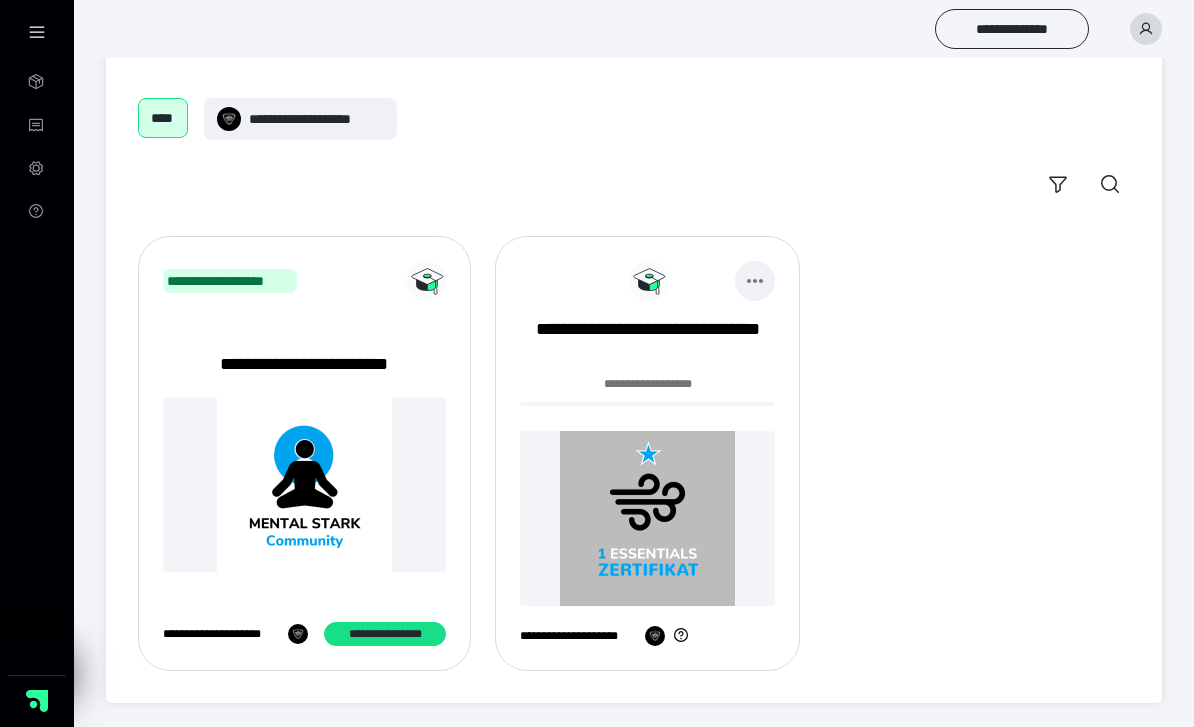 click 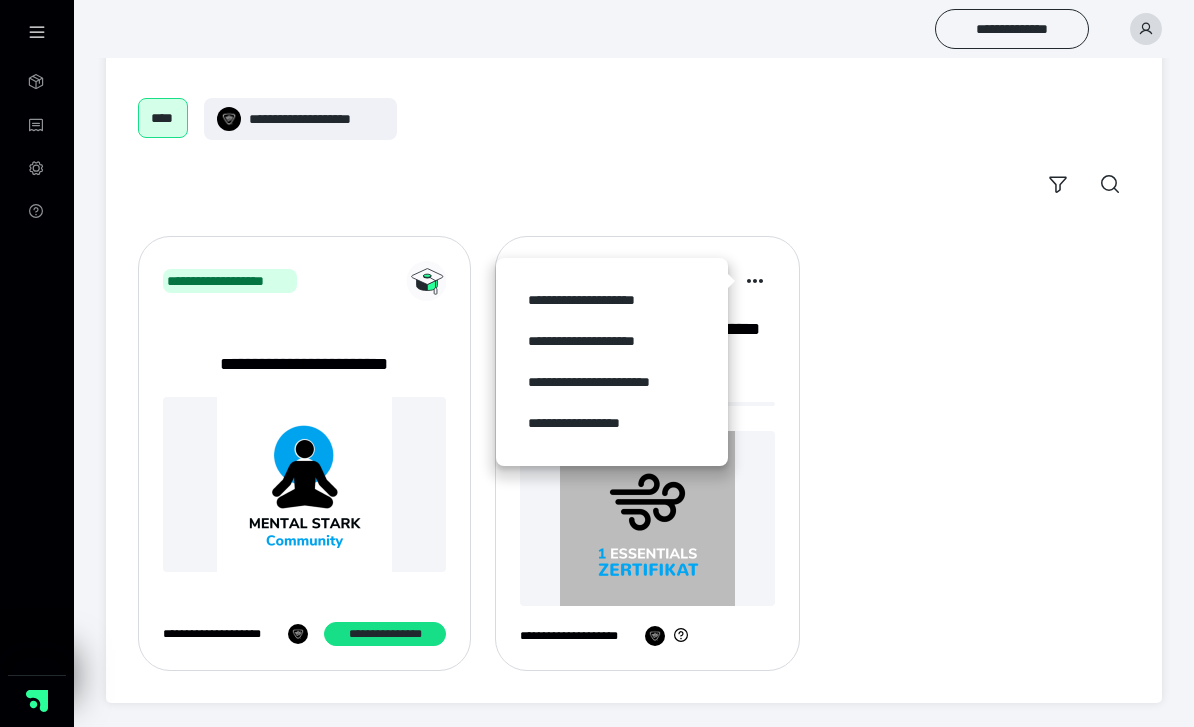 click on "**********" at bounding box center (612, 300) 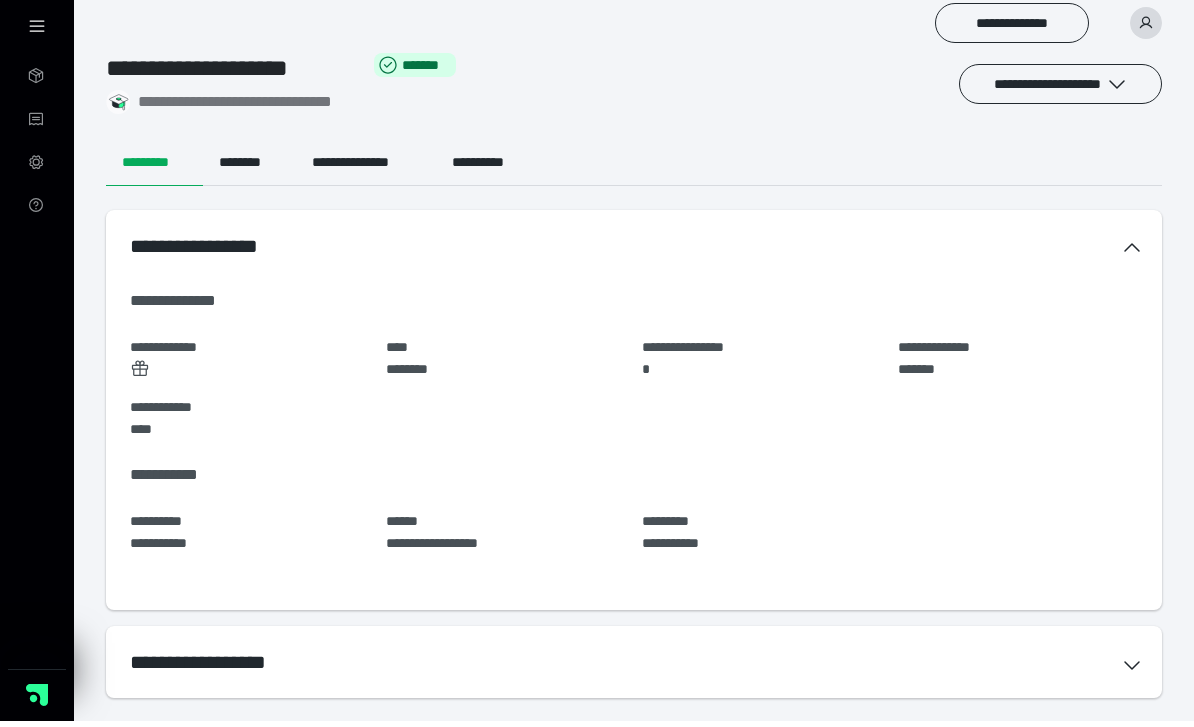 scroll, scrollTop: 0, scrollLeft: 0, axis: both 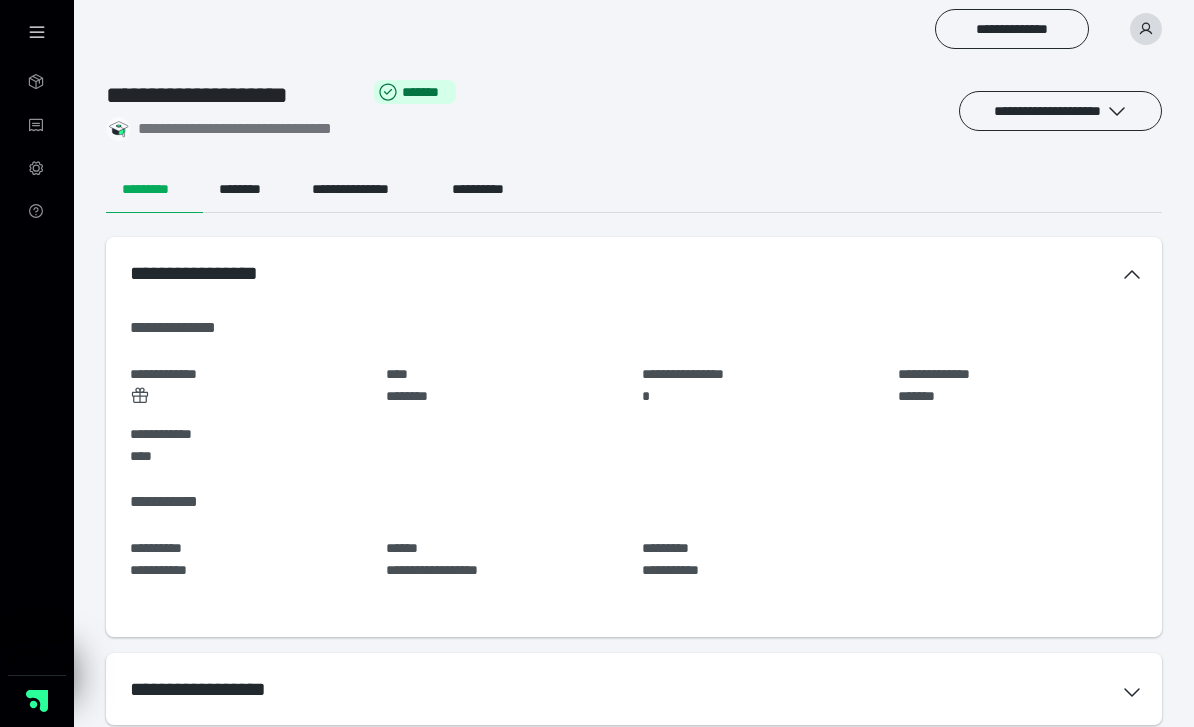 click at bounding box center [1146, 29] 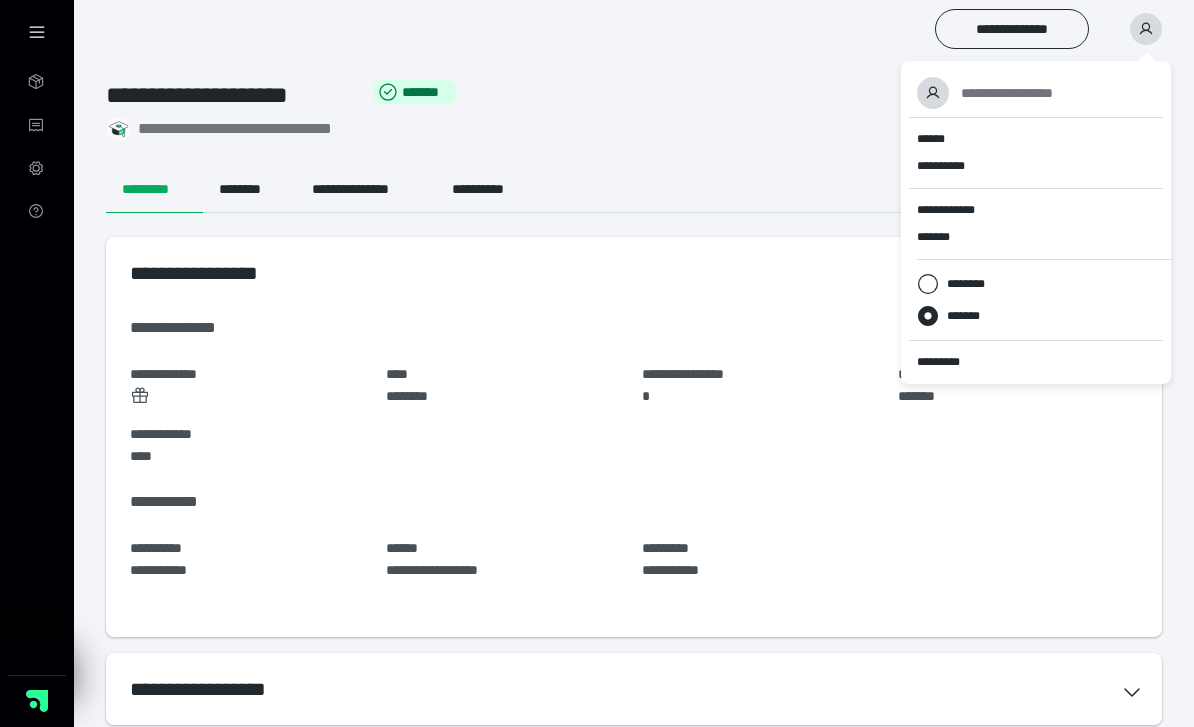 click on "******" at bounding box center [1036, 139] 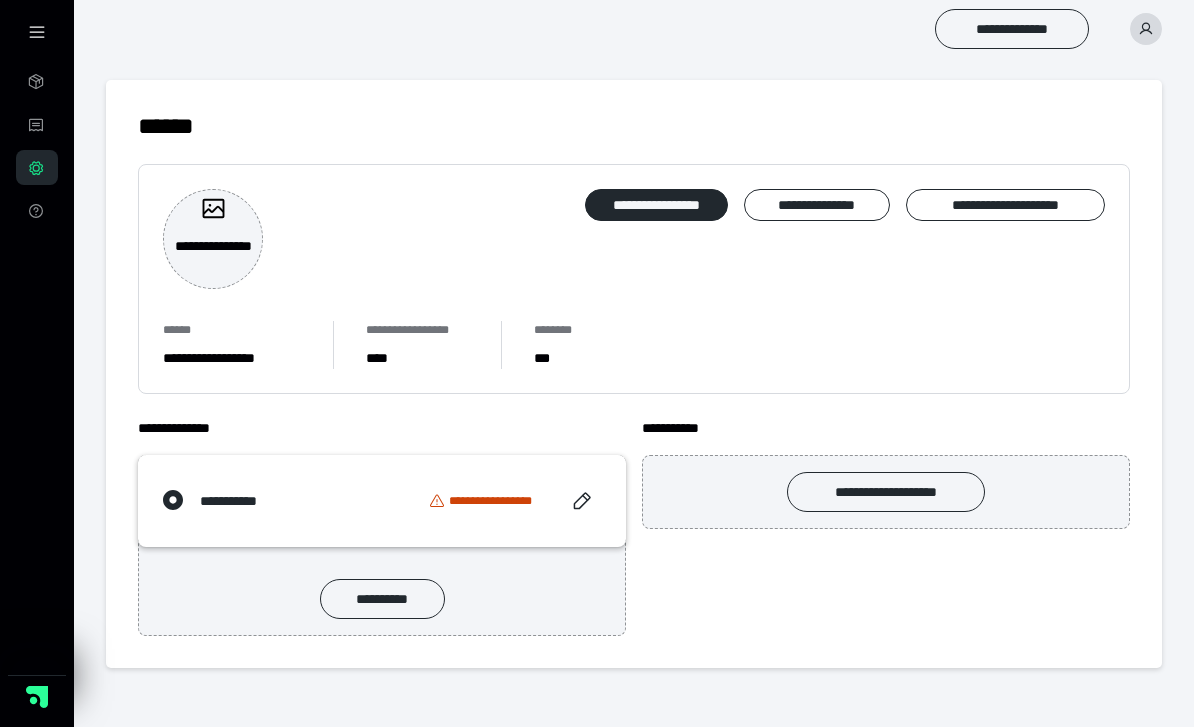scroll, scrollTop: 0, scrollLeft: 0, axis: both 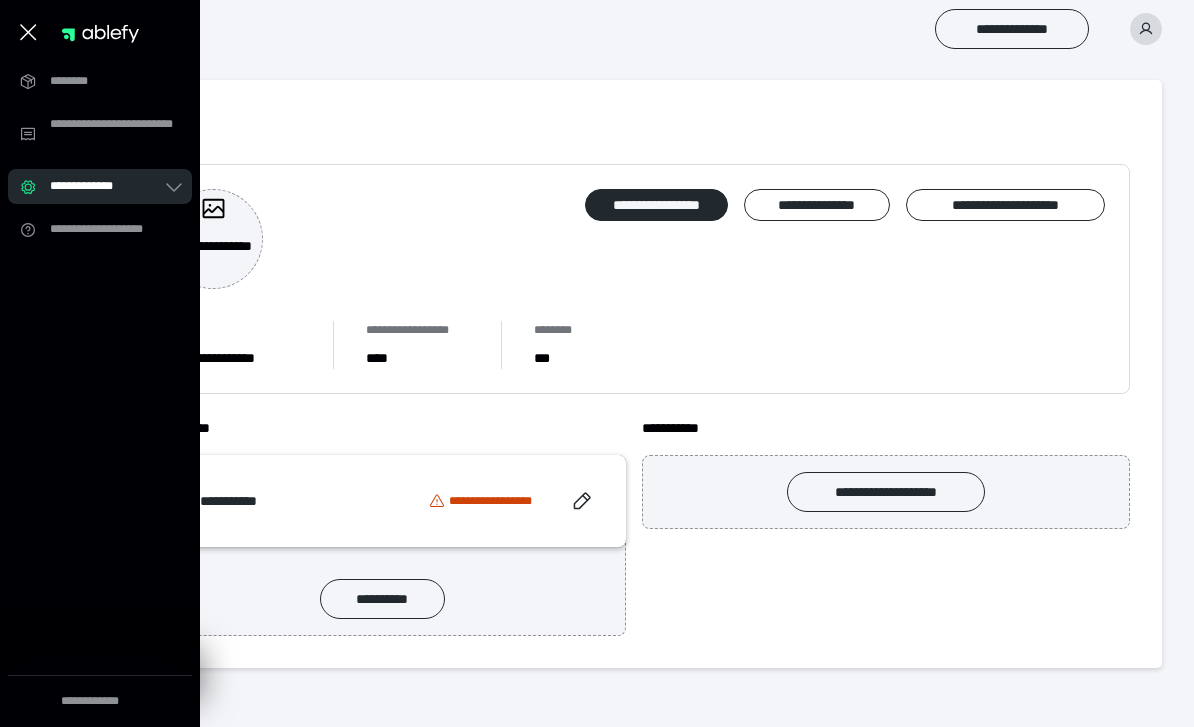 click on "********" at bounding box center [106, 81] 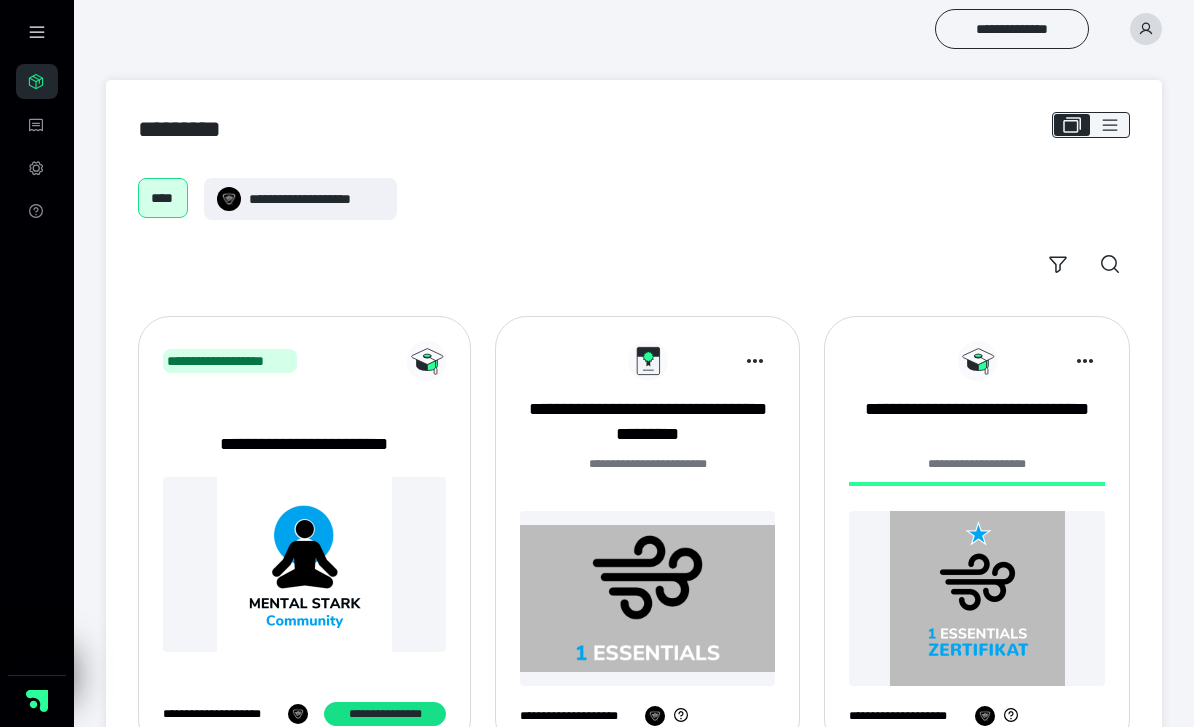 click on "**********" at bounding box center [316, 199] 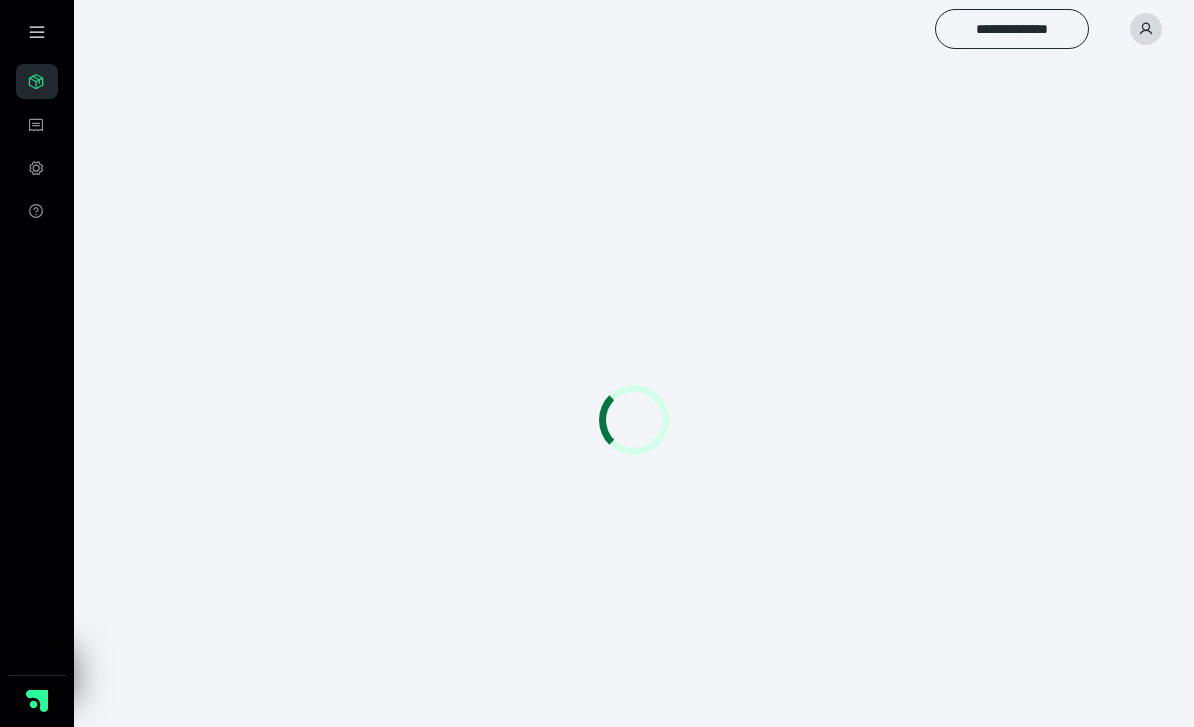 scroll, scrollTop: 0, scrollLeft: 0, axis: both 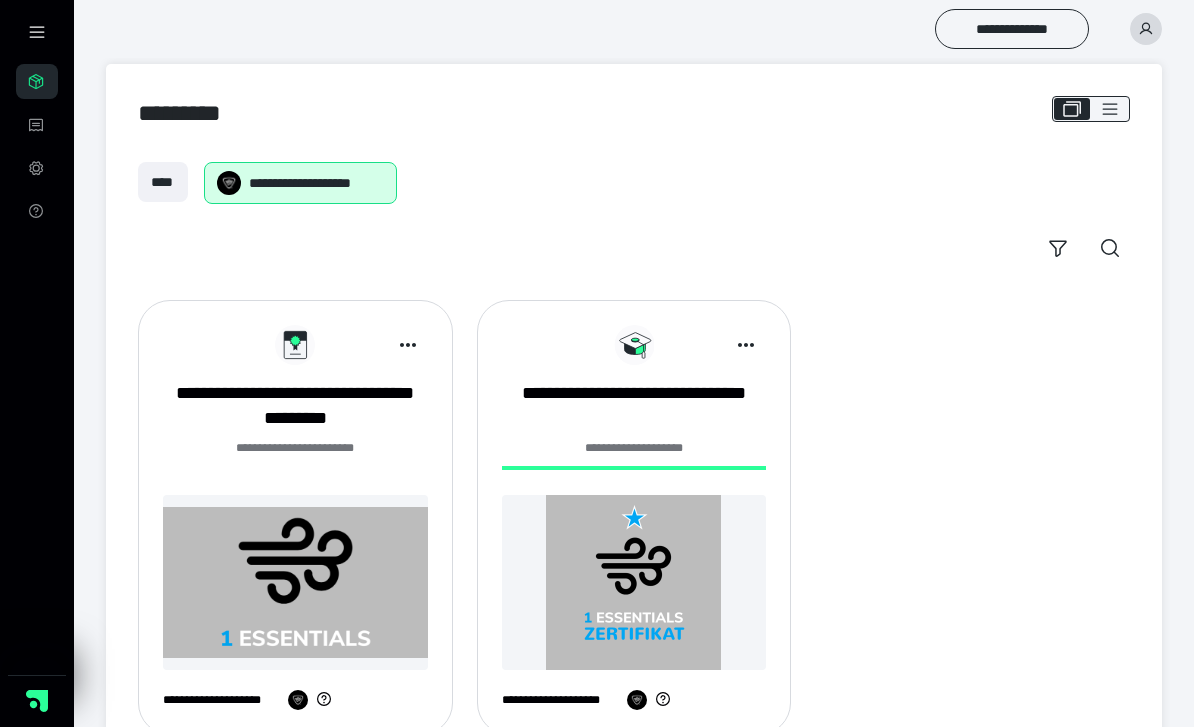 click at bounding box center [295, 582] 